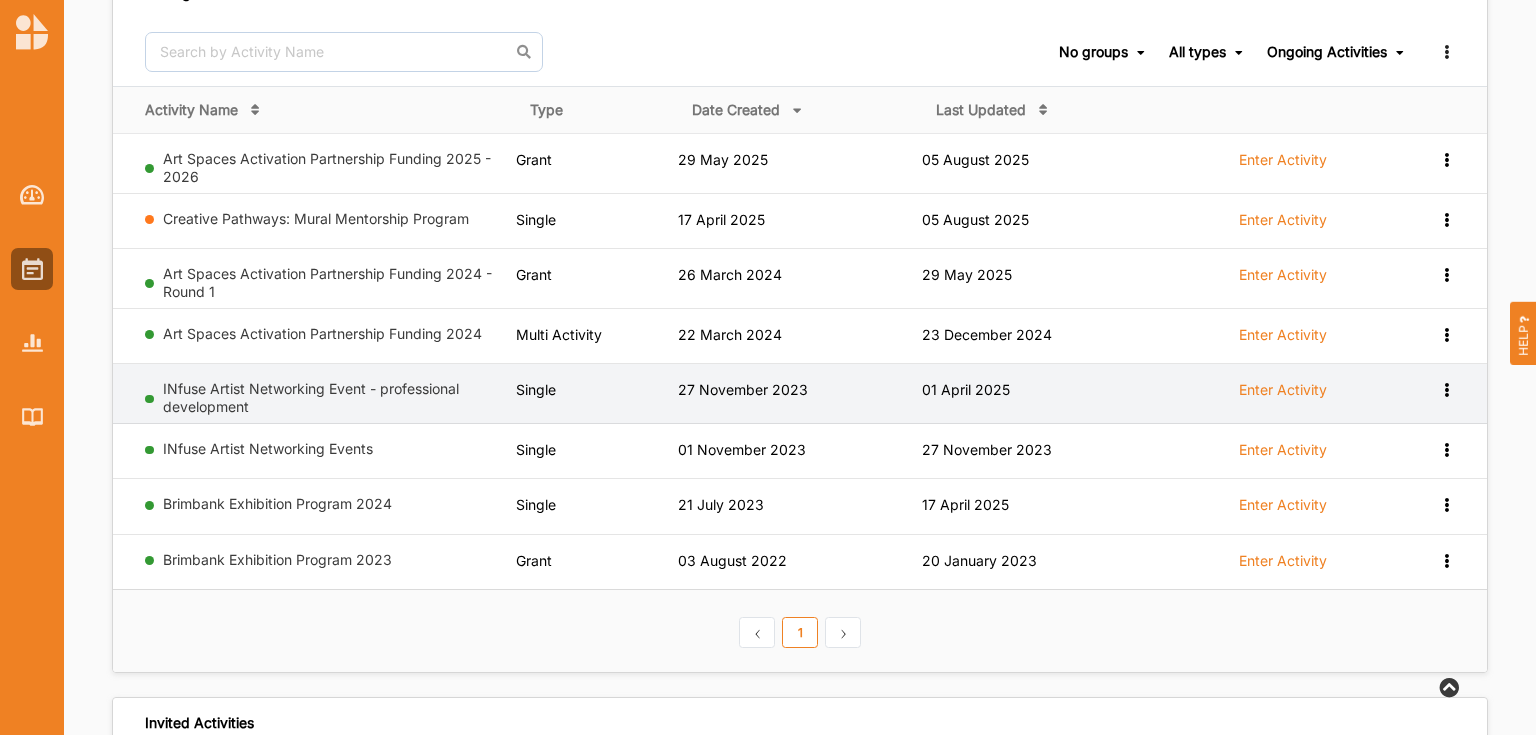 scroll, scrollTop: 240, scrollLeft: 0, axis: vertical 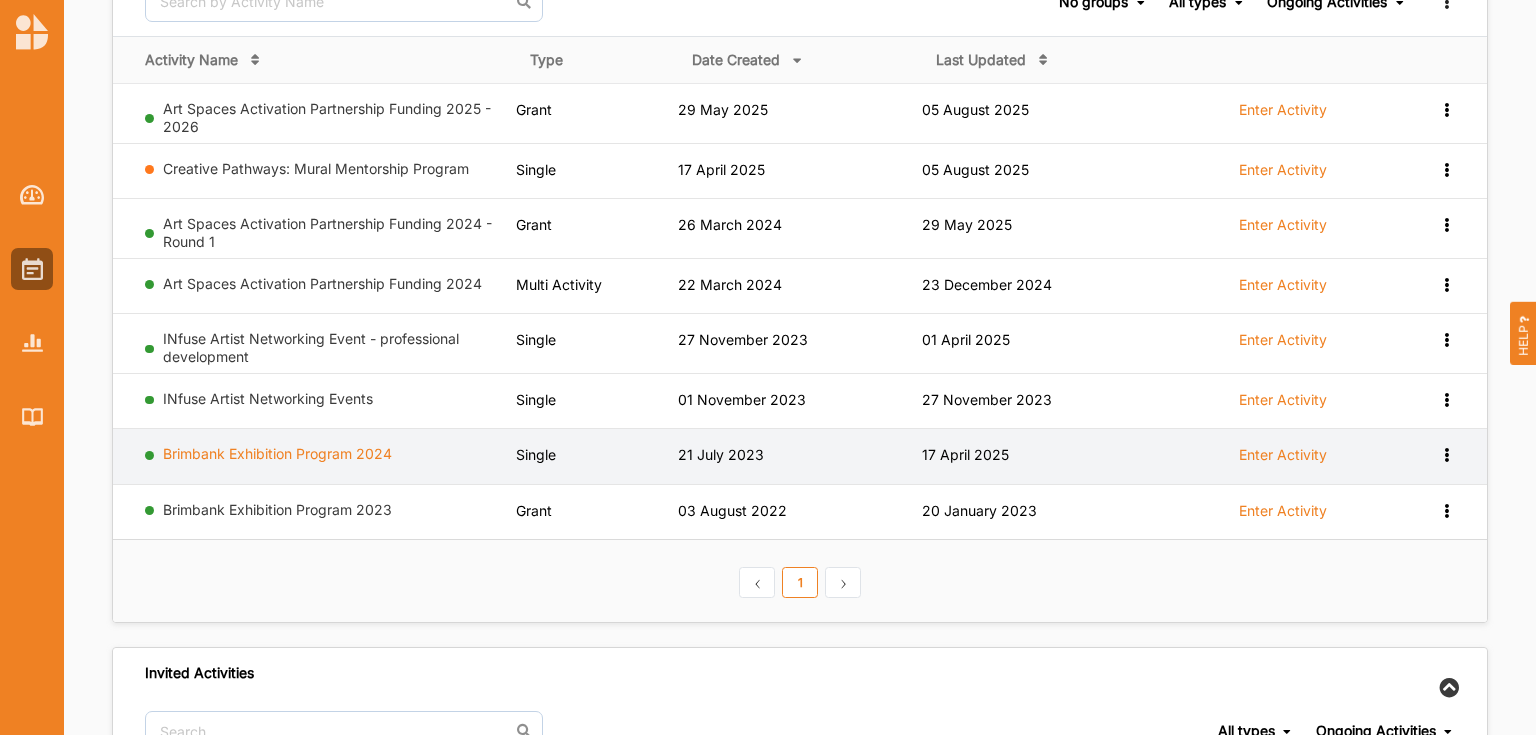 click on "Brimbank Exhibition Program 2024" at bounding box center [277, 453] 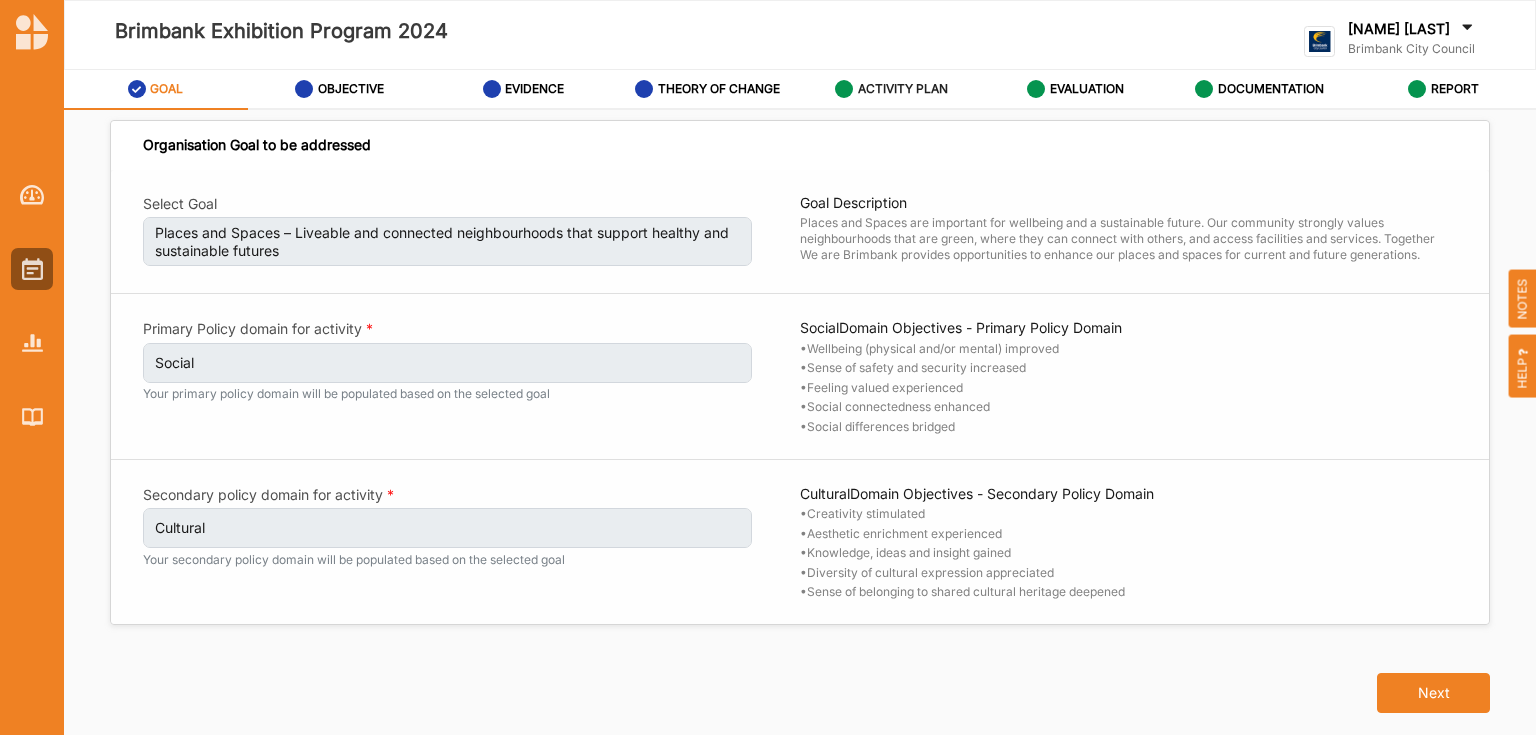 click on "ACTIVITY PLAN" at bounding box center [903, 89] 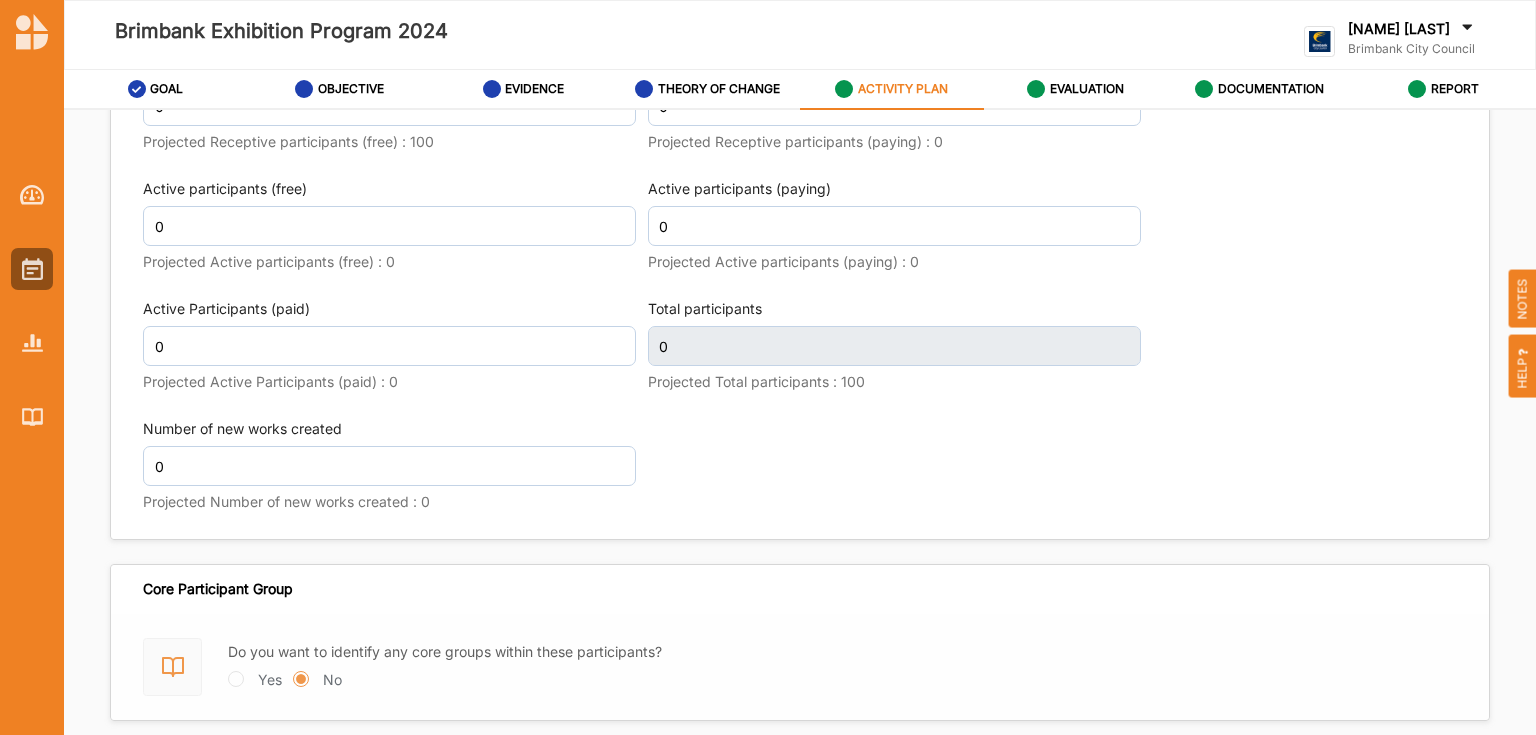 scroll, scrollTop: 2860, scrollLeft: 0, axis: vertical 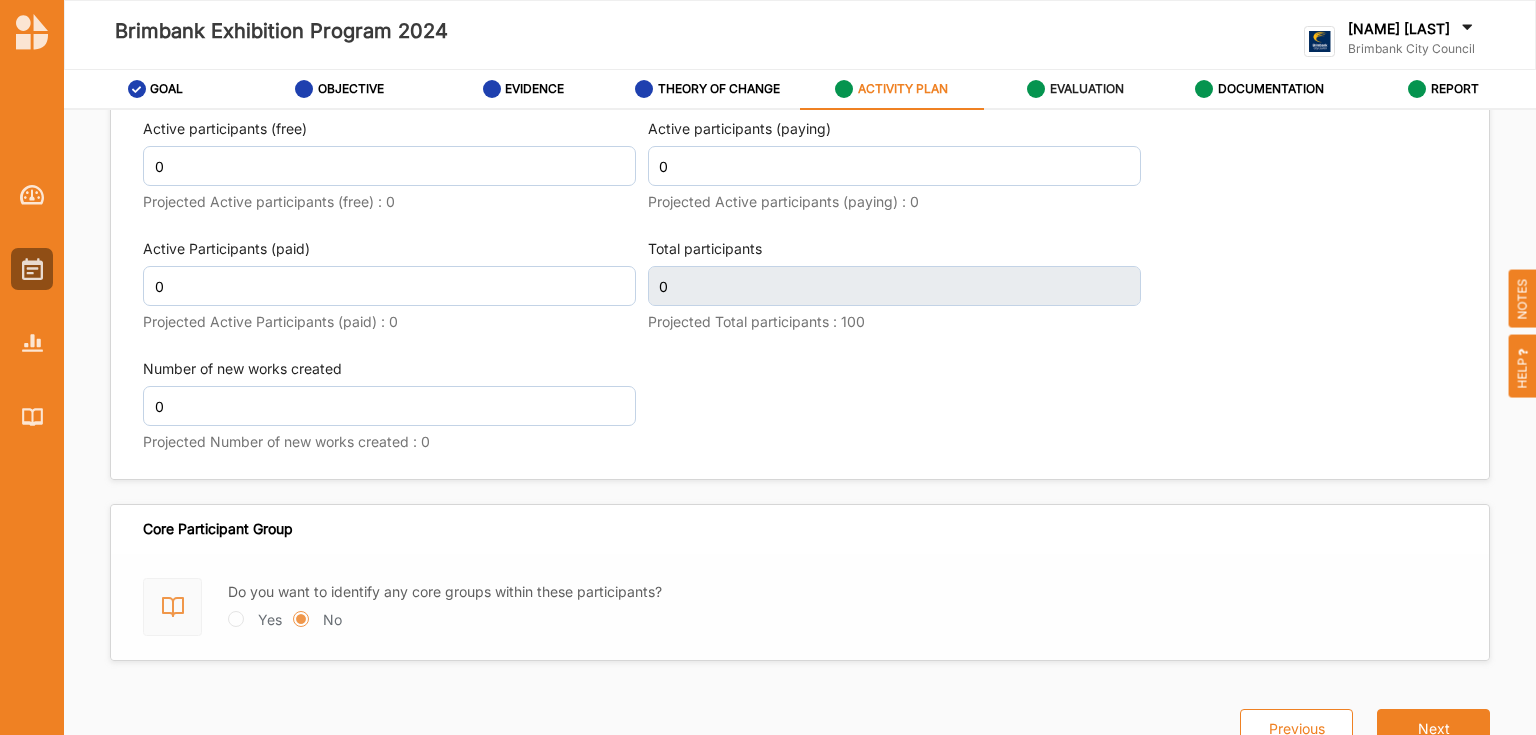 click on "EVALUATION" at bounding box center [1087, 89] 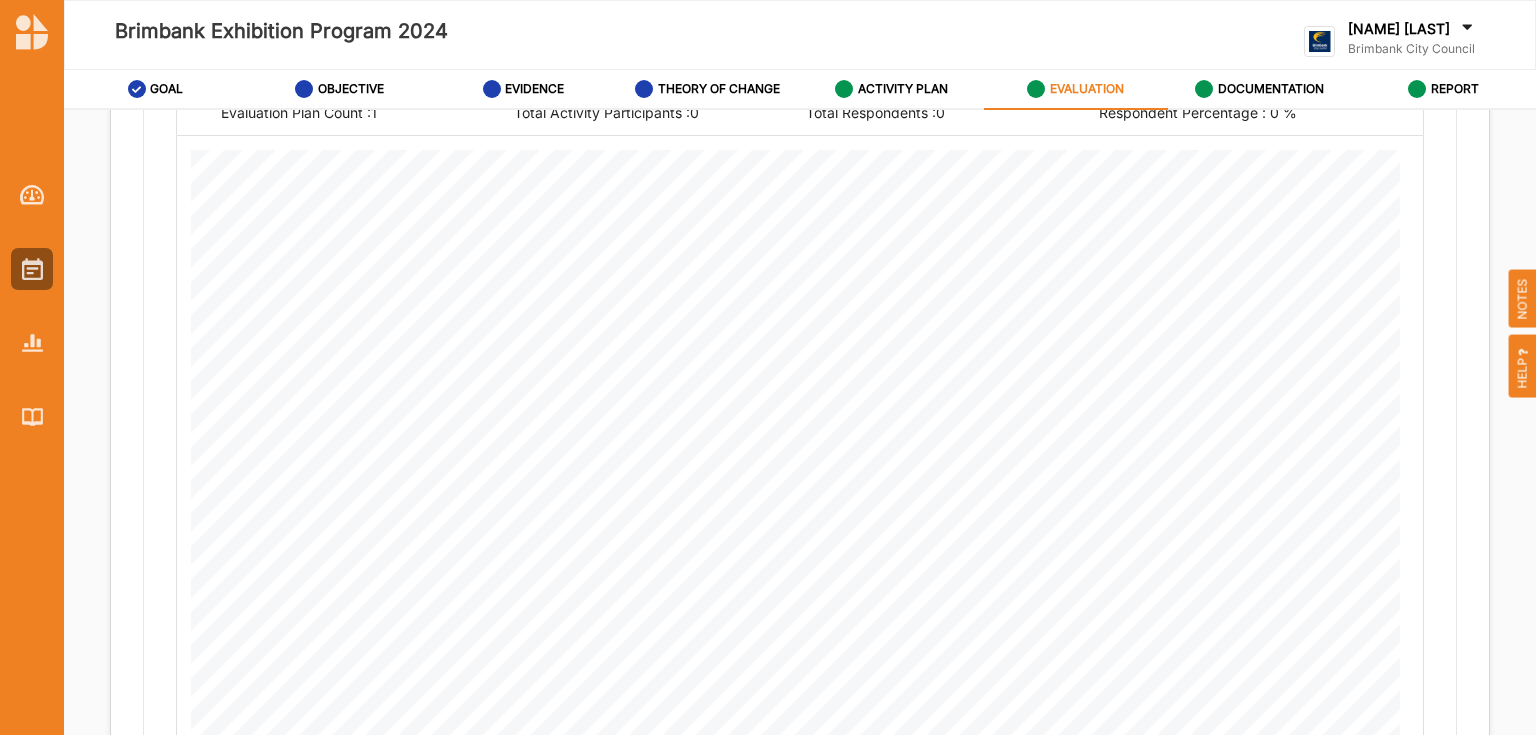 scroll, scrollTop: 1041, scrollLeft: 0, axis: vertical 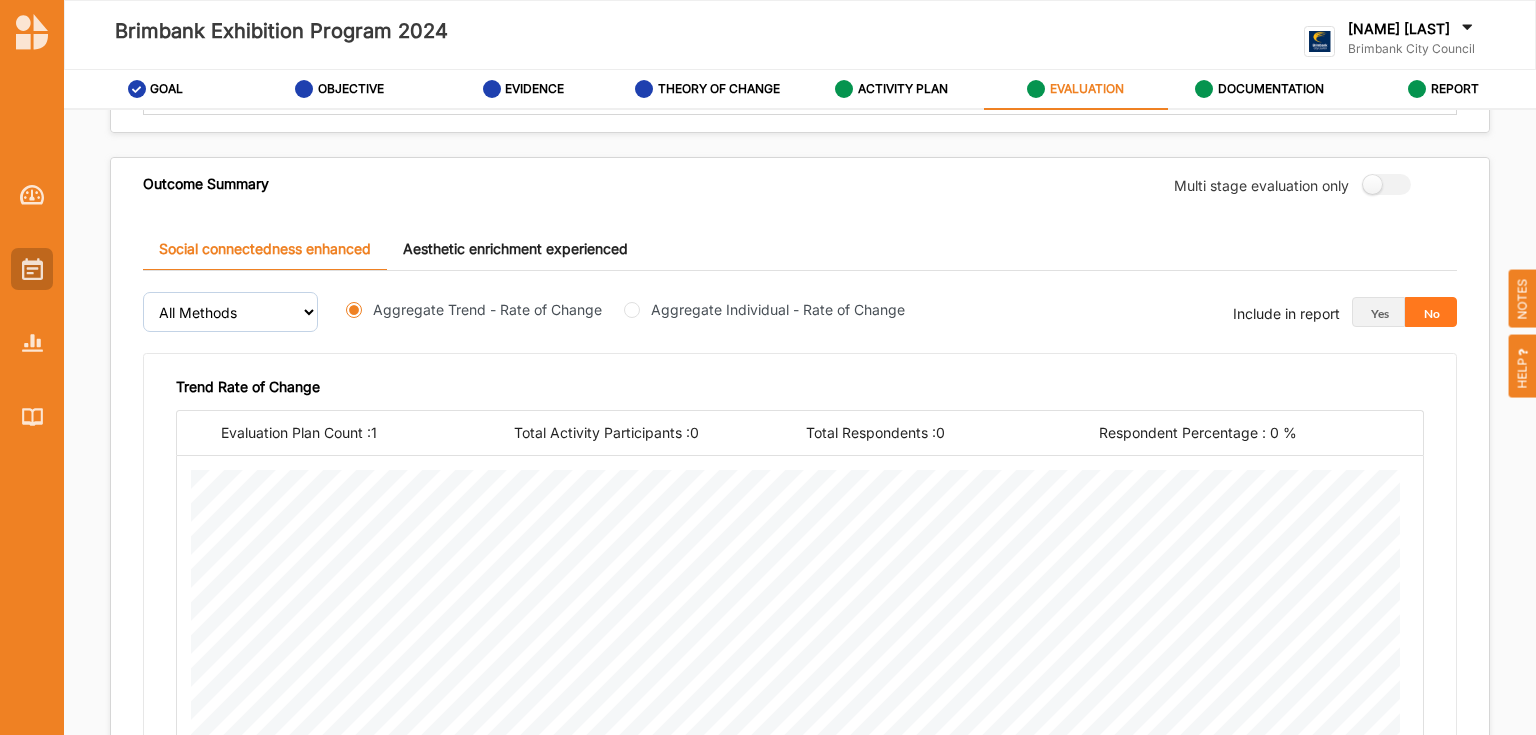 click at bounding box center (32, 269) 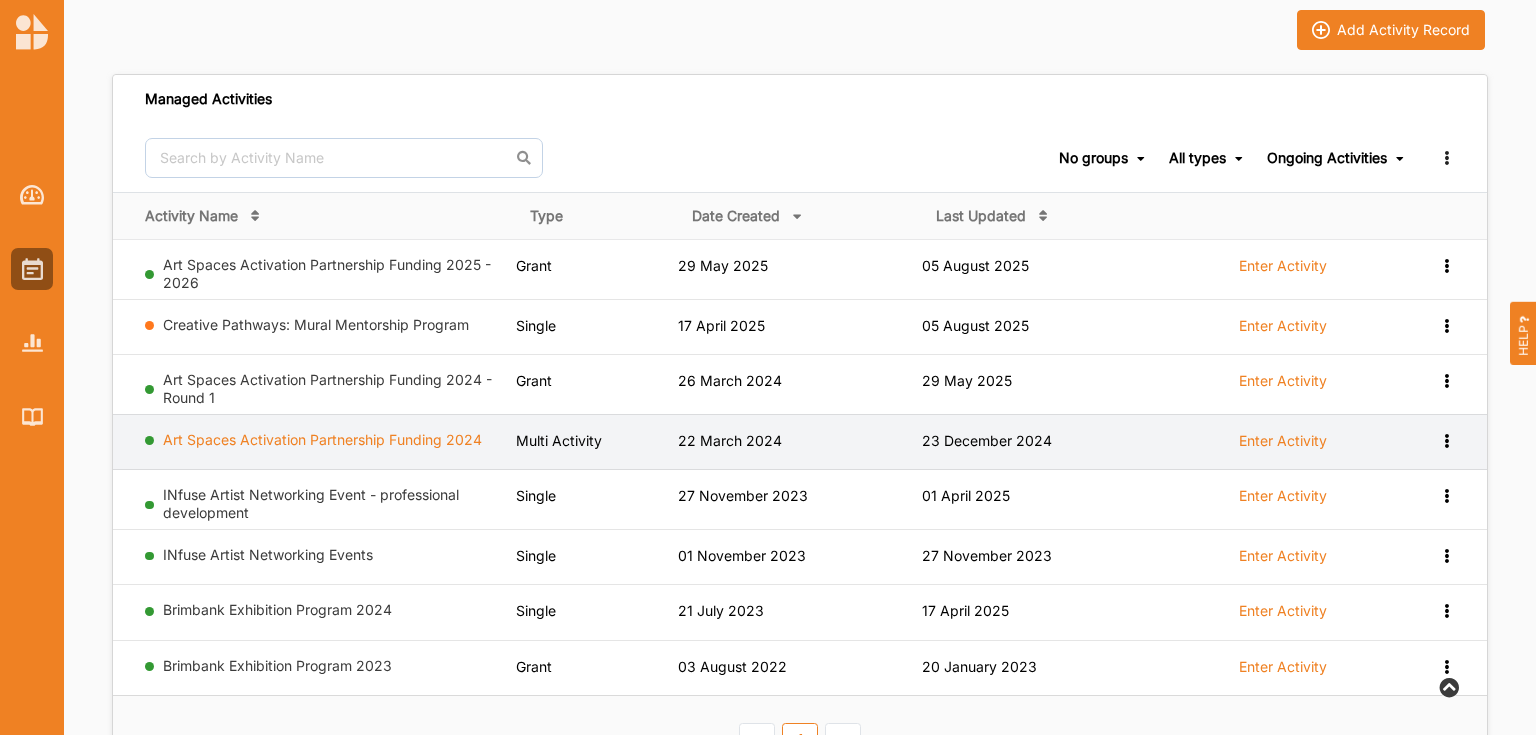 scroll, scrollTop: 80, scrollLeft: 0, axis: vertical 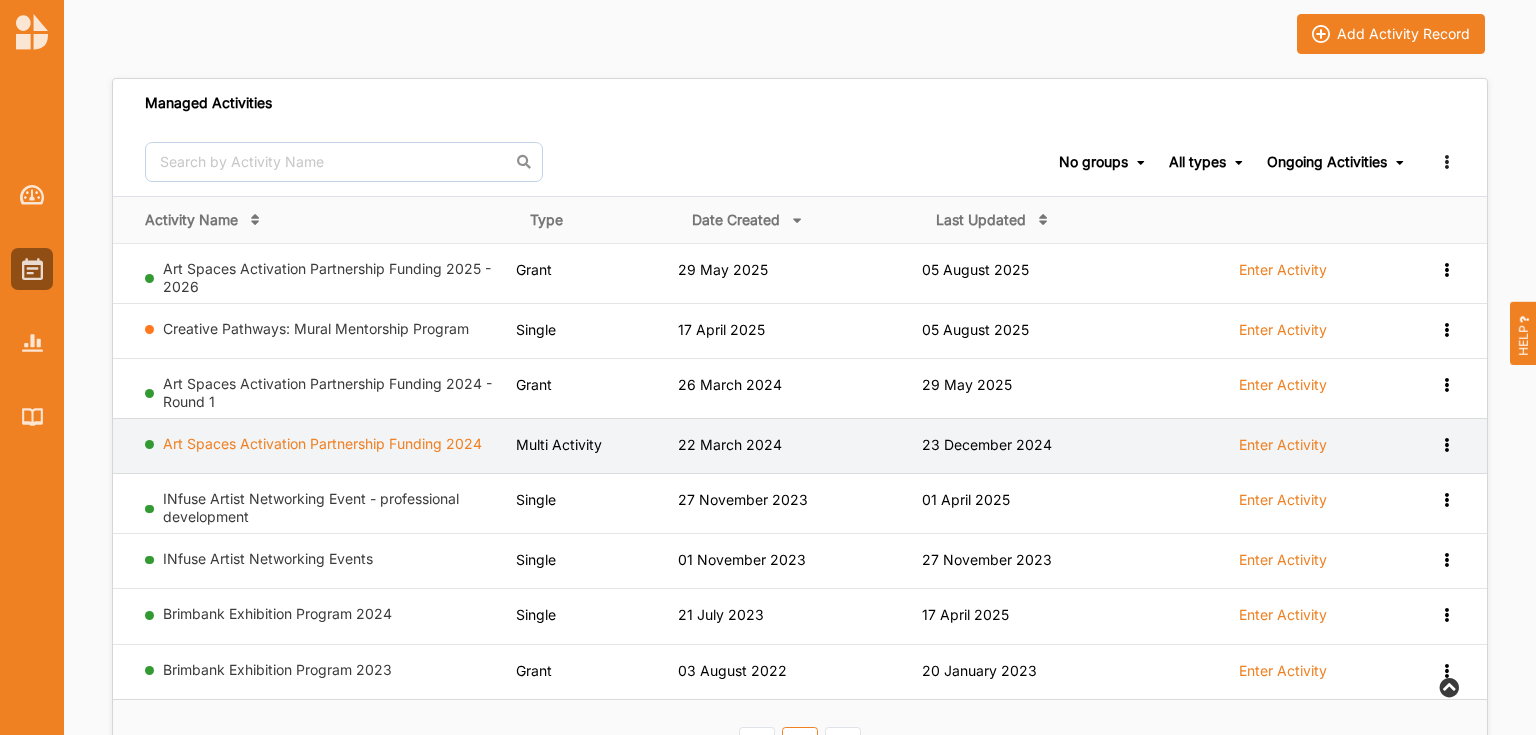 click on "Art Spaces Activation Partnership Funding 2024" at bounding box center (322, 443) 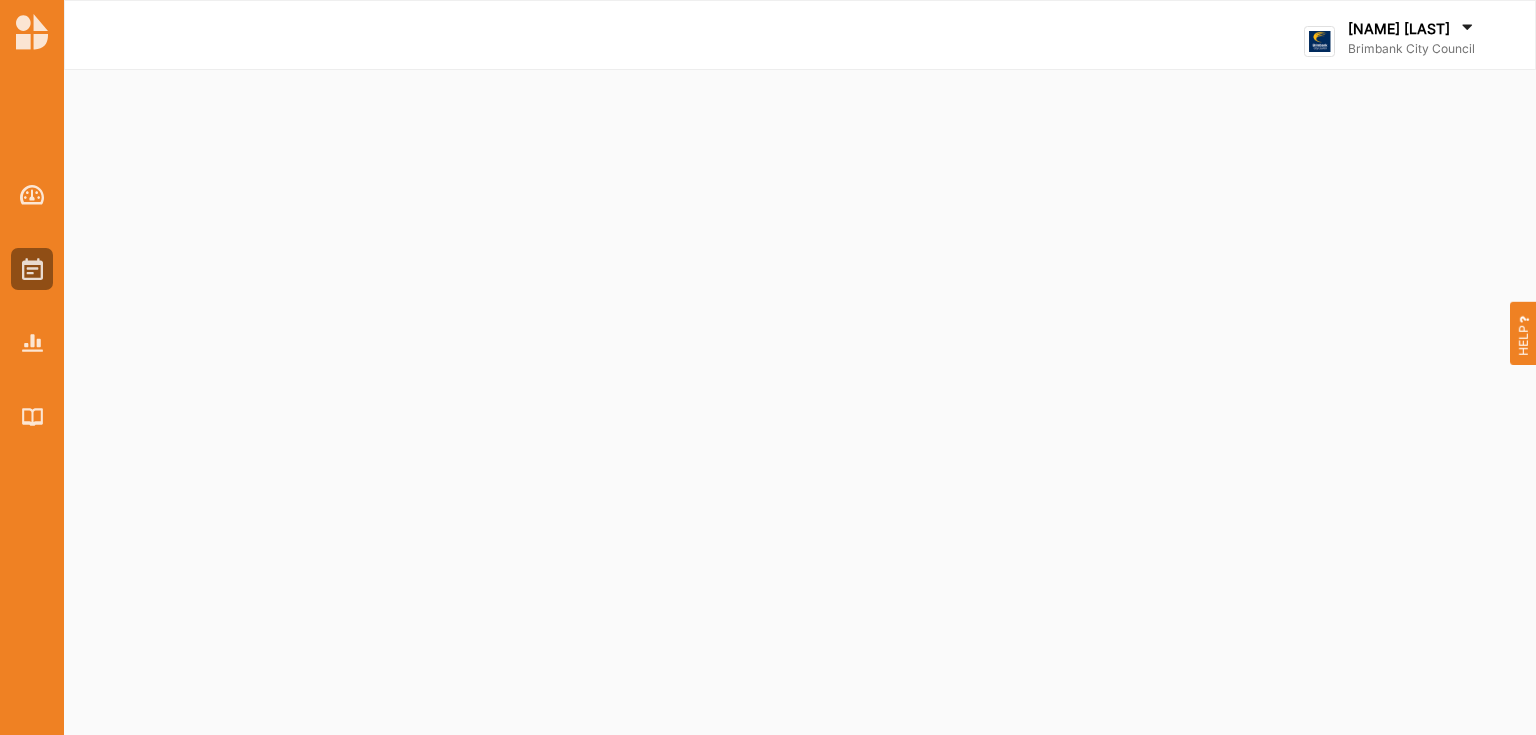 scroll, scrollTop: 0, scrollLeft: 0, axis: both 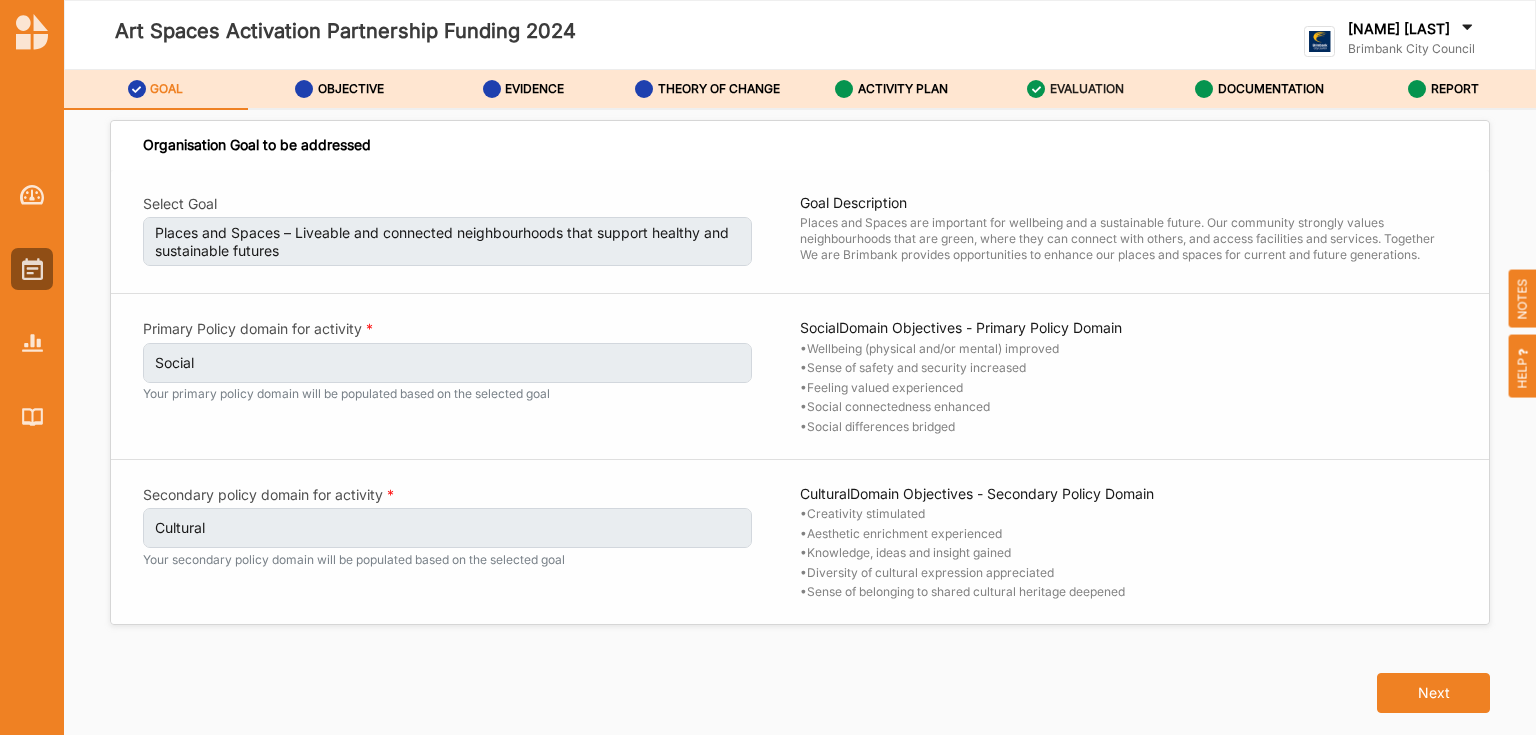 click on "EVALUATION" at bounding box center (1087, 89) 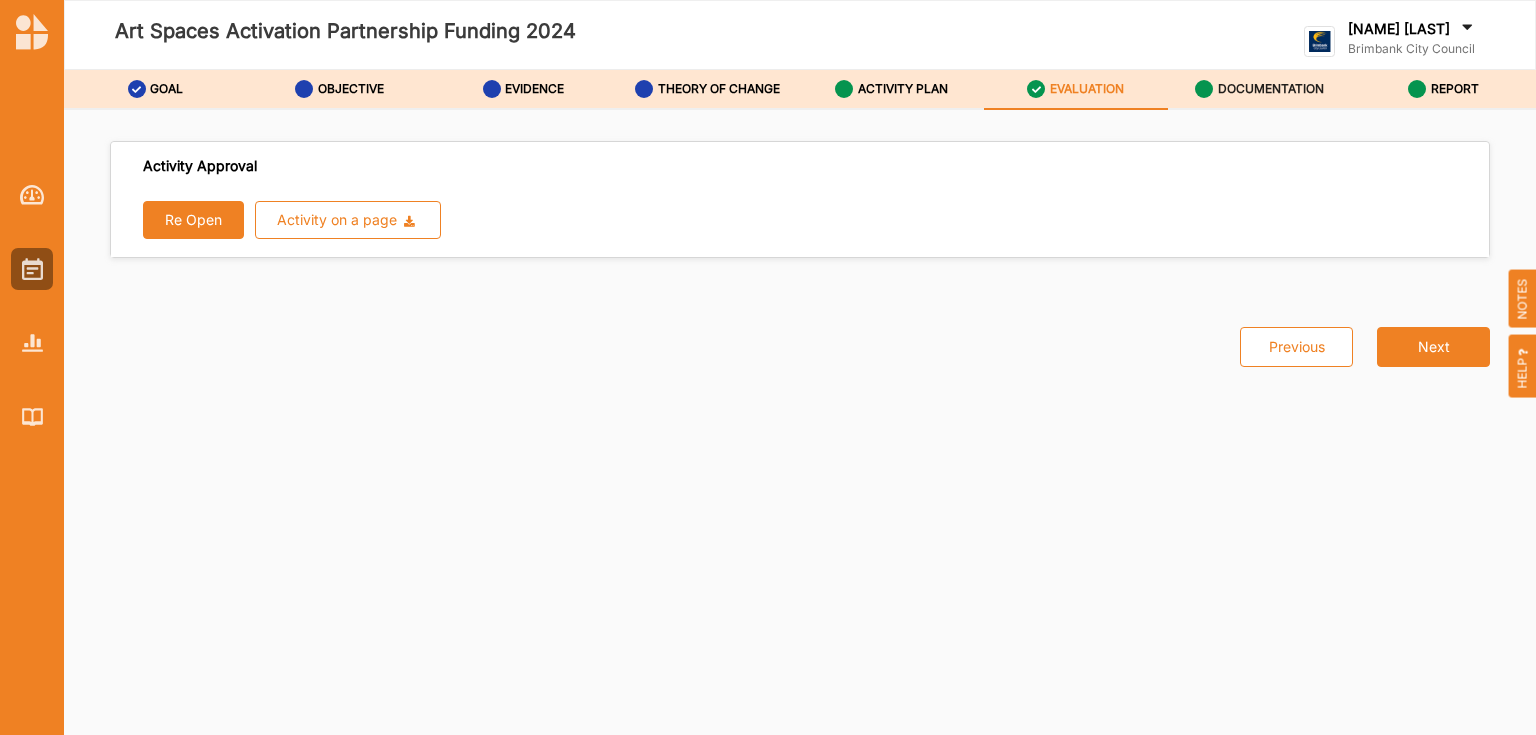 click on "DOCUMENTATION" at bounding box center [1259, 89] 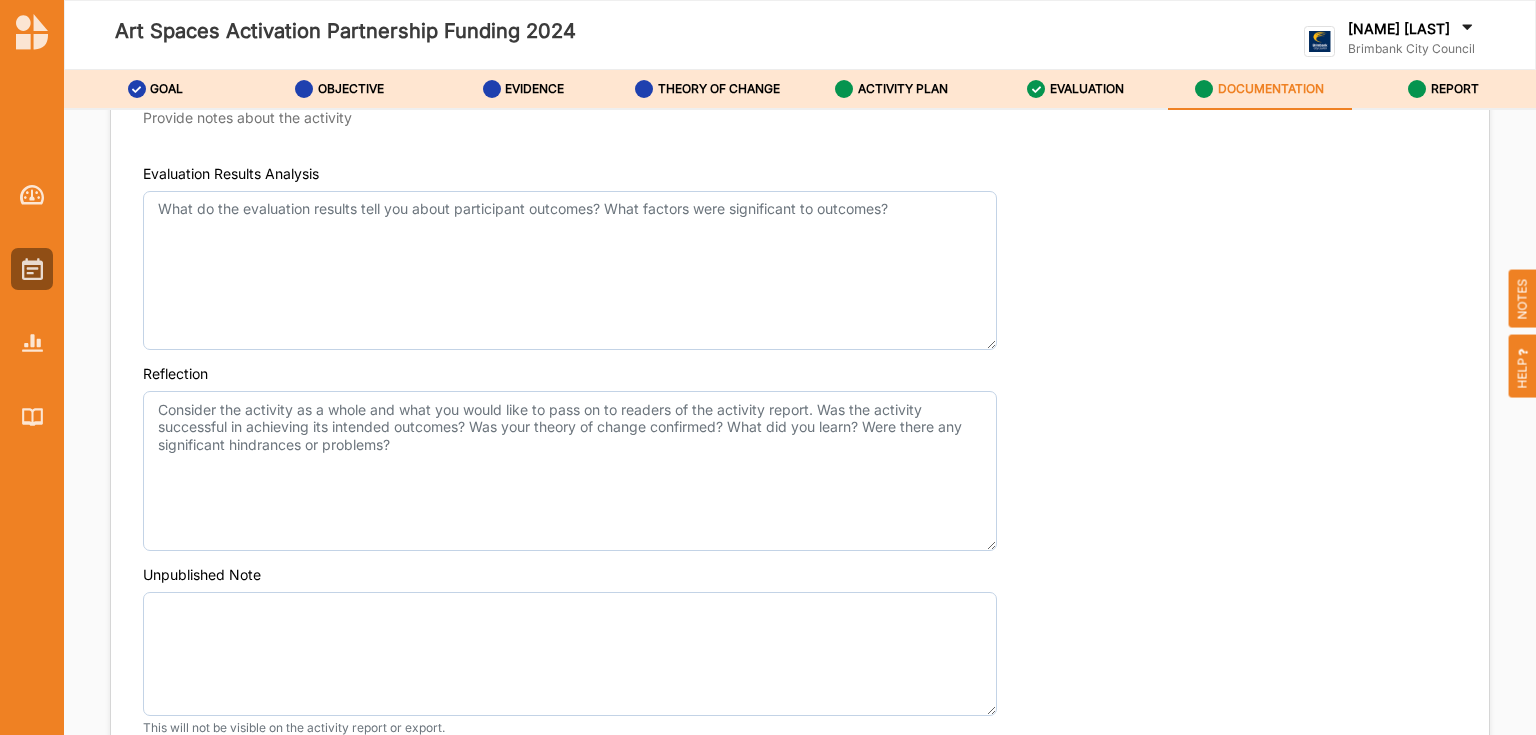 scroll, scrollTop: 2320, scrollLeft: 0, axis: vertical 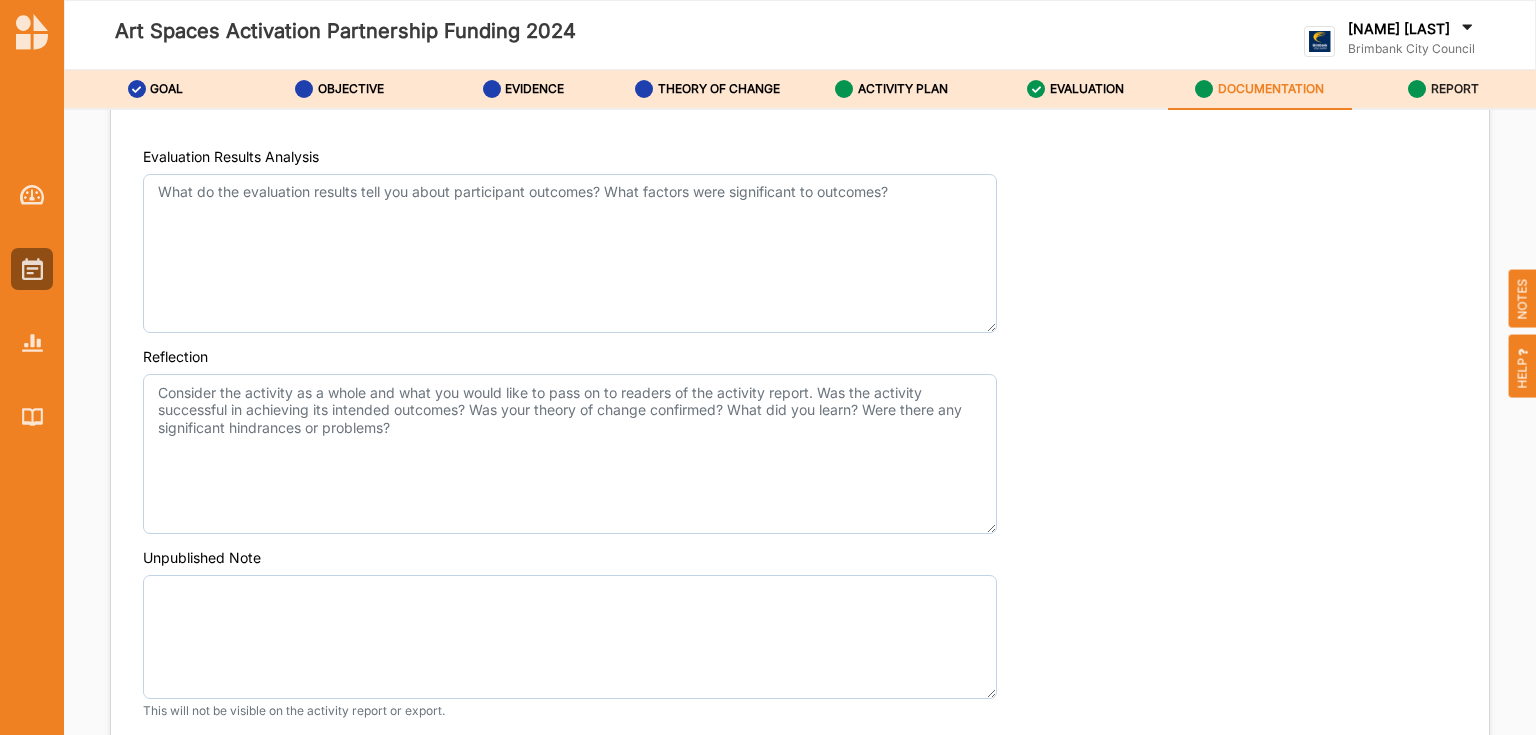 click on "REPORT" at bounding box center [1455, 89] 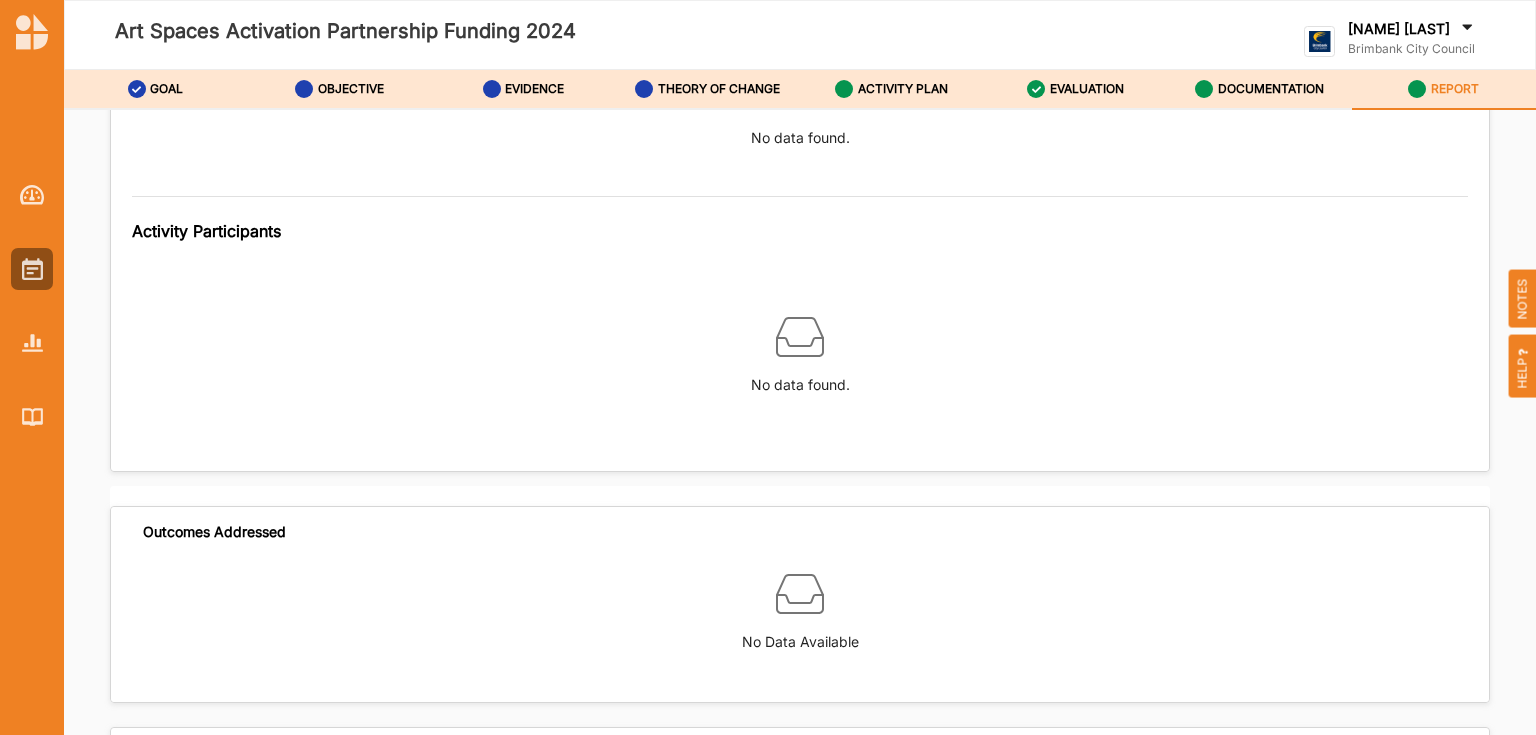 scroll, scrollTop: 2319, scrollLeft: 0, axis: vertical 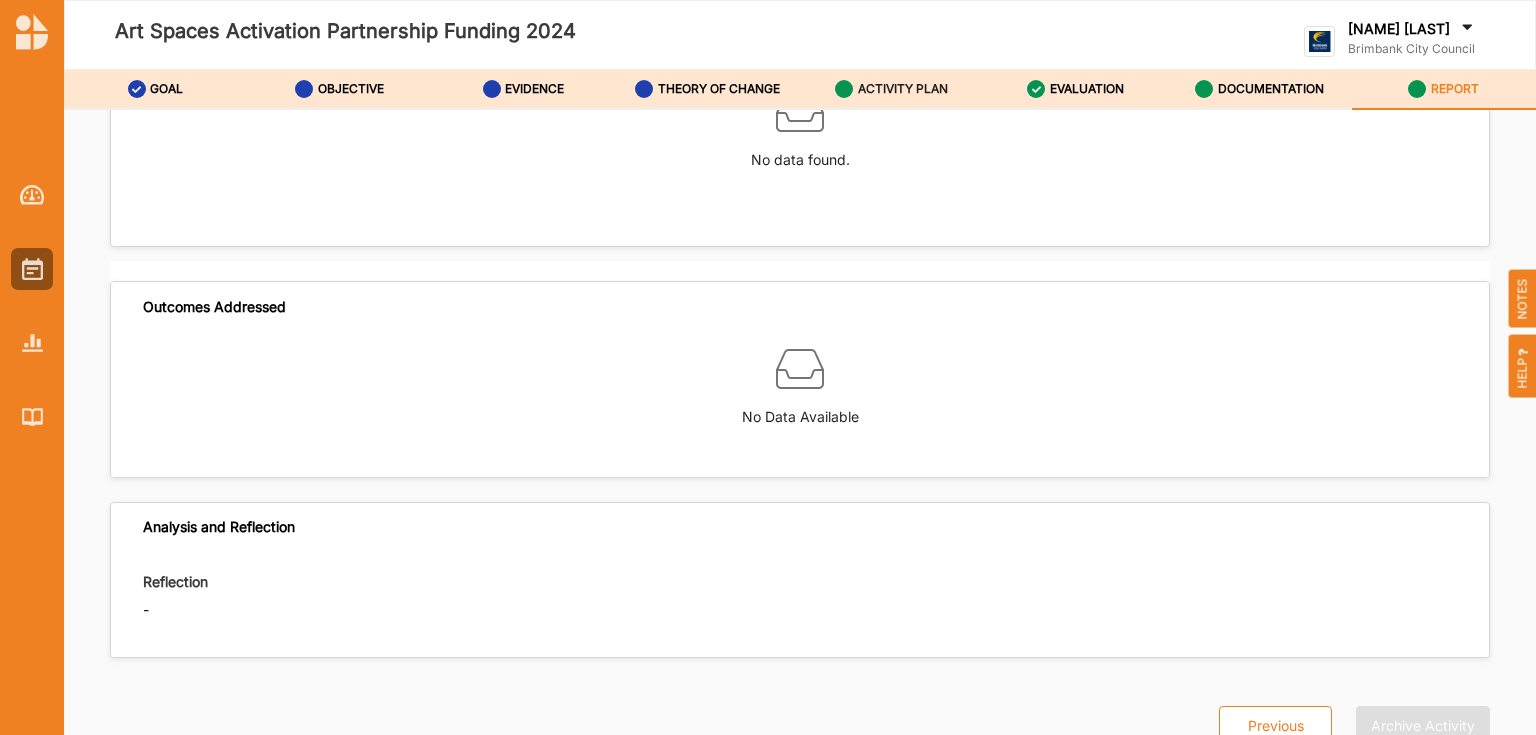 click on "ACTIVITY PLAN" at bounding box center (903, 89) 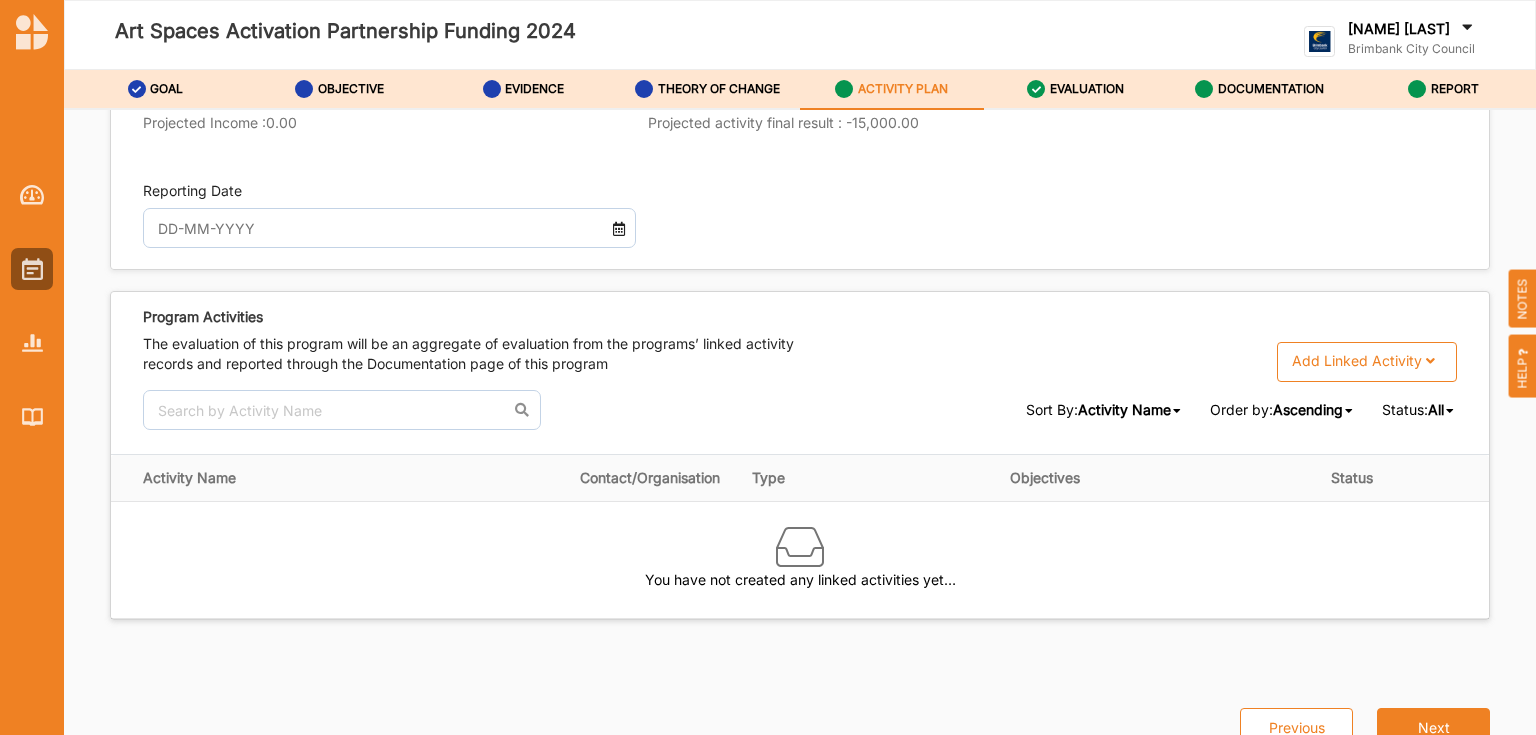 scroll, scrollTop: 68, scrollLeft: 0, axis: vertical 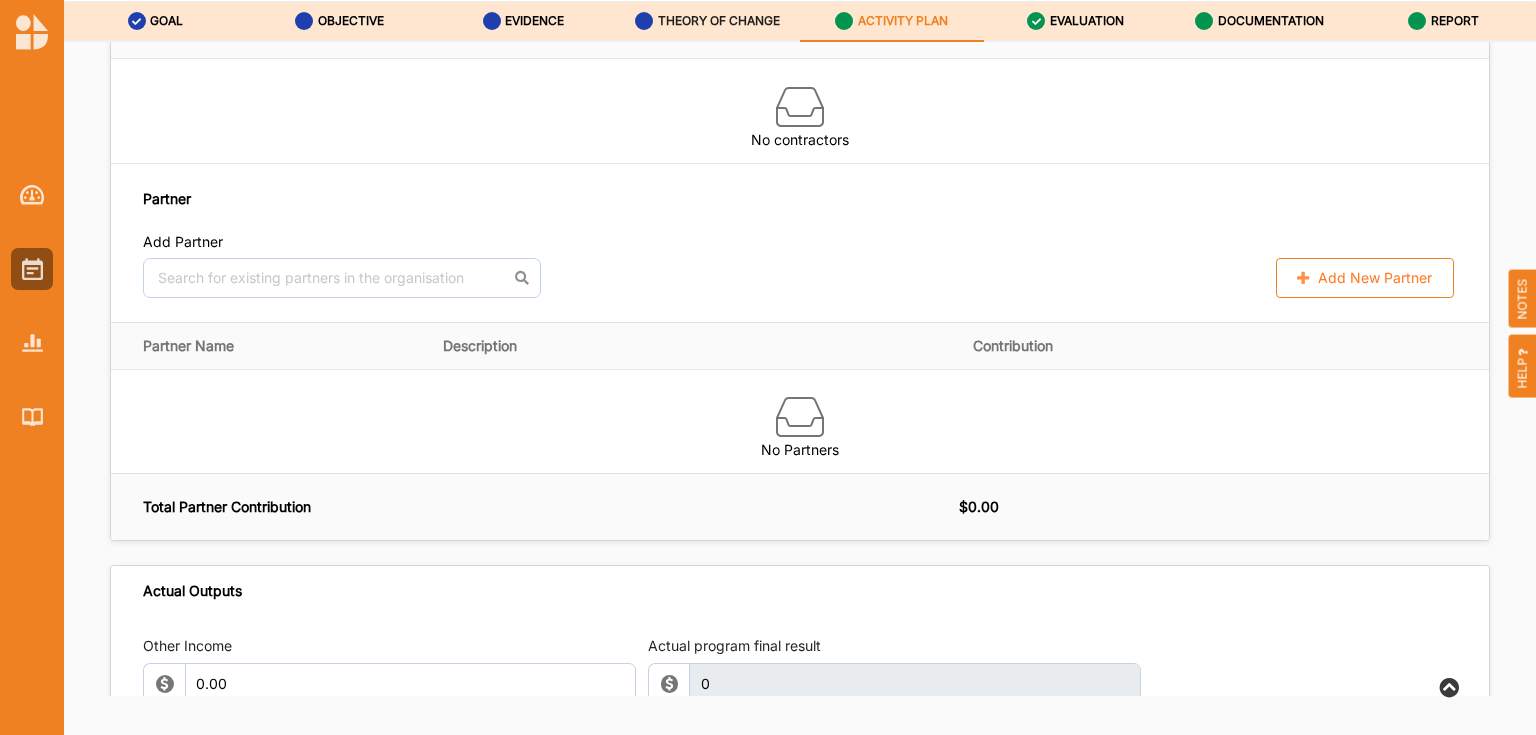 click on "THEORY OF CHANGE" at bounding box center (707, 21) 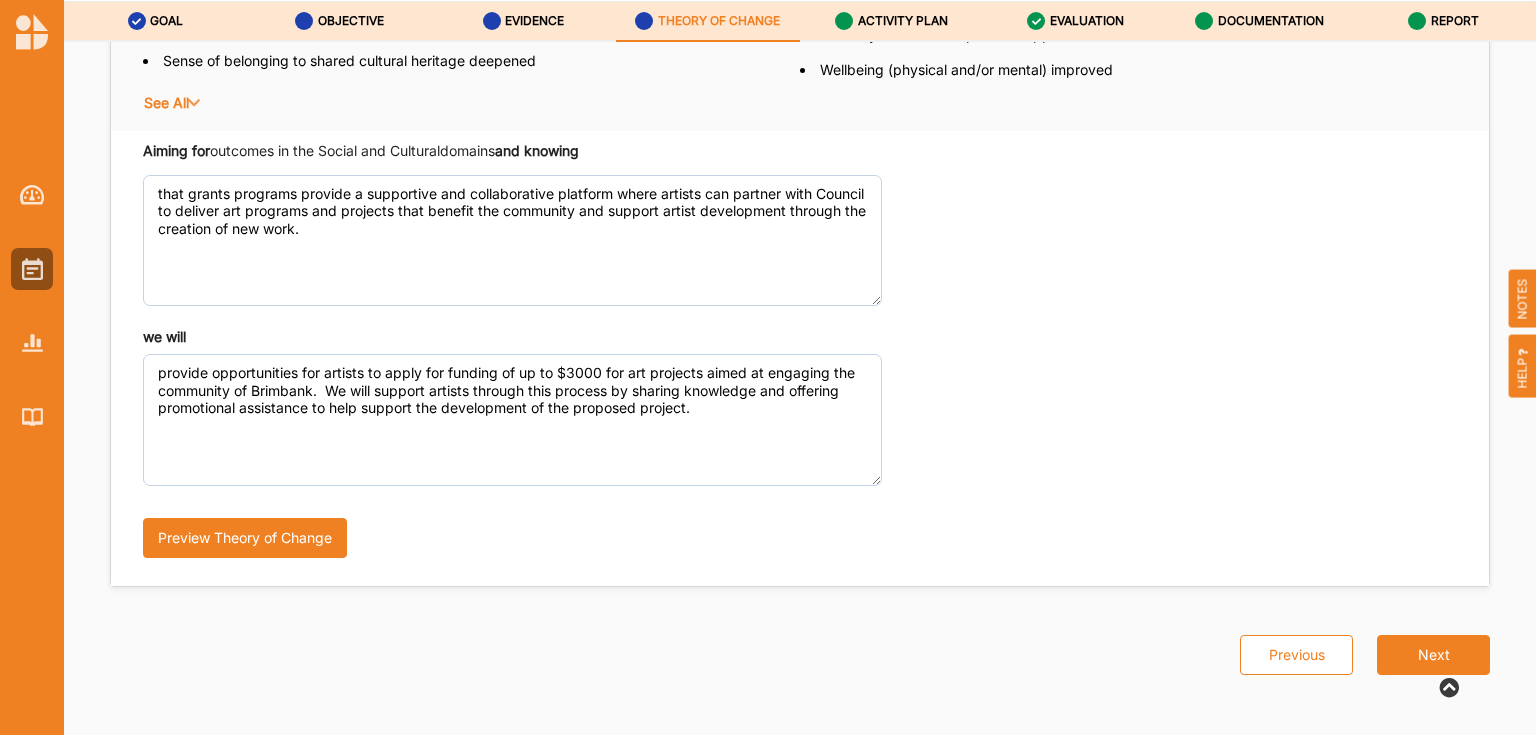 scroll, scrollTop: 261, scrollLeft: 0, axis: vertical 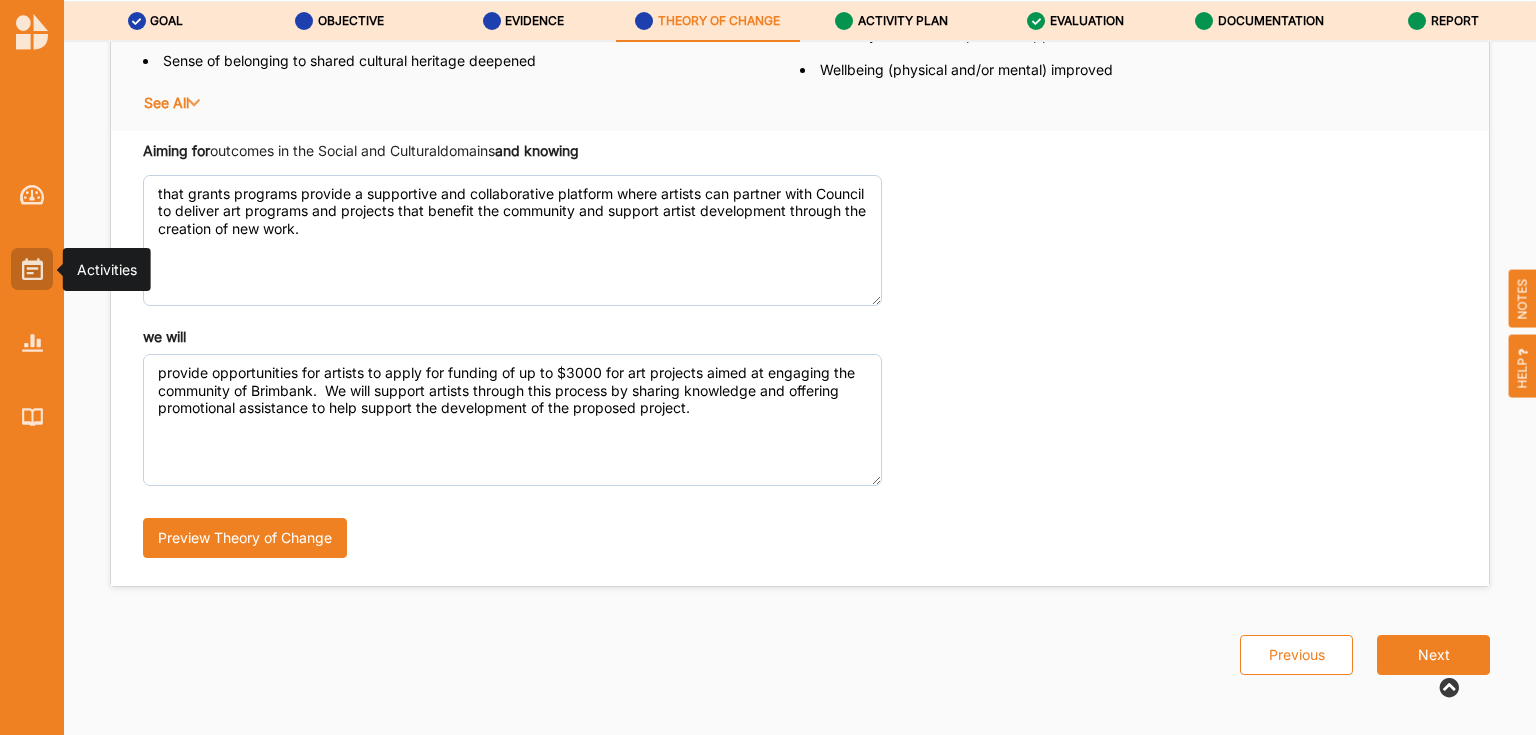 click at bounding box center [32, 269] 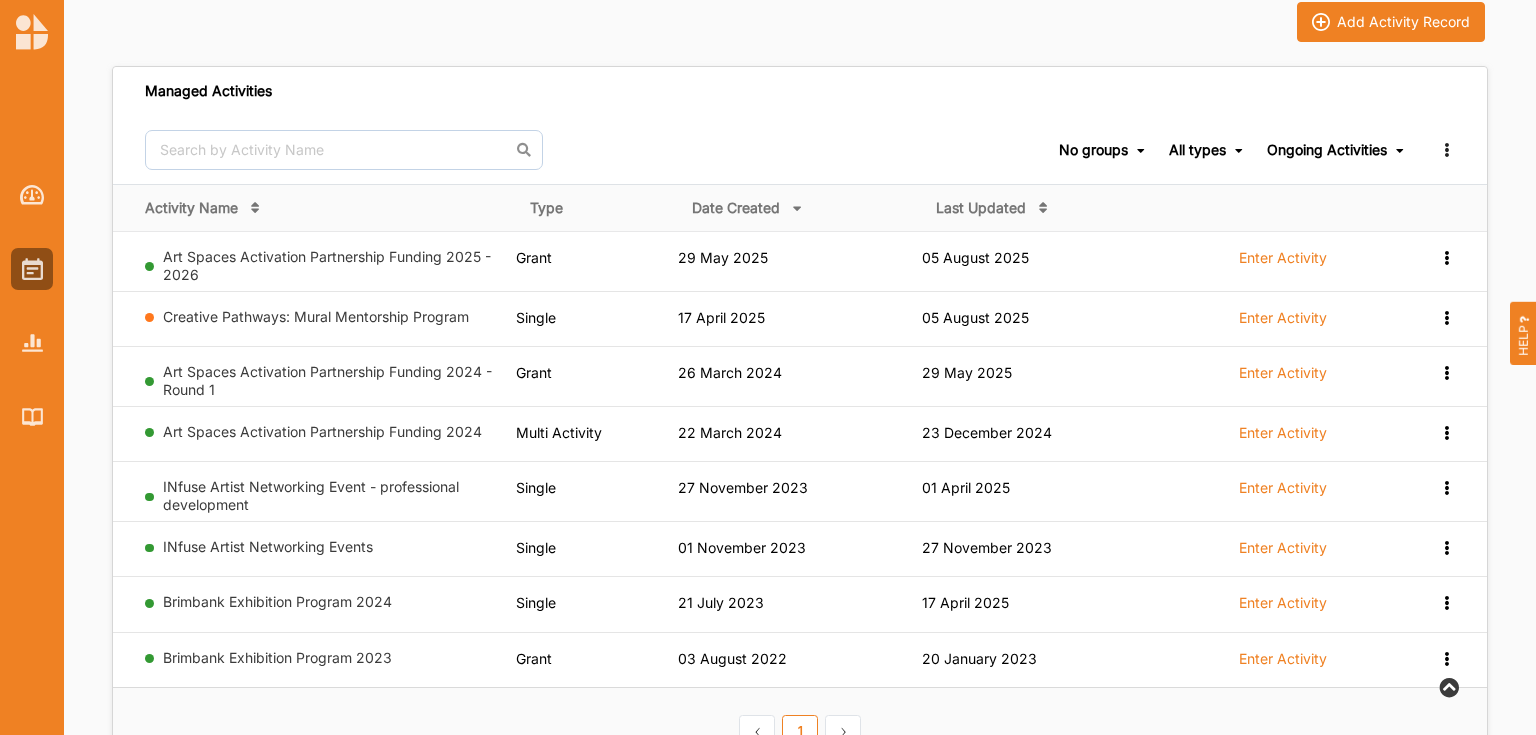 scroll, scrollTop: 0, scrollLeft: 0, axis: both 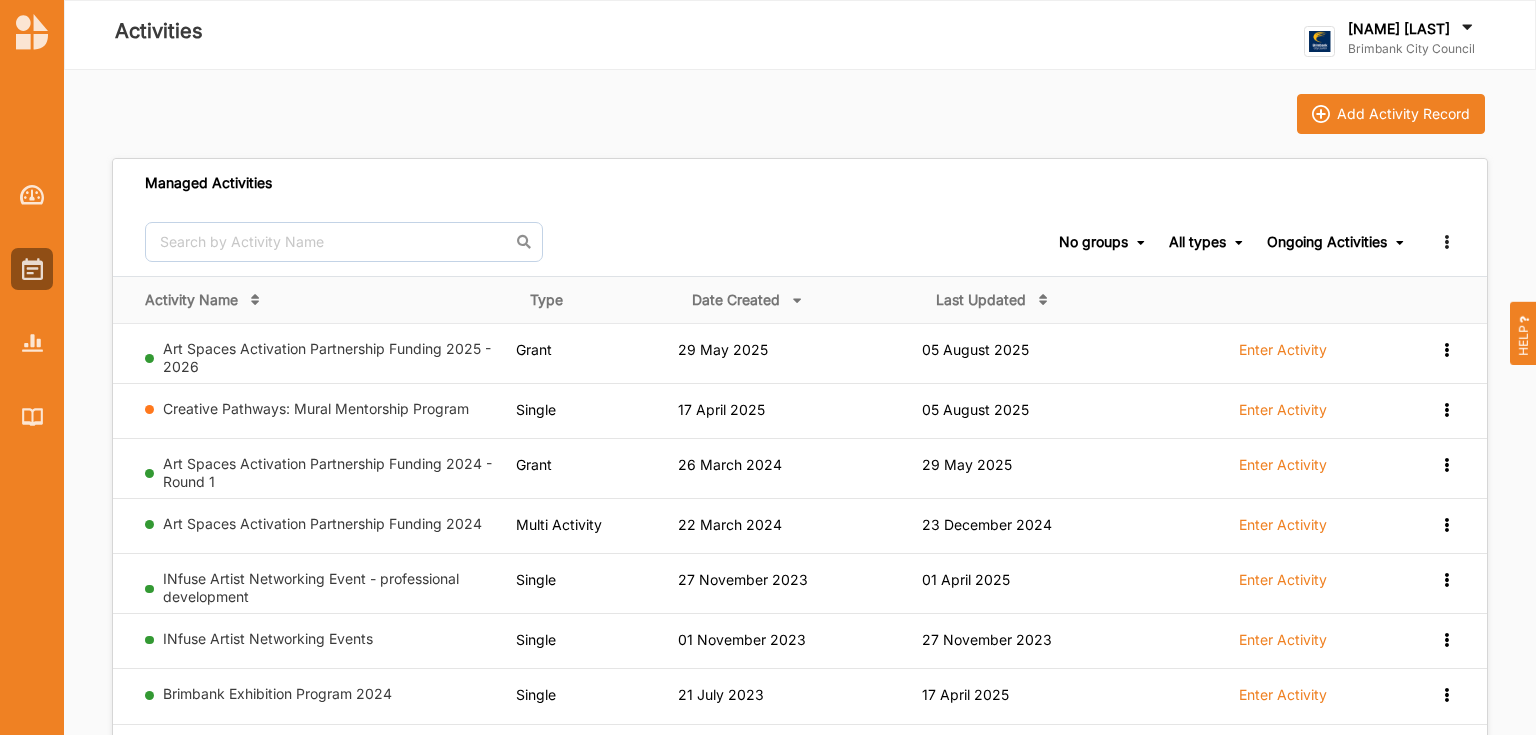 click on "Ongoing Activities" at bounding box center [1327, 242] 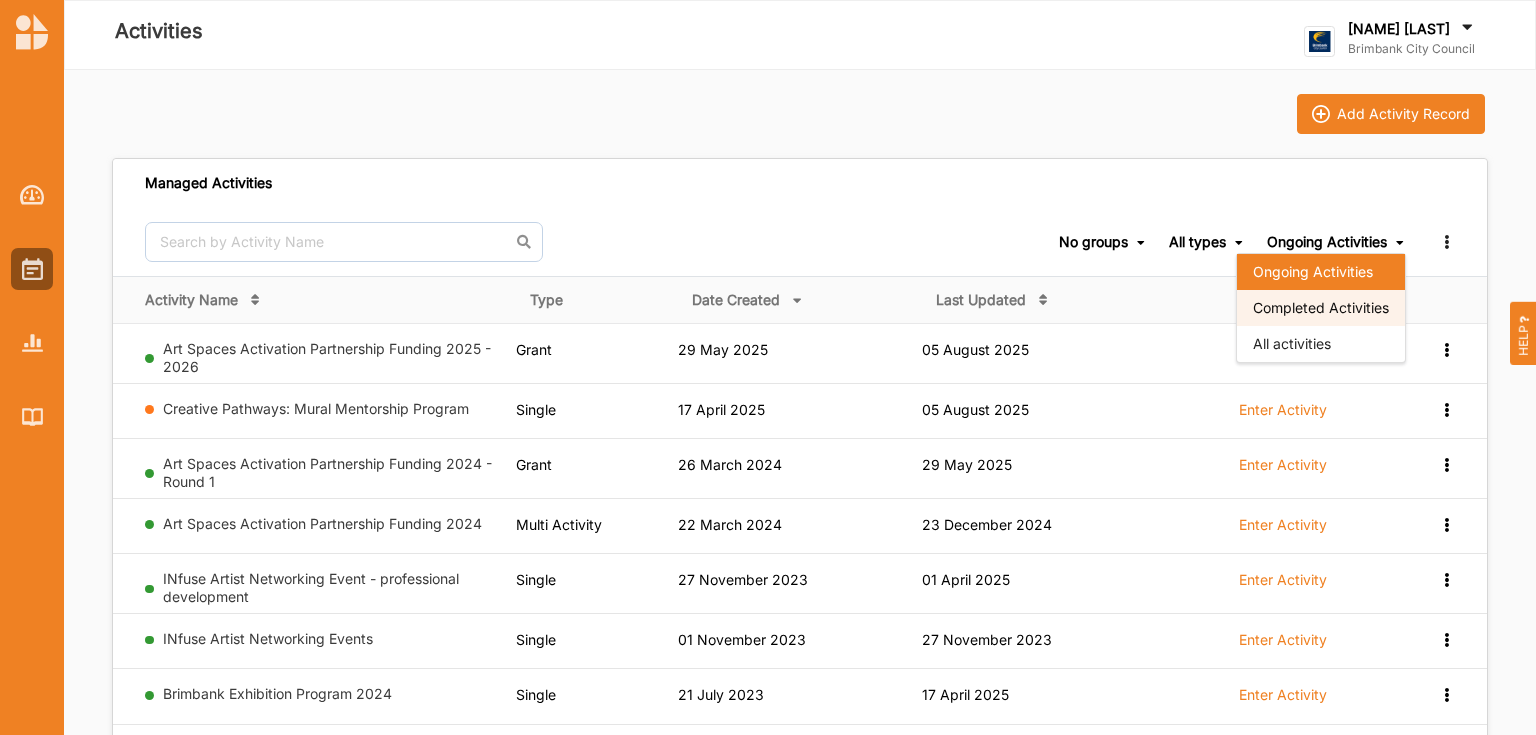 click on "Completed Activities" at bounding box center (1321, 308) 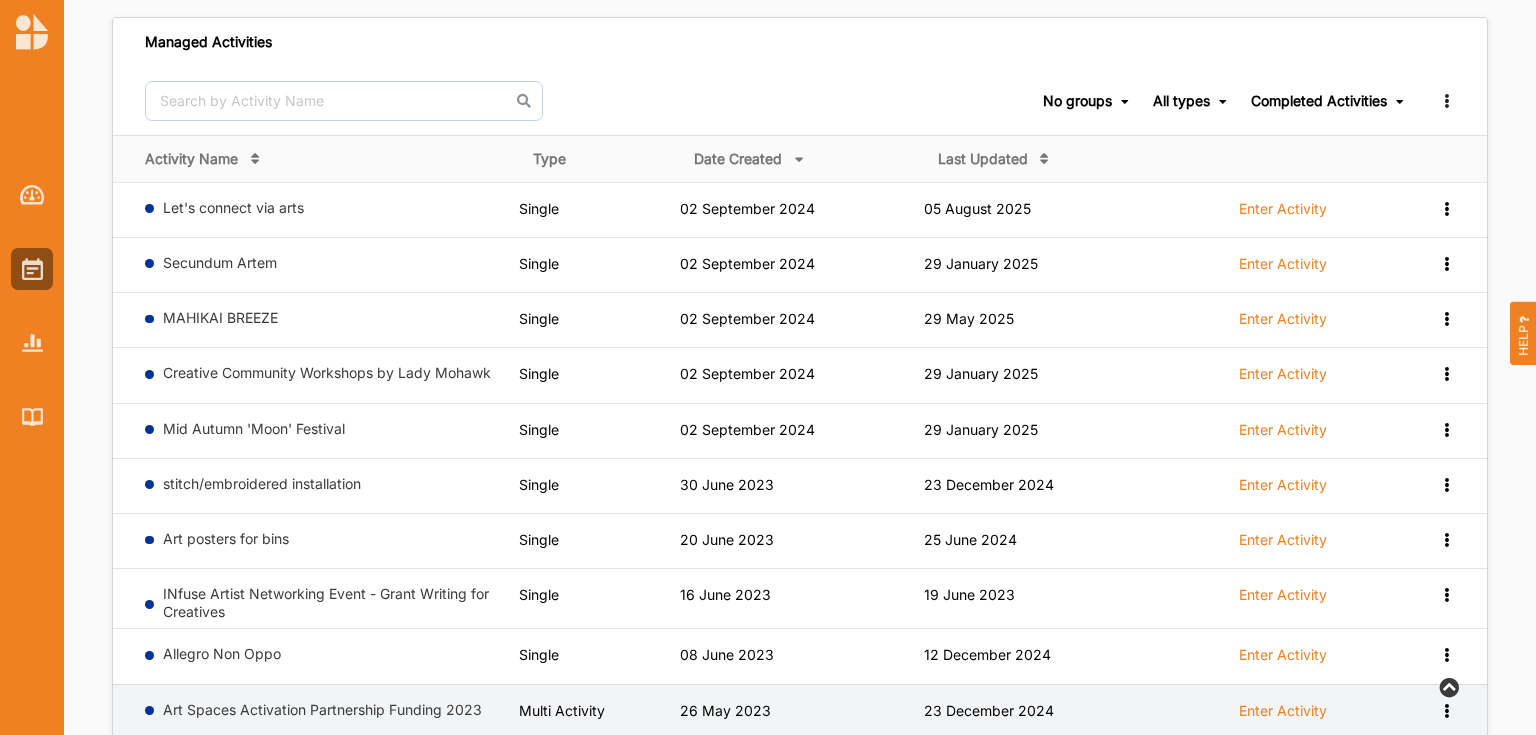 scroll, scrollTop: 0, scrollLeft: 0, axis: both 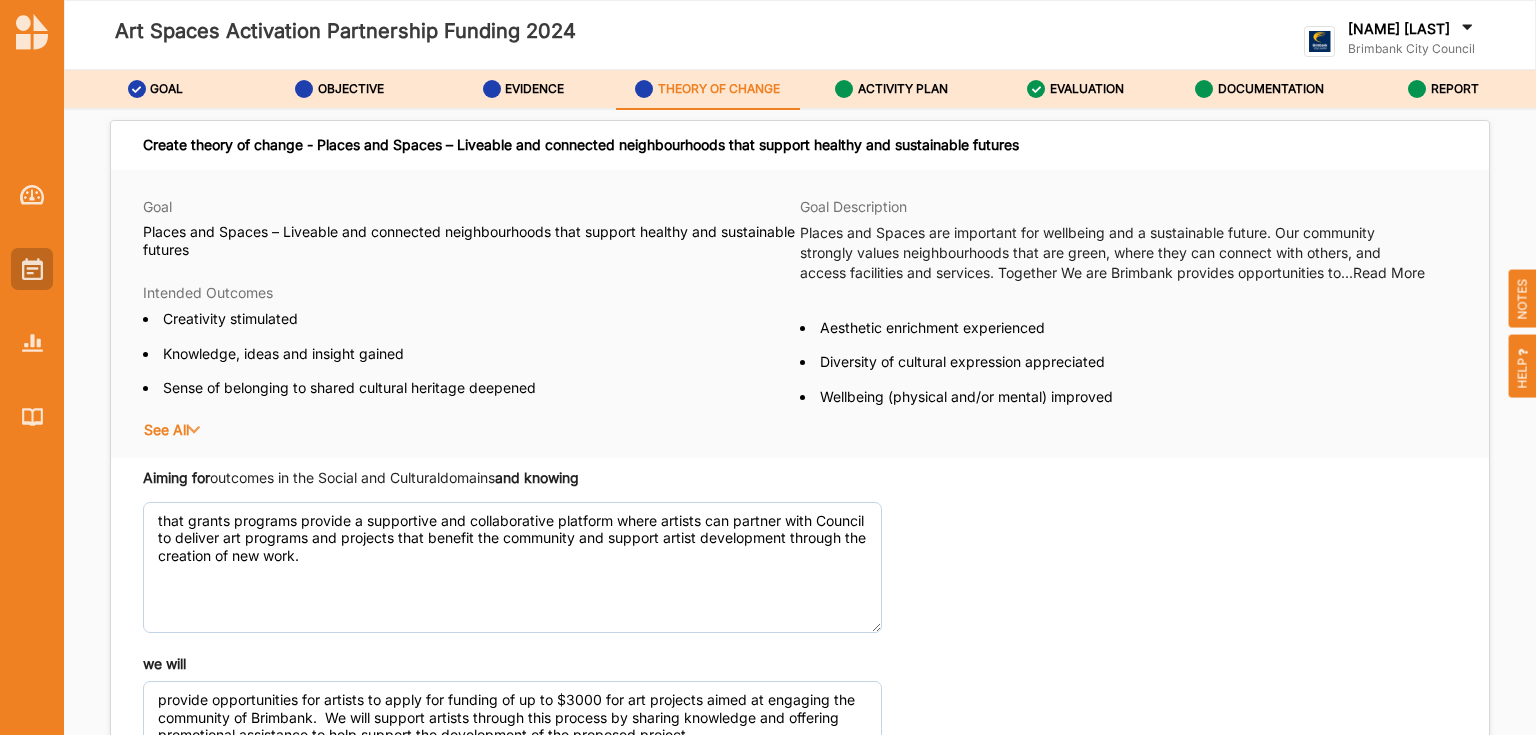 click at bounding box center [32, 269] 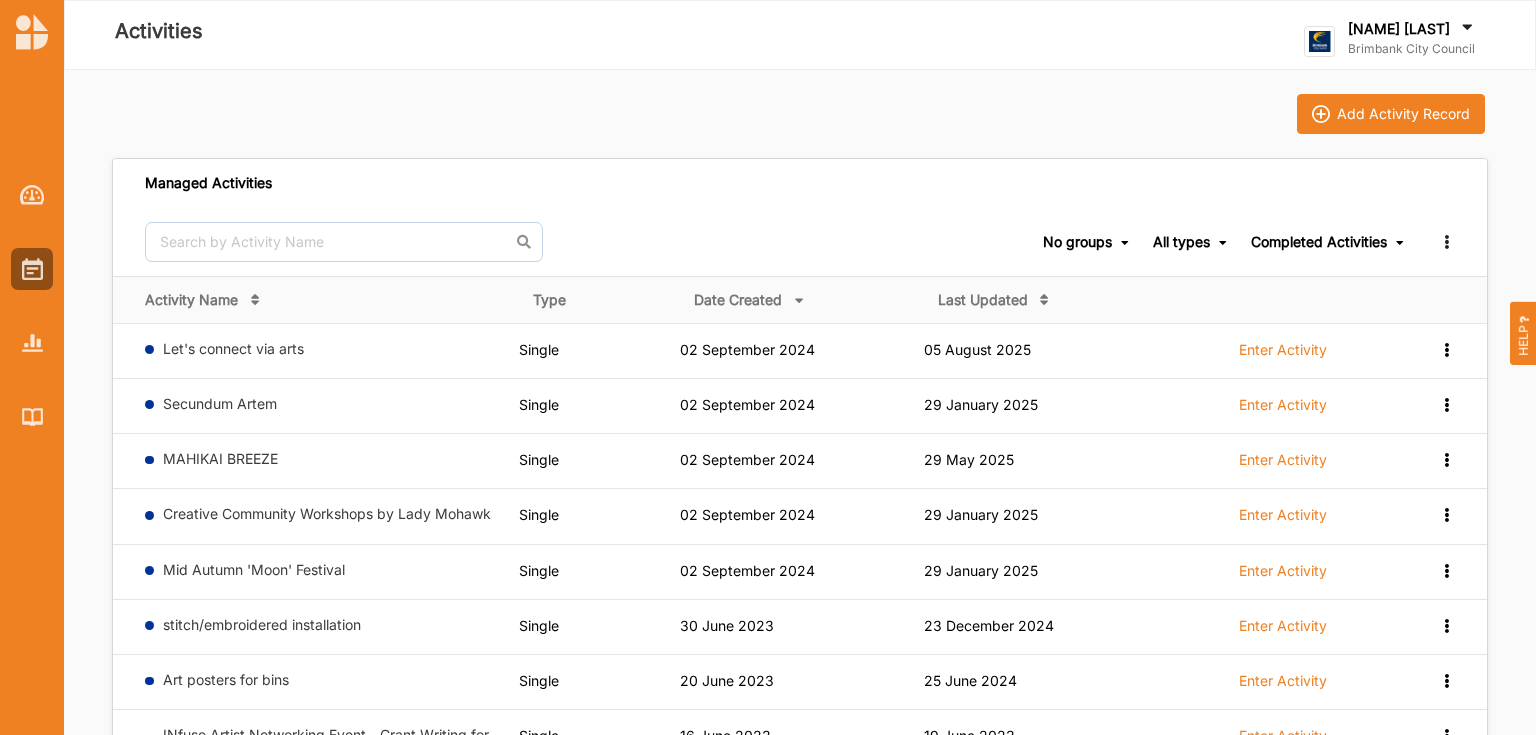 click on "Completed Activities" at bounding box center (1319, 242) 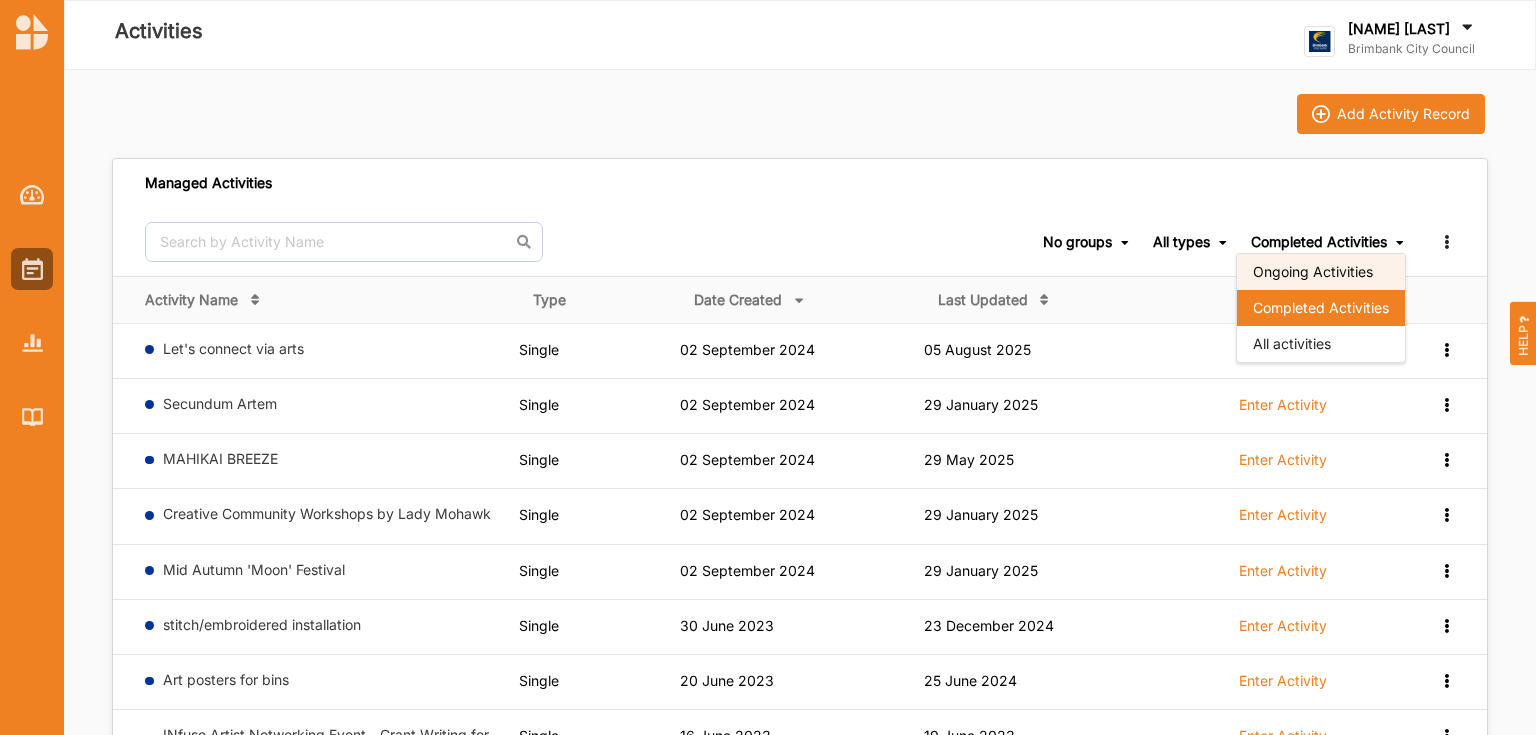 click on "Ongoing Activities" at bounding box center [1321, 272] 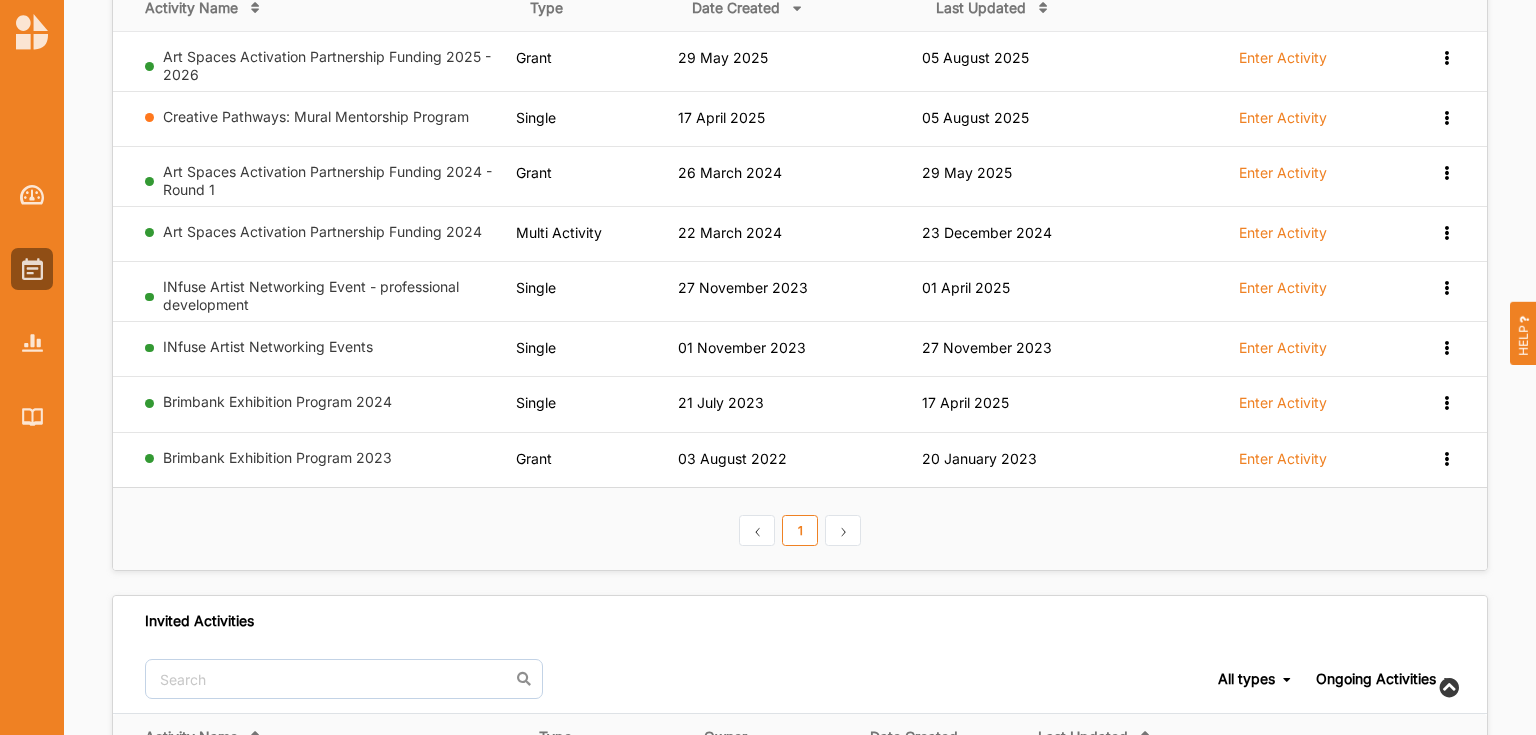 scroll, scrollTop: 320, scrollLeft: 0, axis: vertical 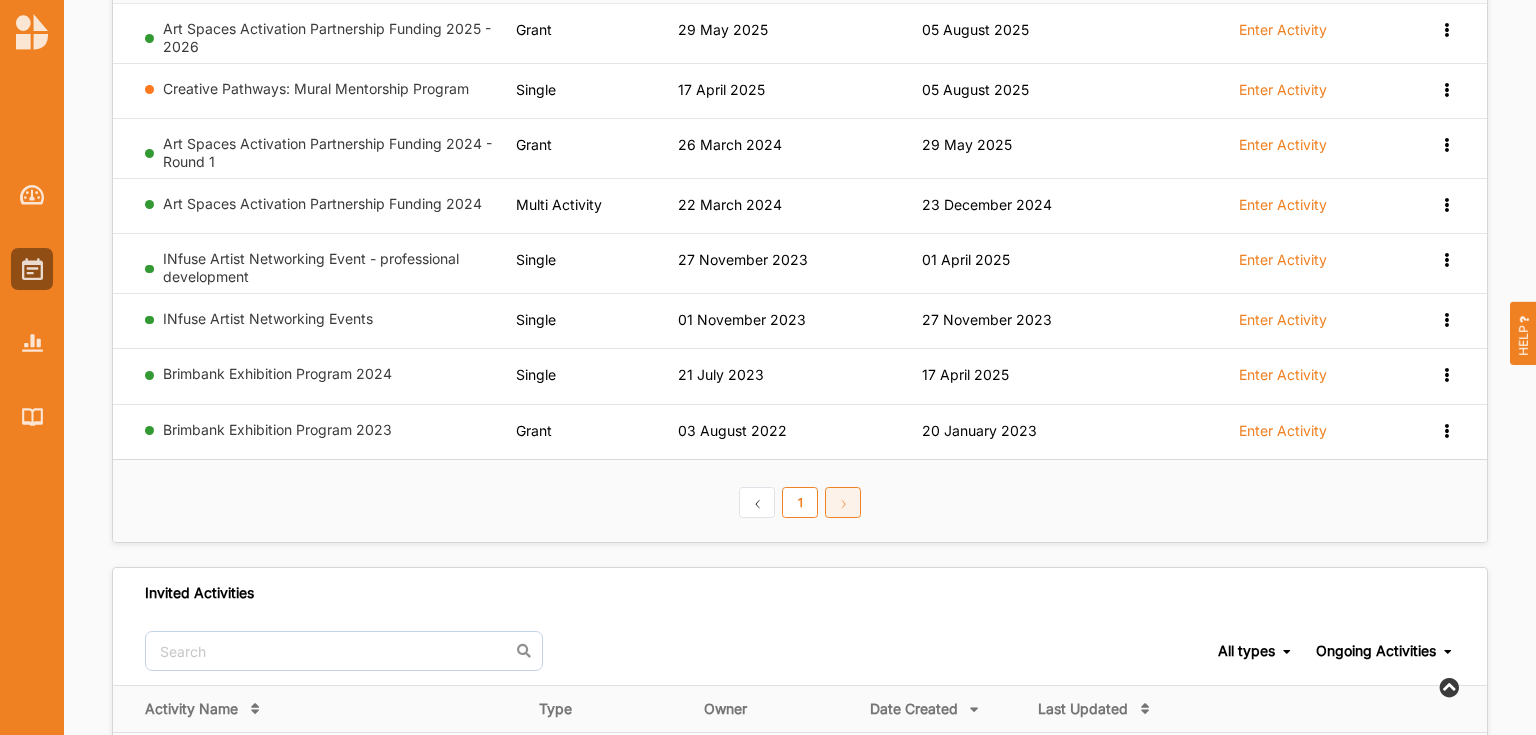 click on "⟩" at bounding box center (843, 503) 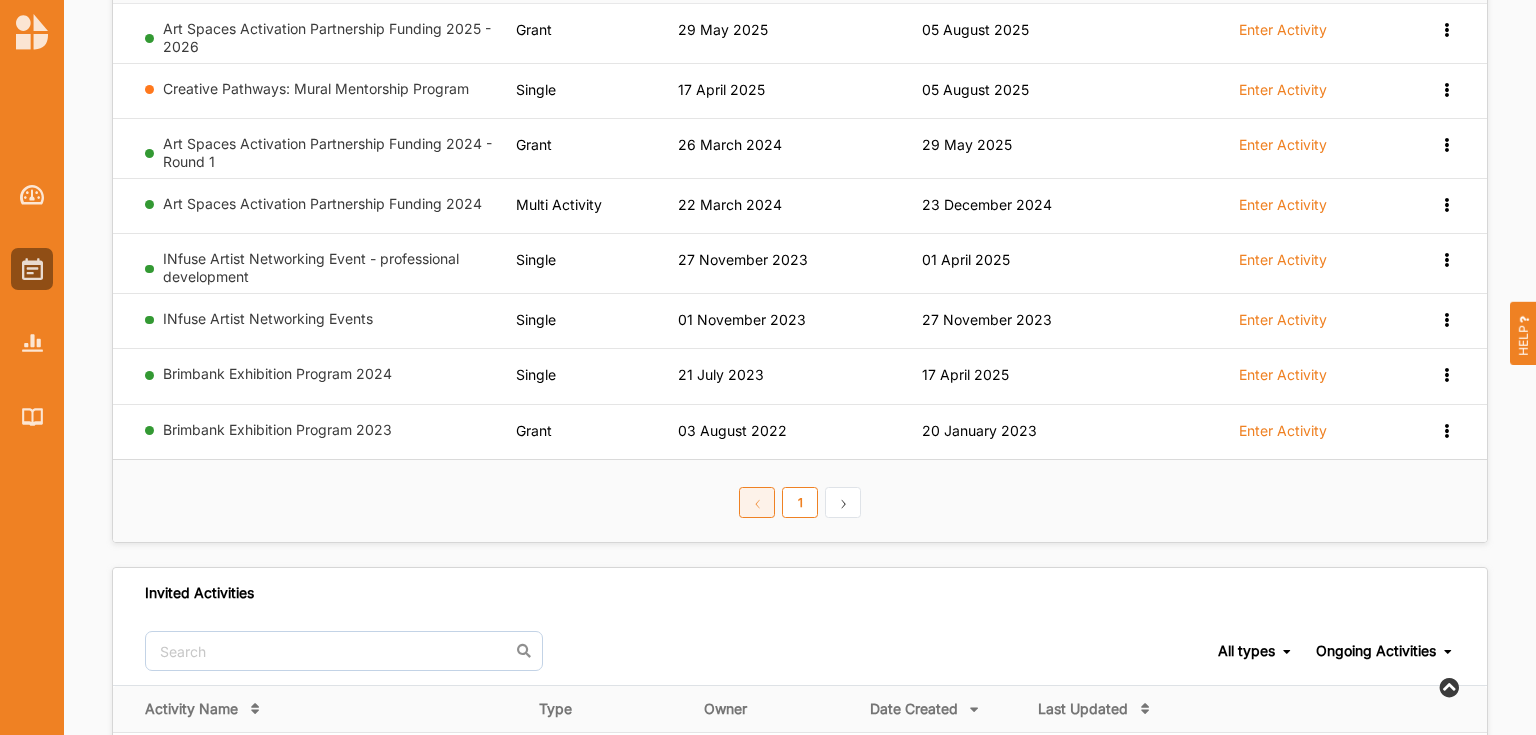 click on "⟨" at bounding box center [757, 503] 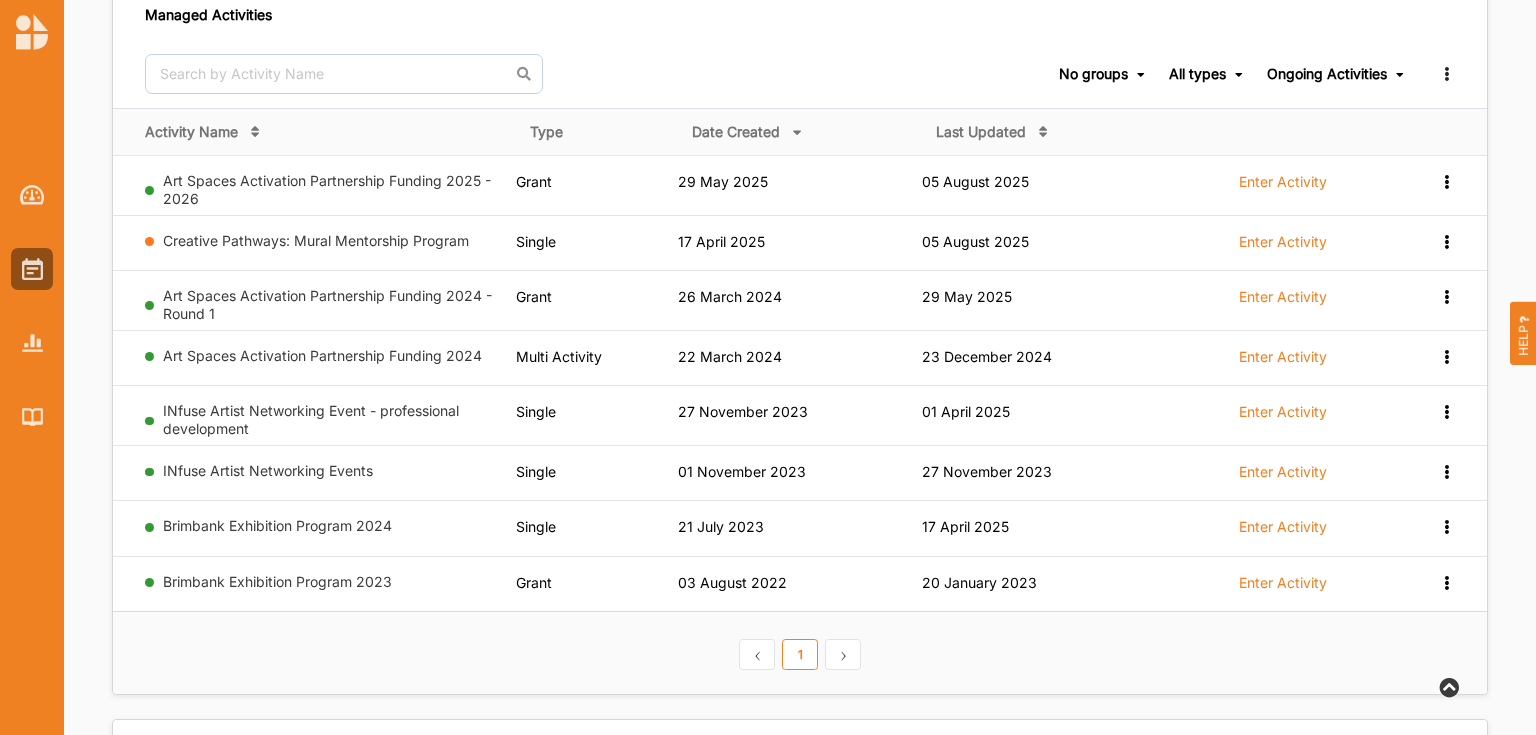 scroll, scrollTop: 172, scrollLeft: 0, axis: vertical 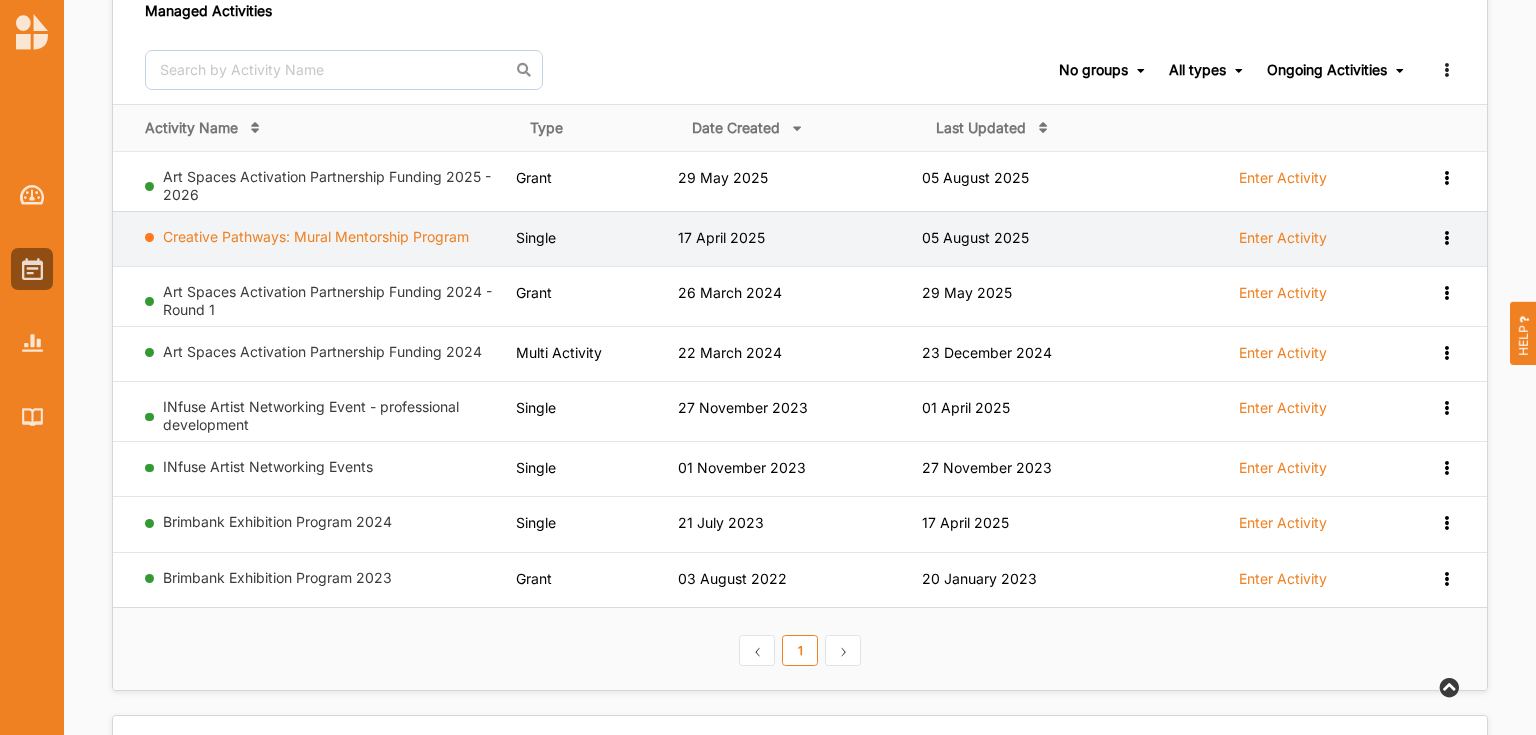 click on "Creative Pathways: Mural Mentorship Program" at bounding box center (316, 236) 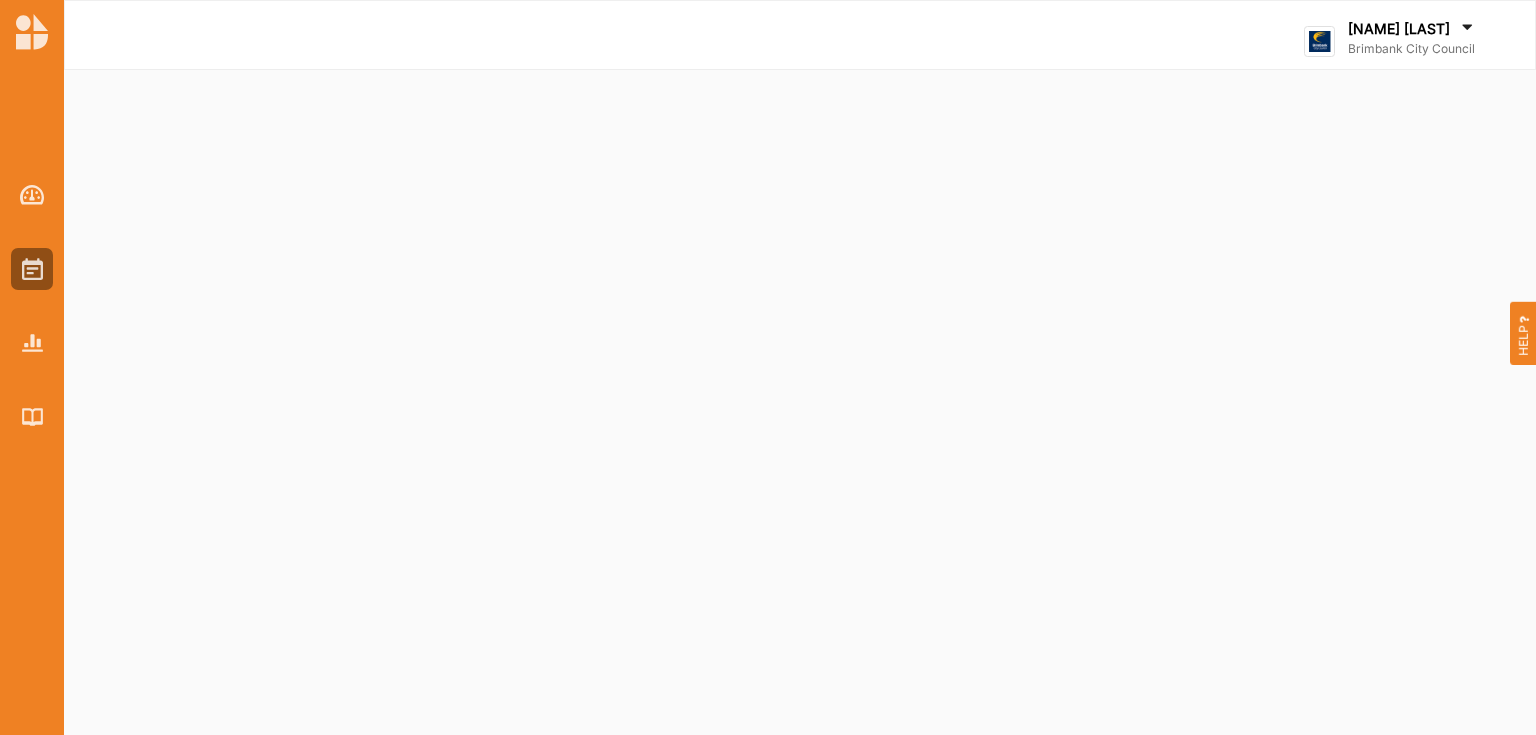 scroll, scrollTop: 0, scrollLeft: 0, axis: both 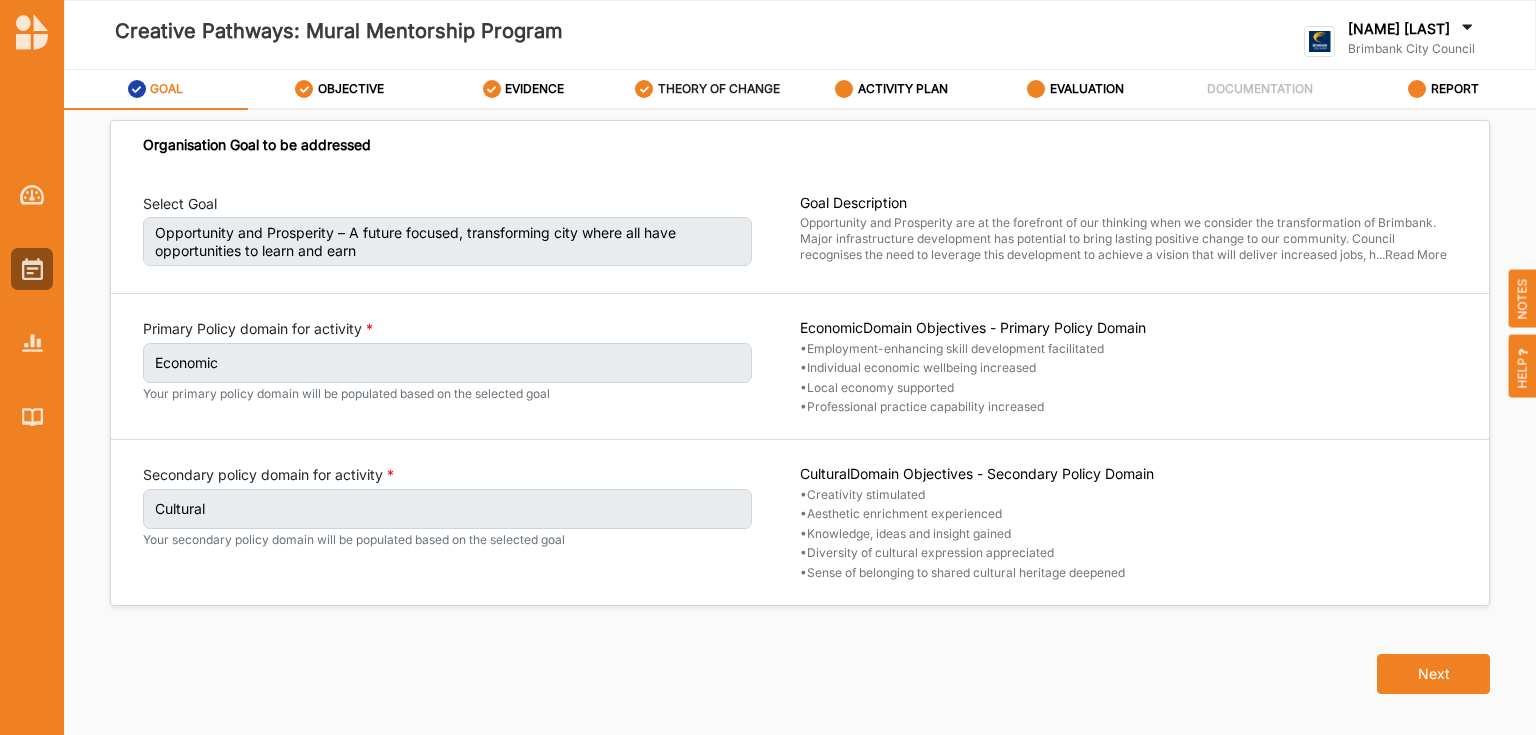 click on "THEORY OF CHANGE" at bounding box center (707, 89) 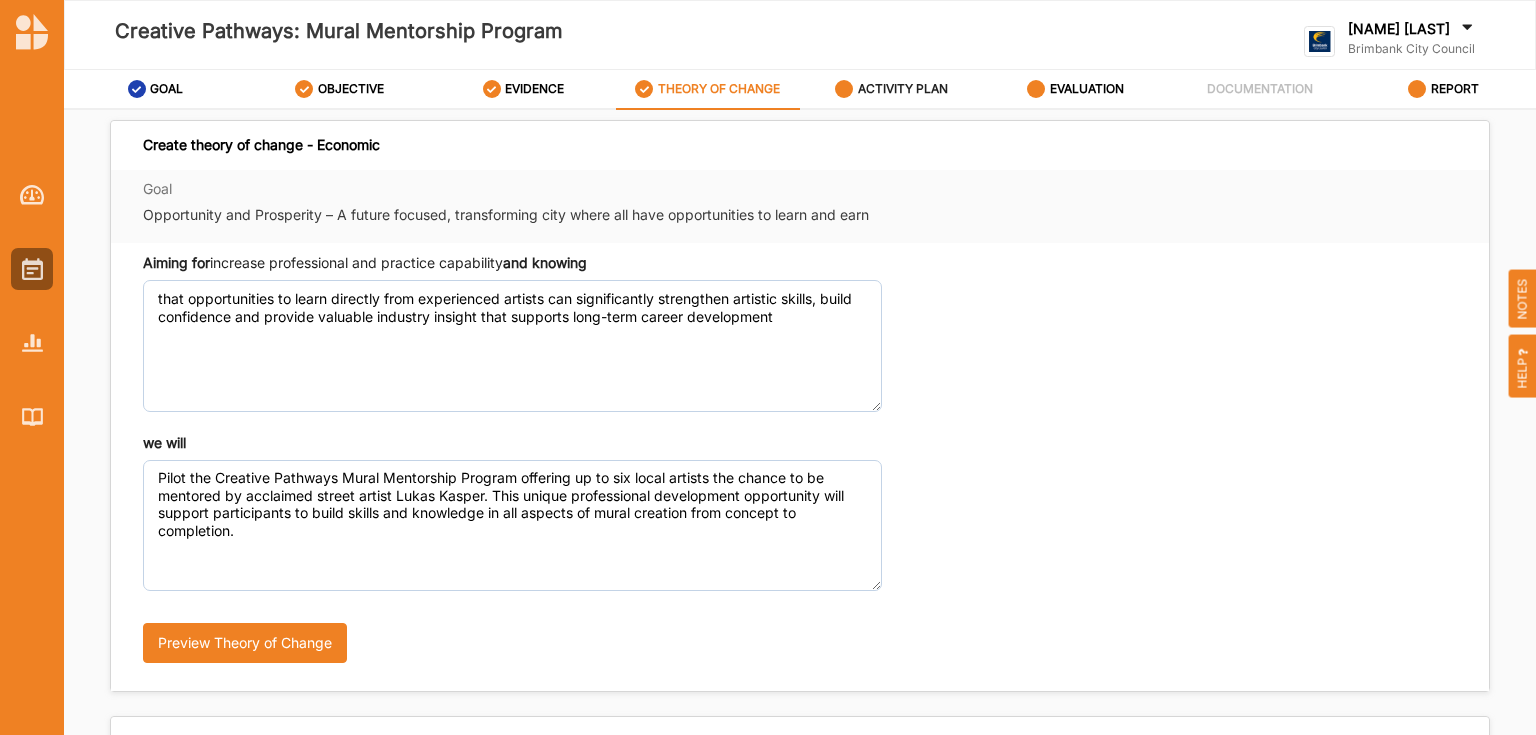 click on "ACTIVITY PLAN" at bounding box center [891, 89] 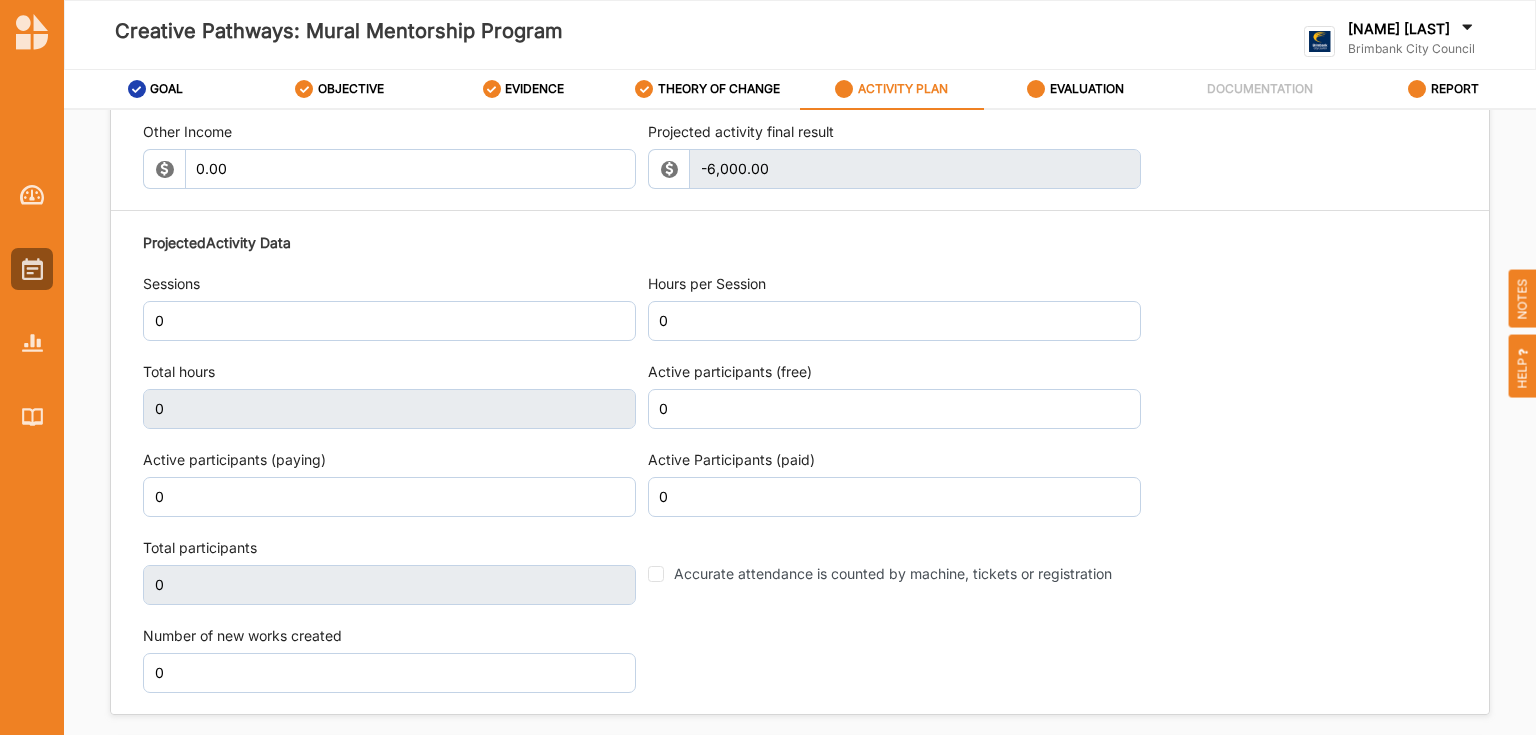 scroll, scrollTop: 2400, scrollLeft: 0, axis: vertical 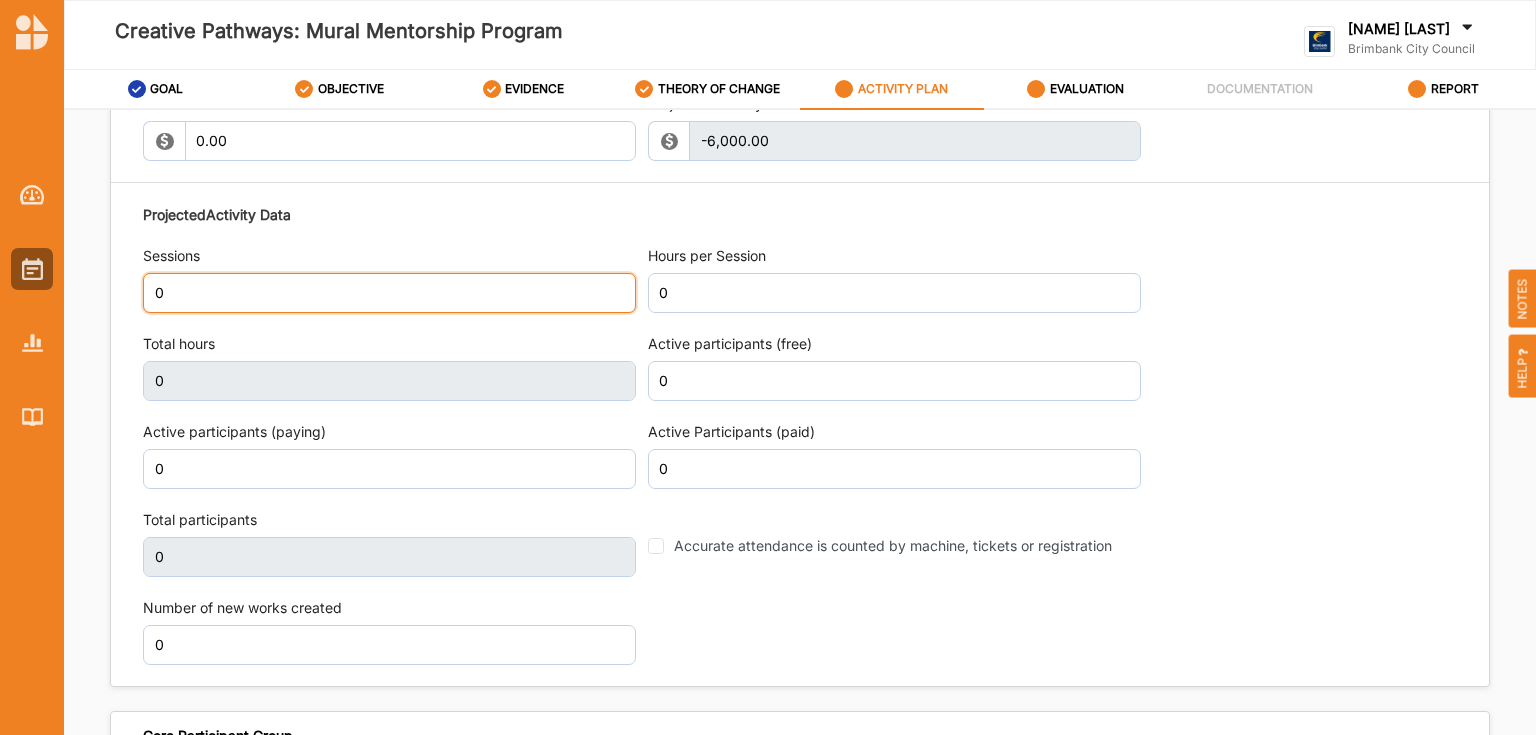 click on "0" at bounding box center (389, 293) 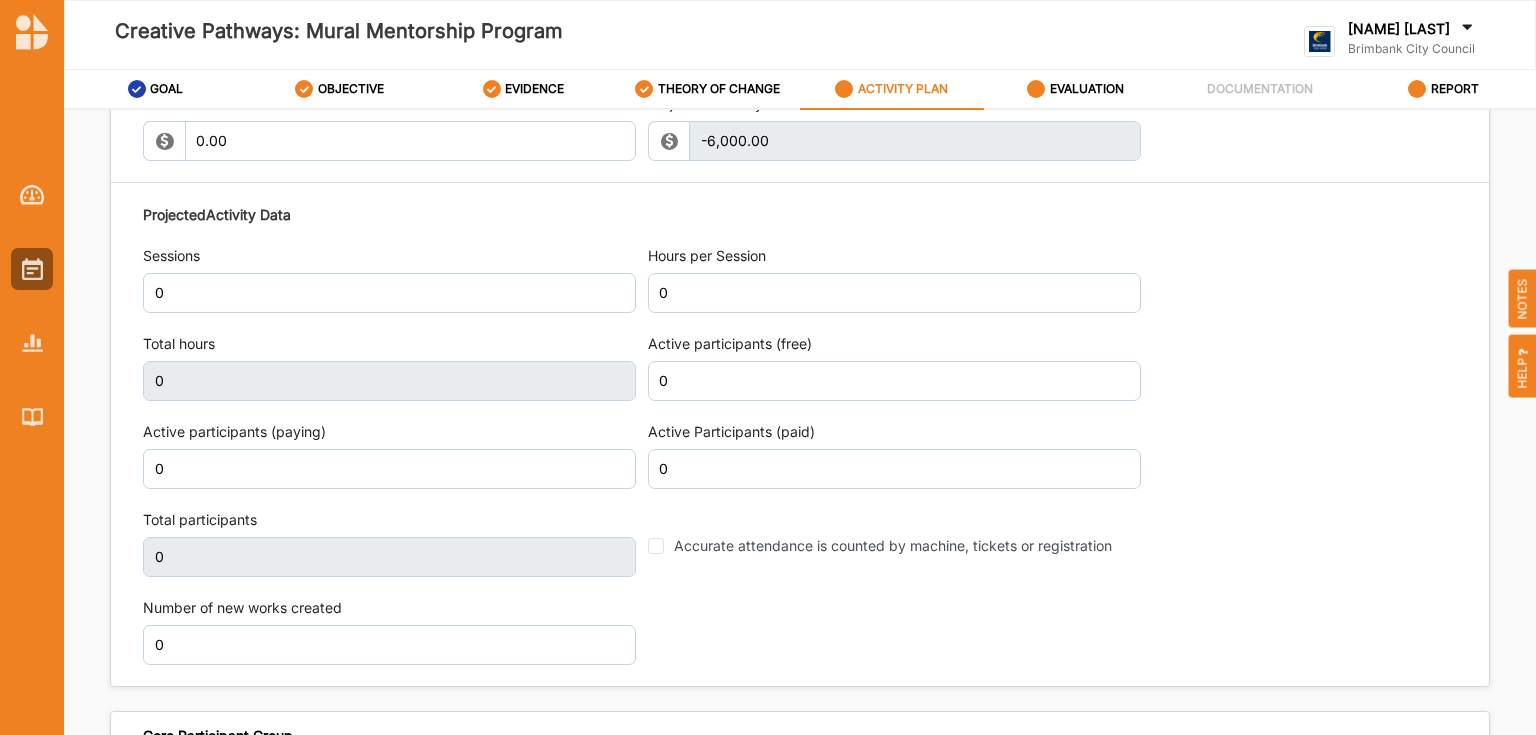 scroll, scrollTop: 2414, scrollLeft: 0, axis: vertical 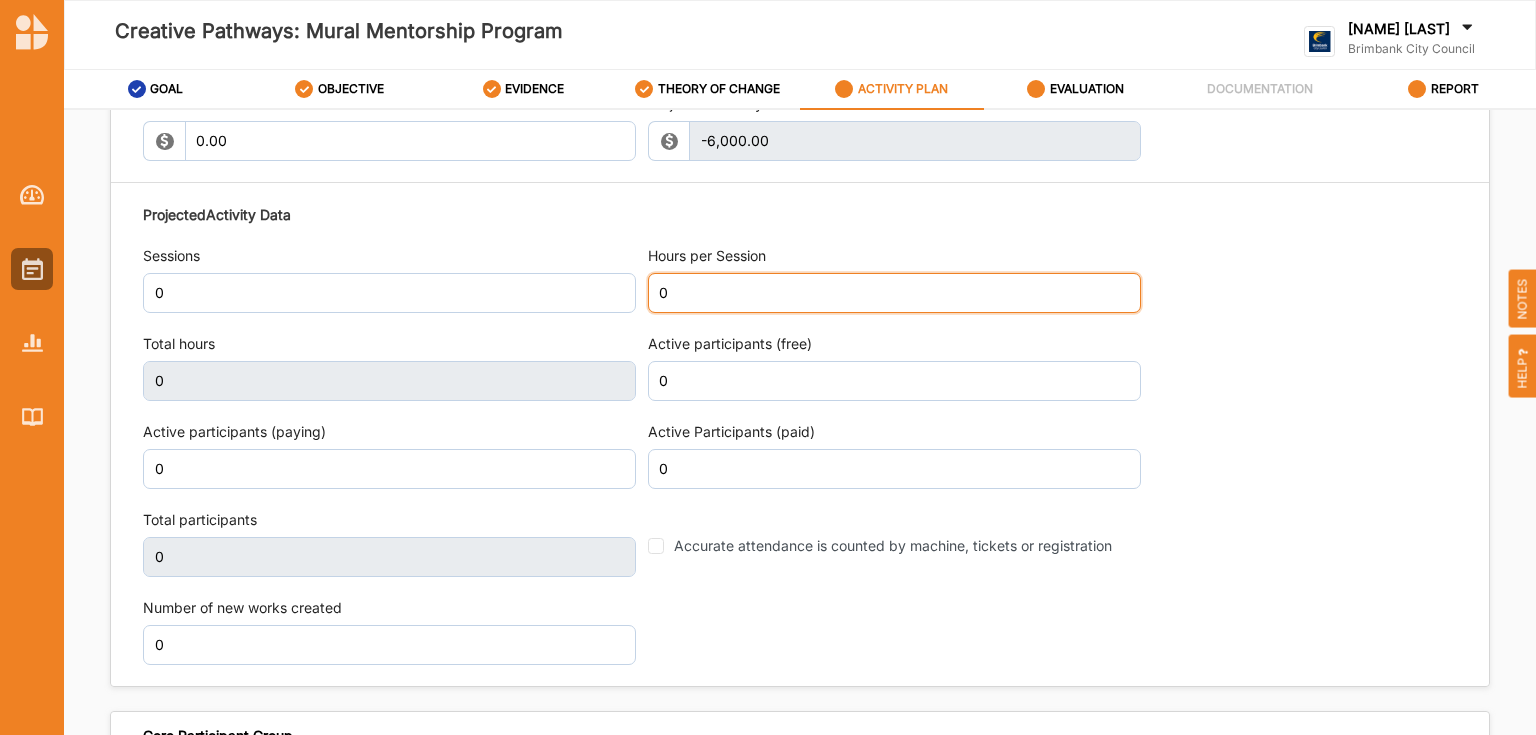 click on "0" at bounding box center [894, 293] 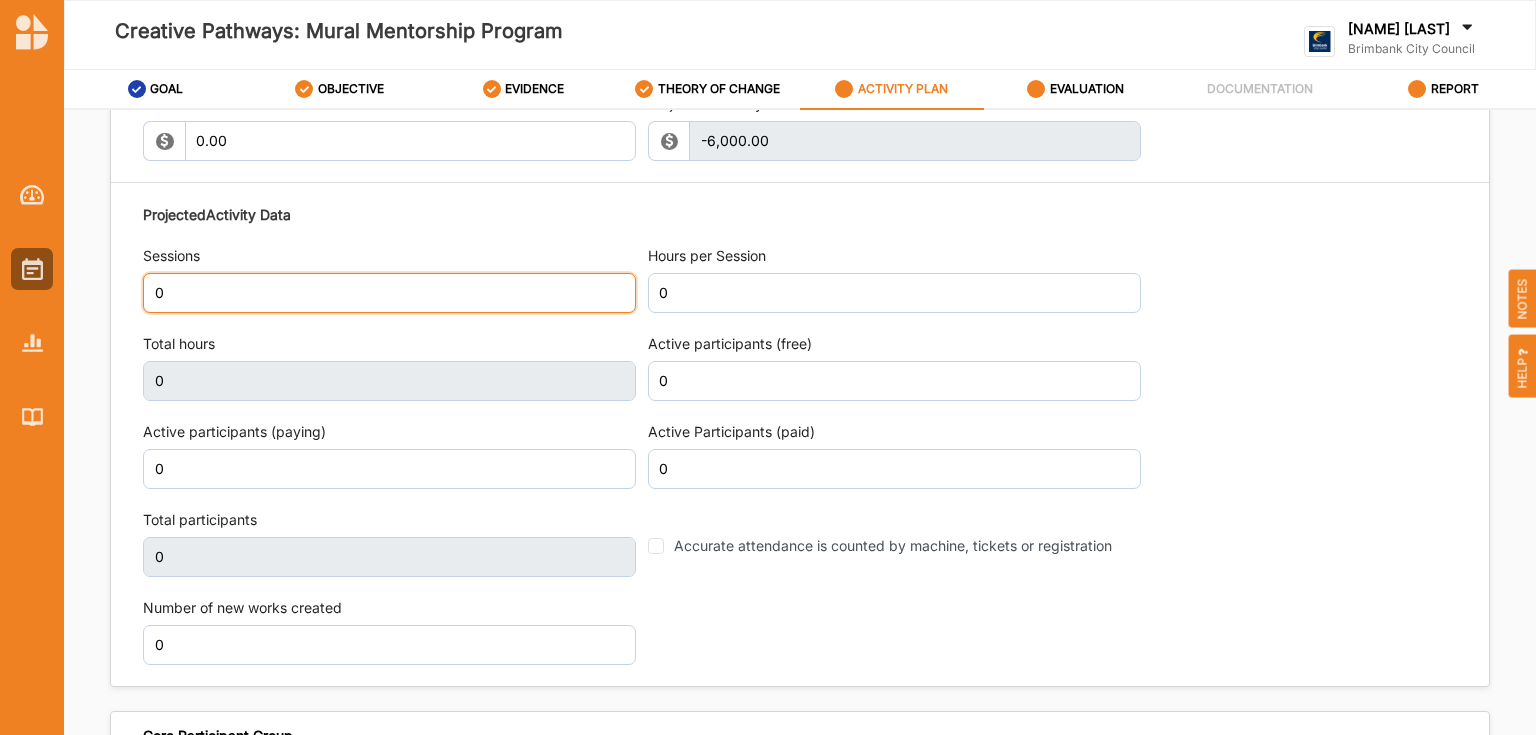scroll, scrollTop: 2414, scrollLeft: 0, axis: vertical 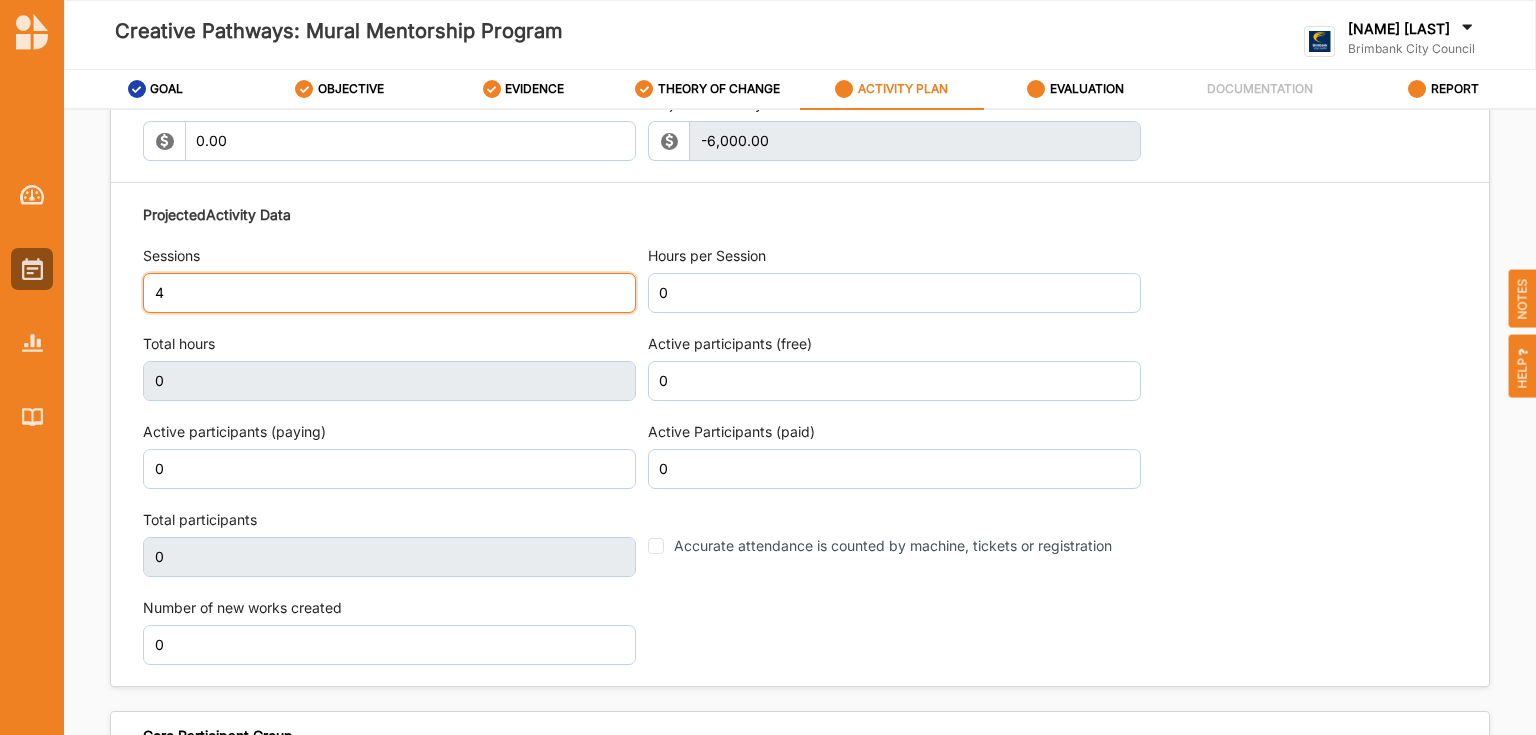 type on "4" 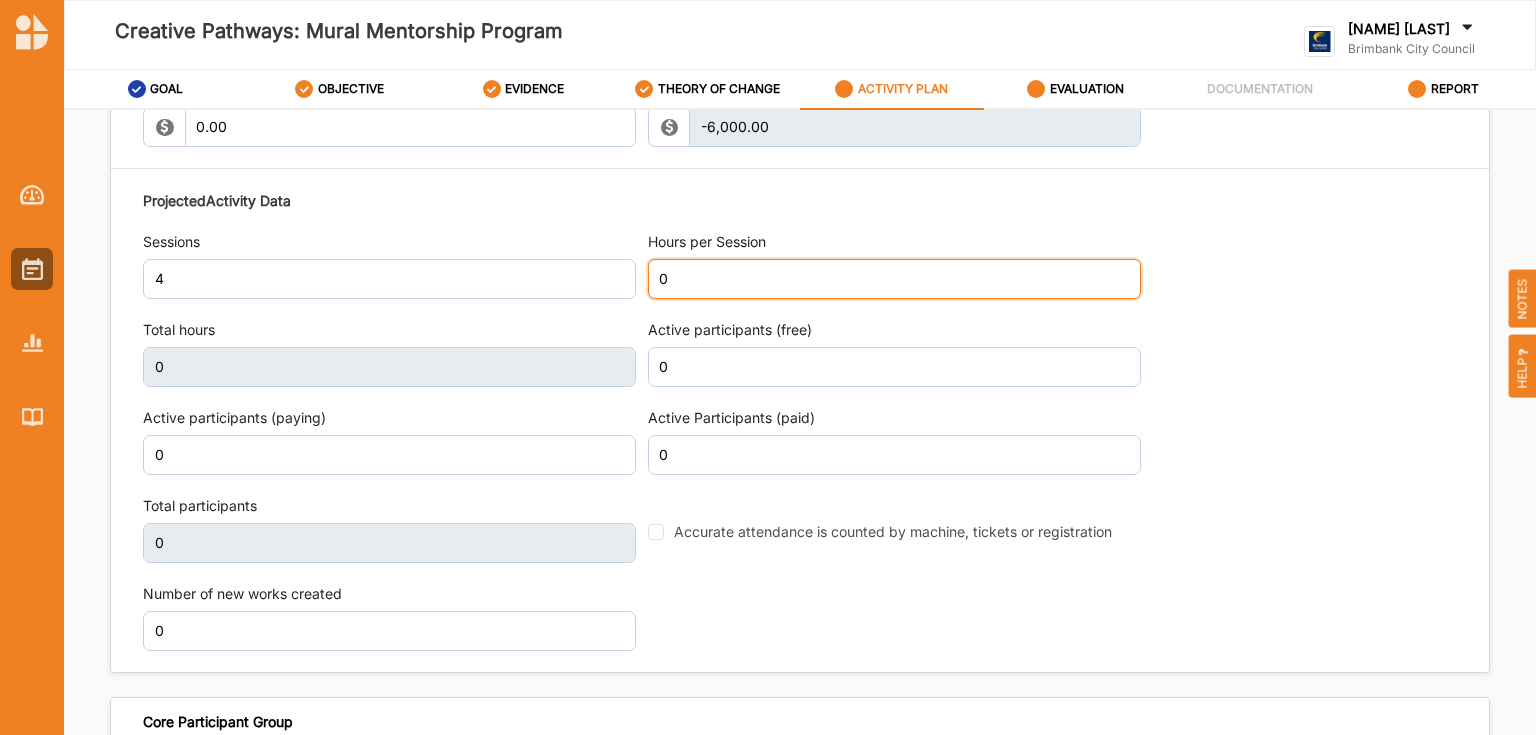 scroll, scrollTop: 2400, scrollLeft: 0, axis: vertical 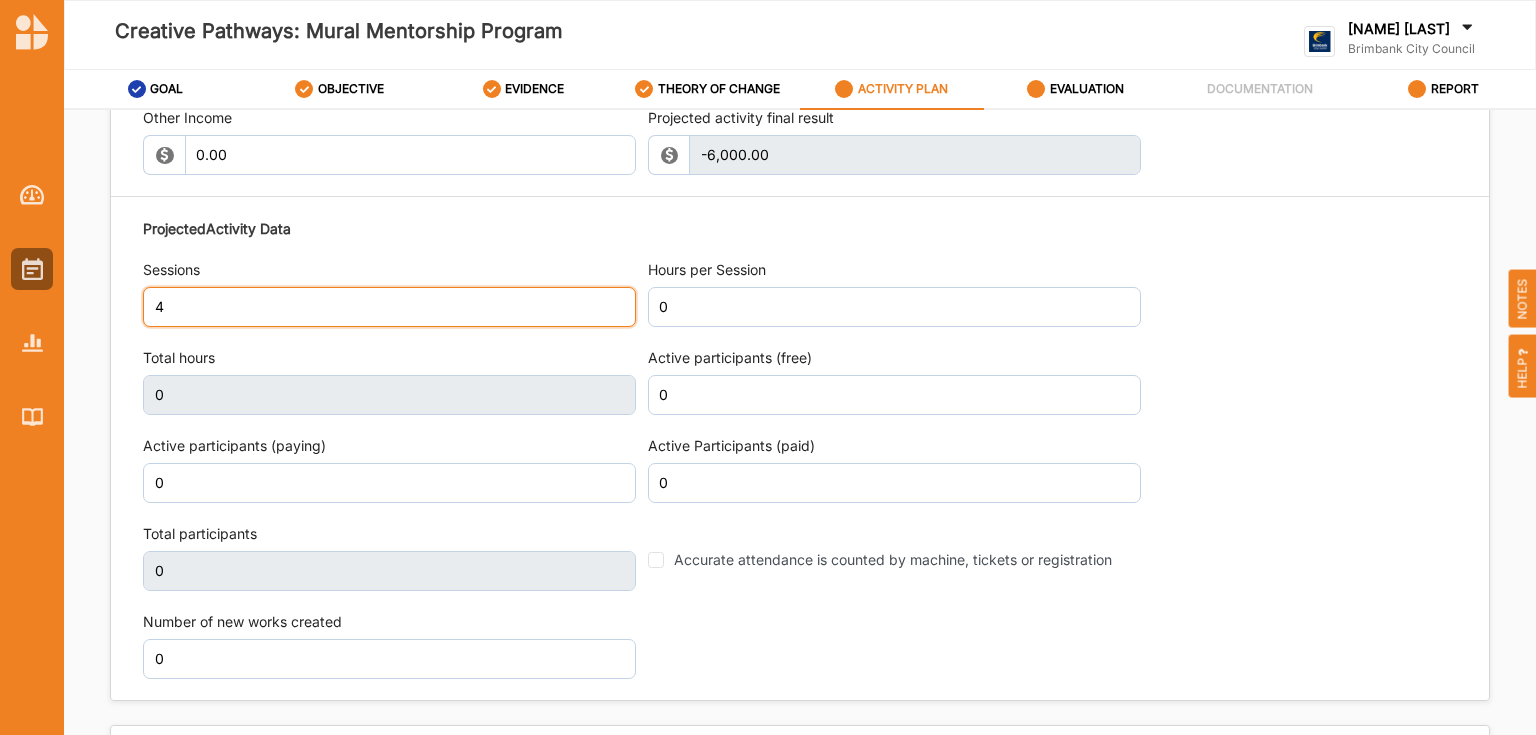 click on "4" at bounding box center (389, 307) 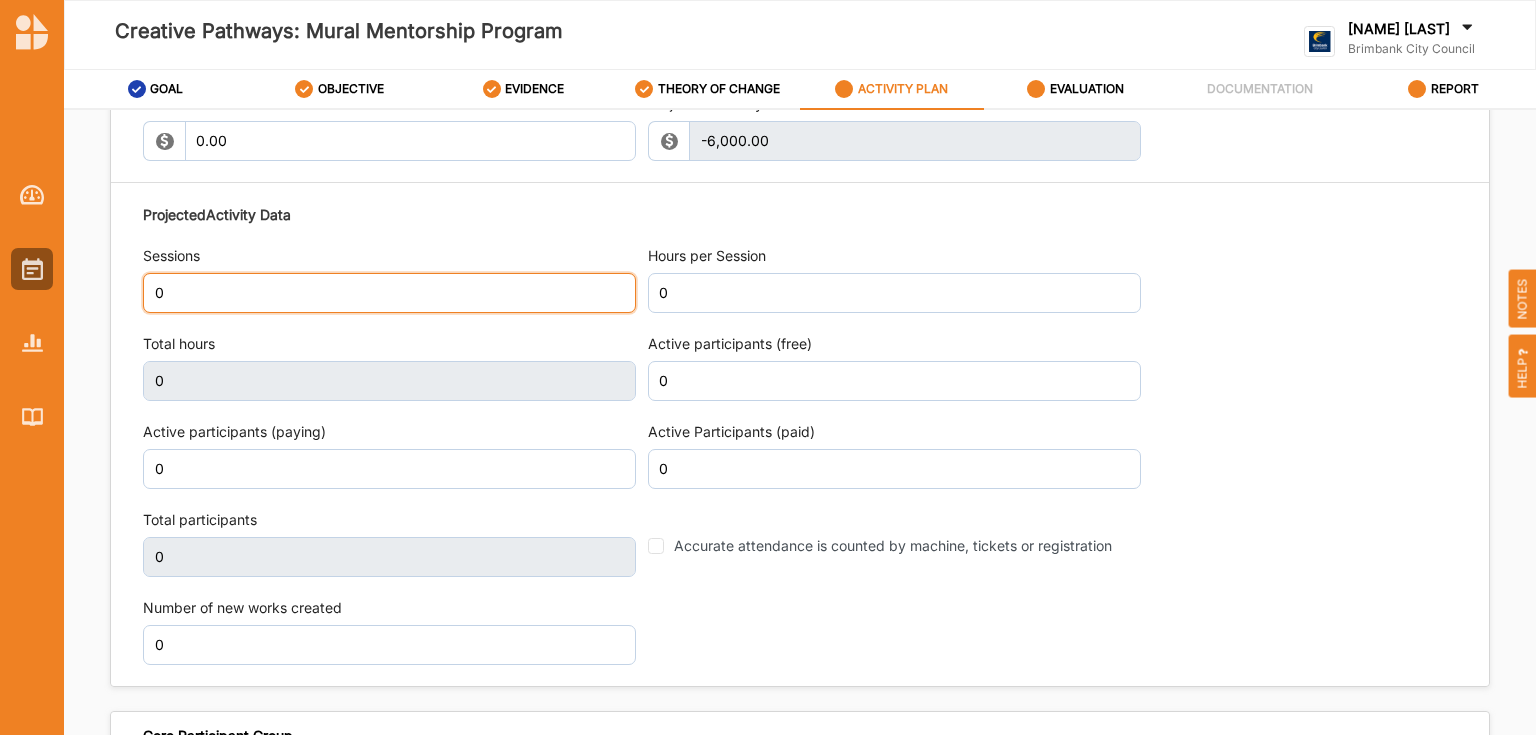 scroll, scrollTop: 2400, scrollLeft: 0, axis: vertical 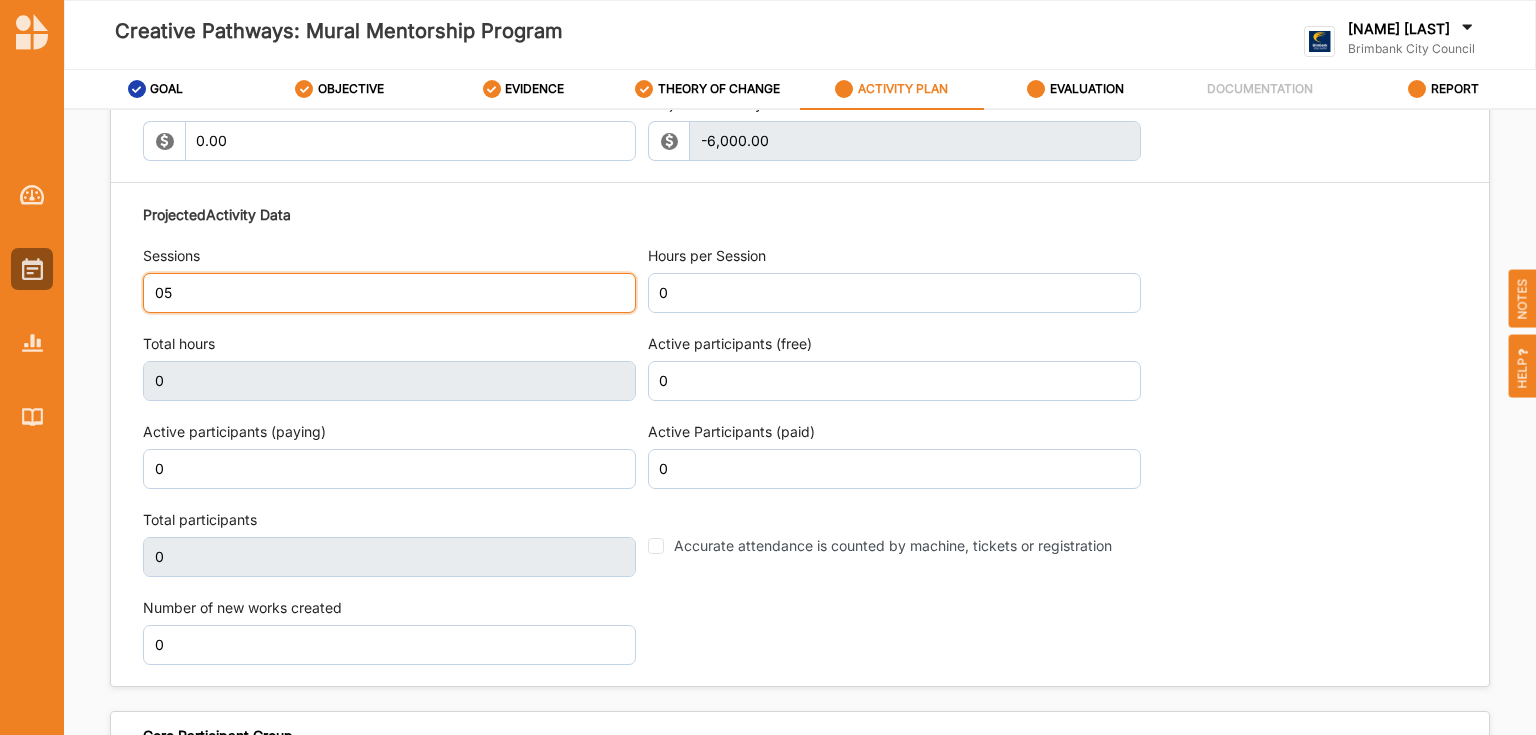type on "0" 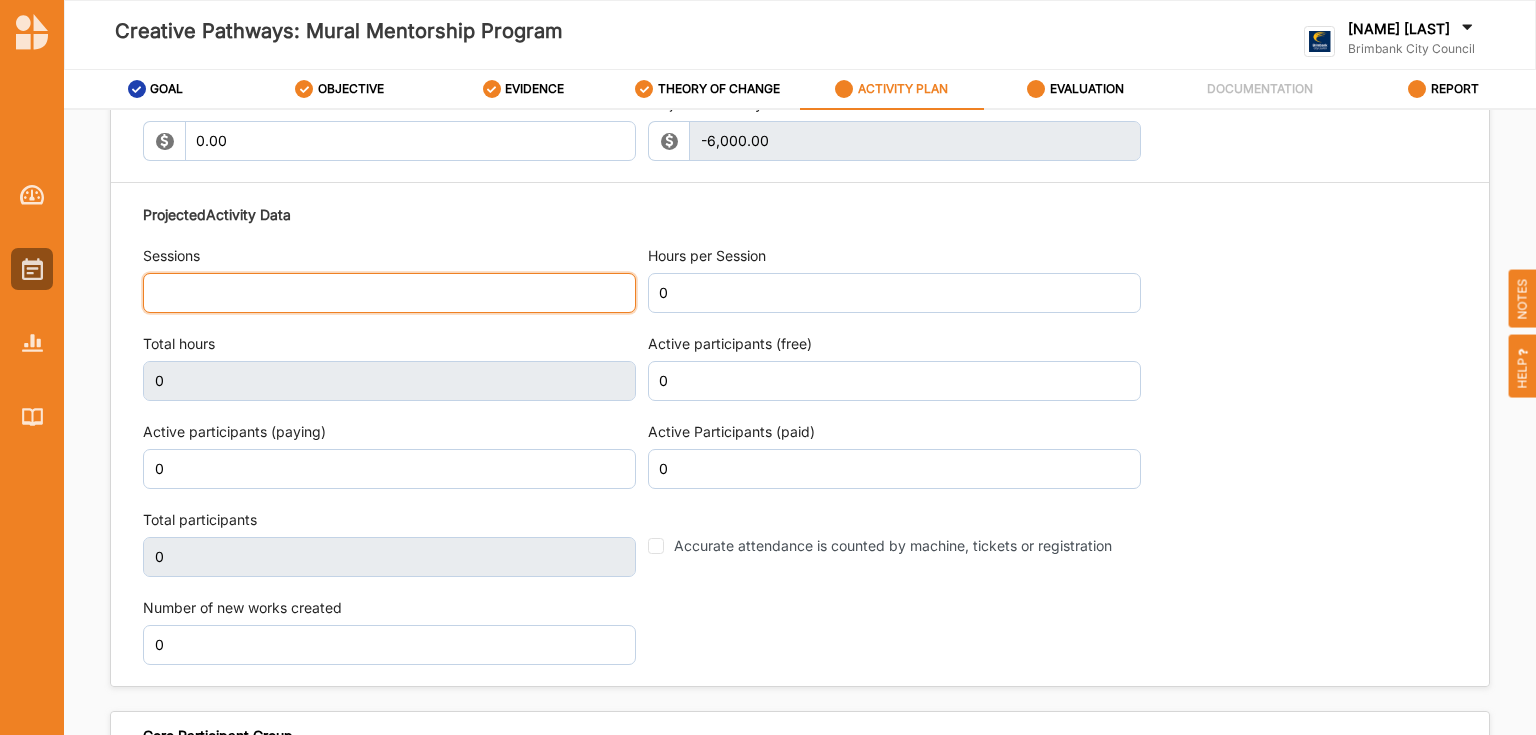 click at bounding box center [389, 293] 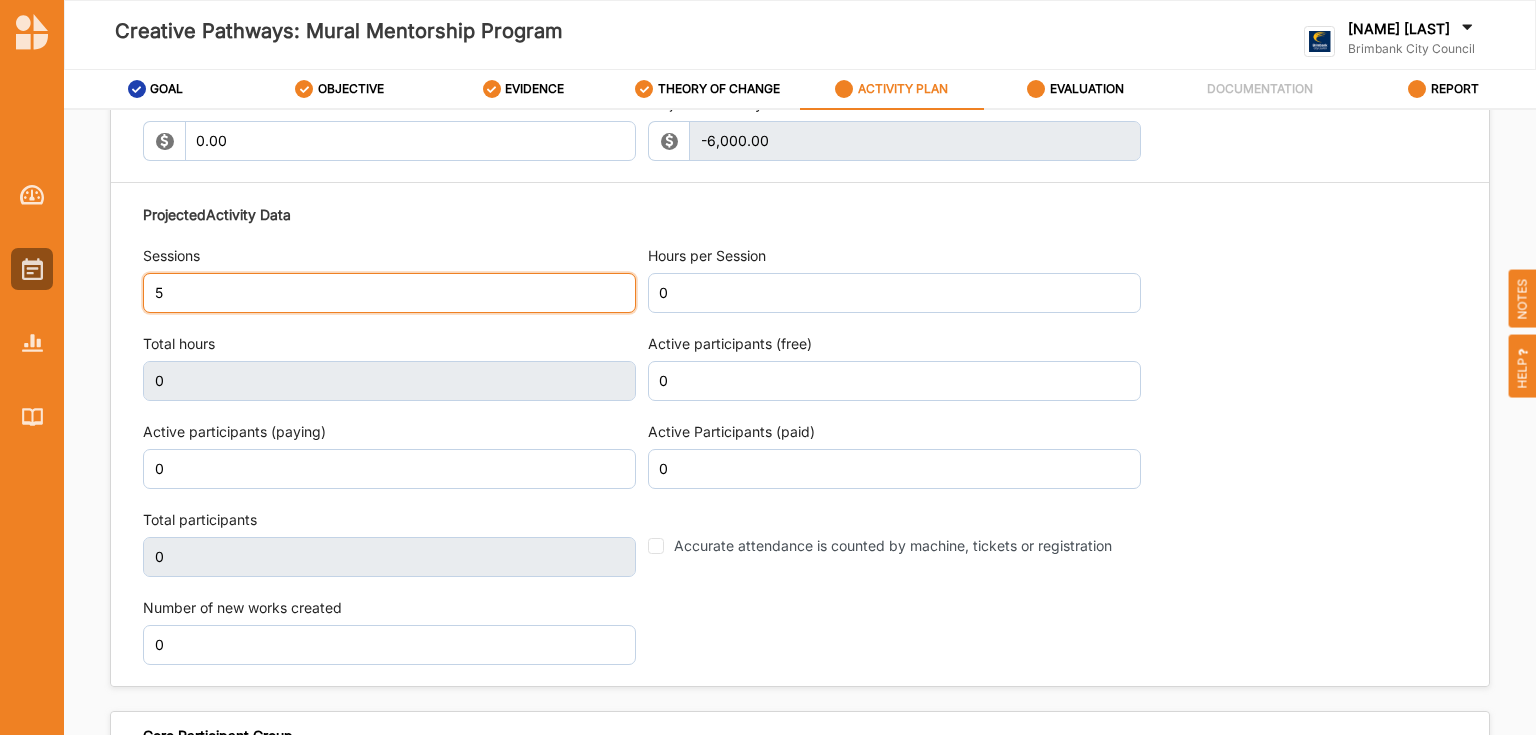 type on "5" 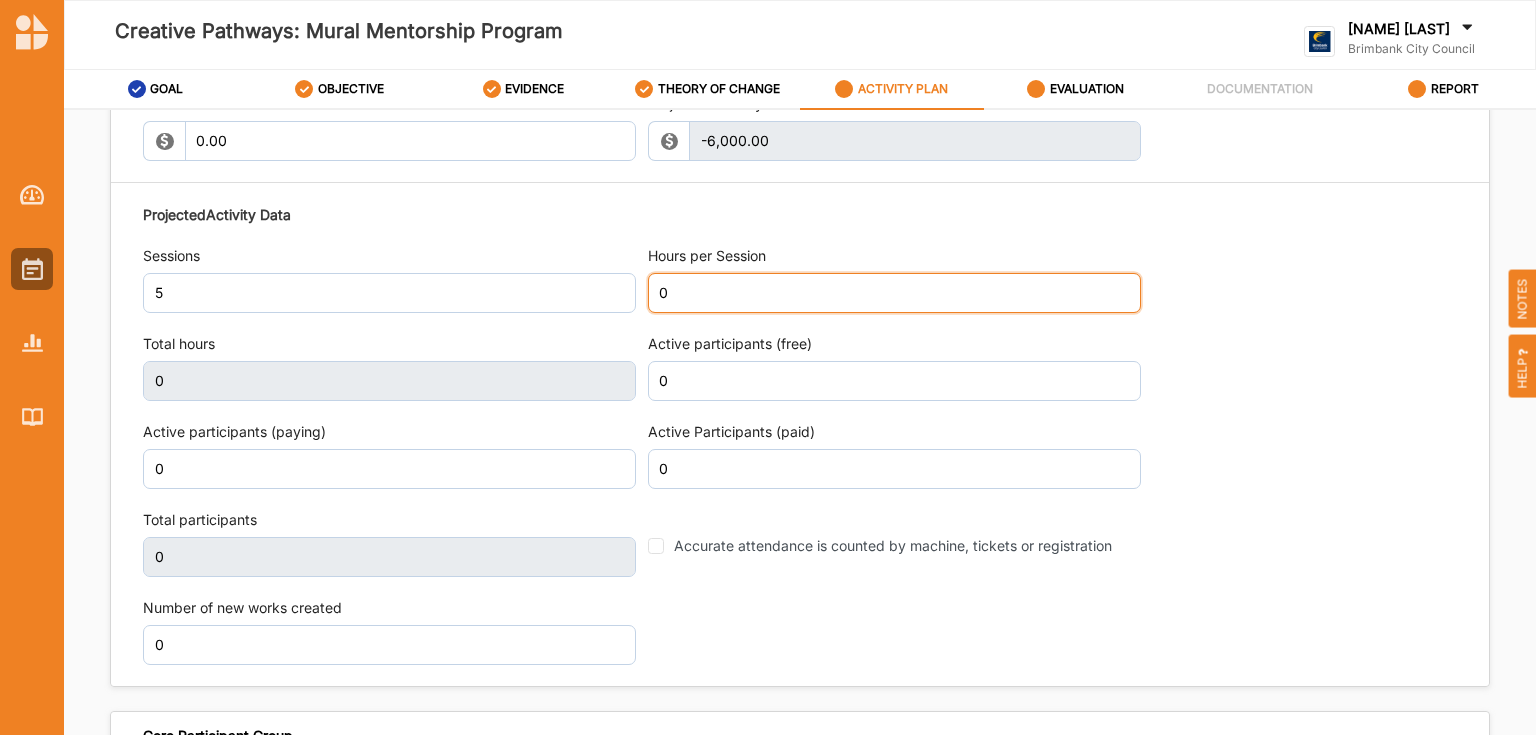 scroll, scrollTop: 2414, scrollLeft: 0, axis: vertical 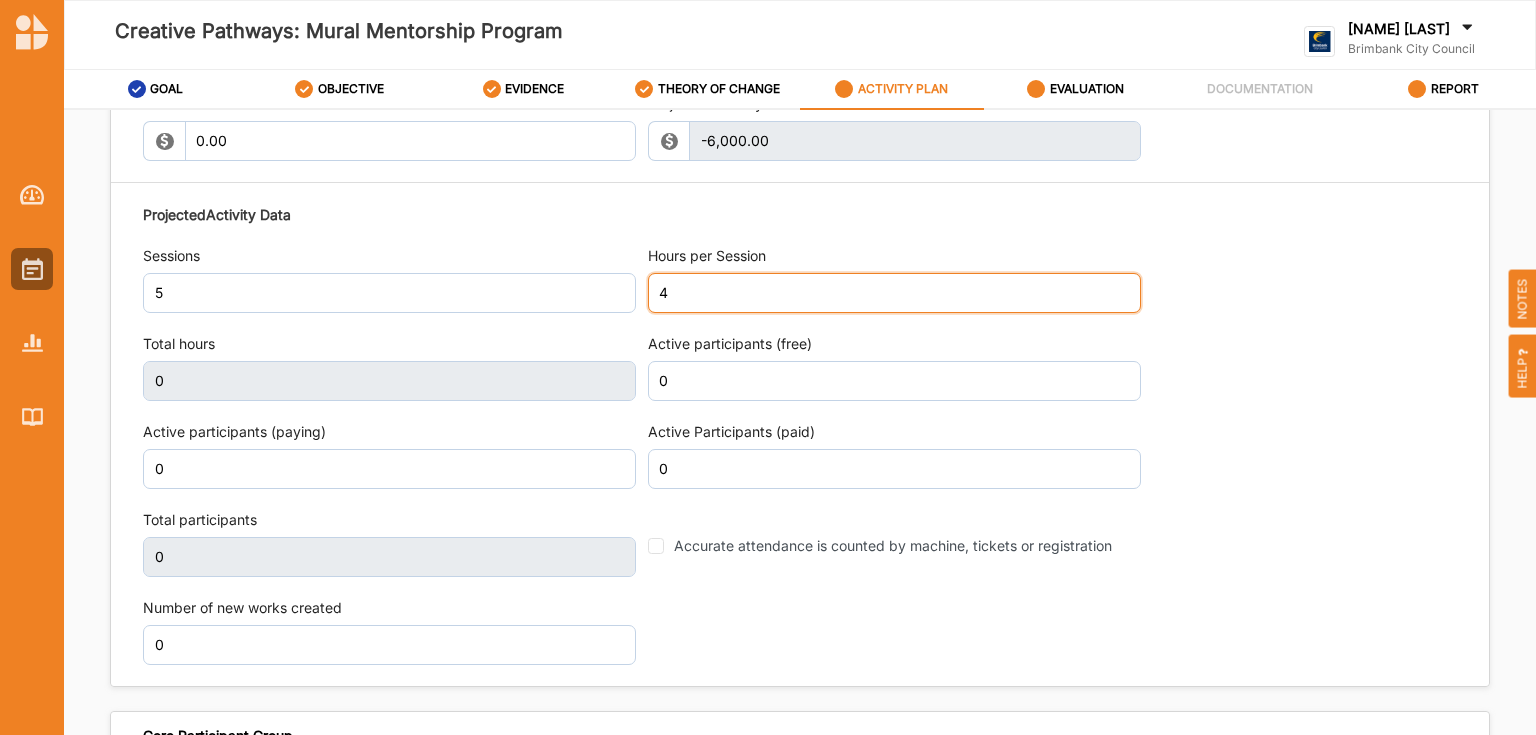 type on "4" 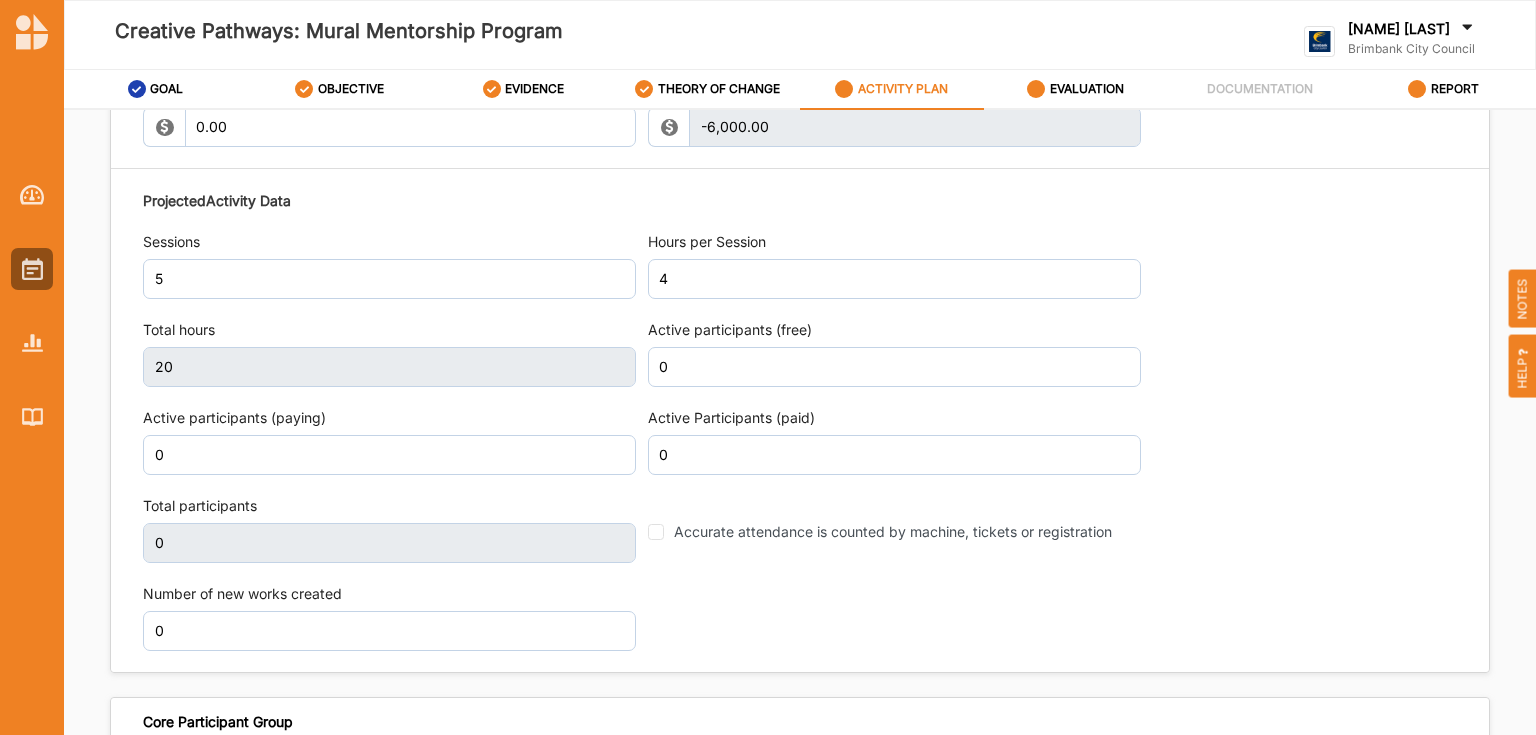 type on "20" 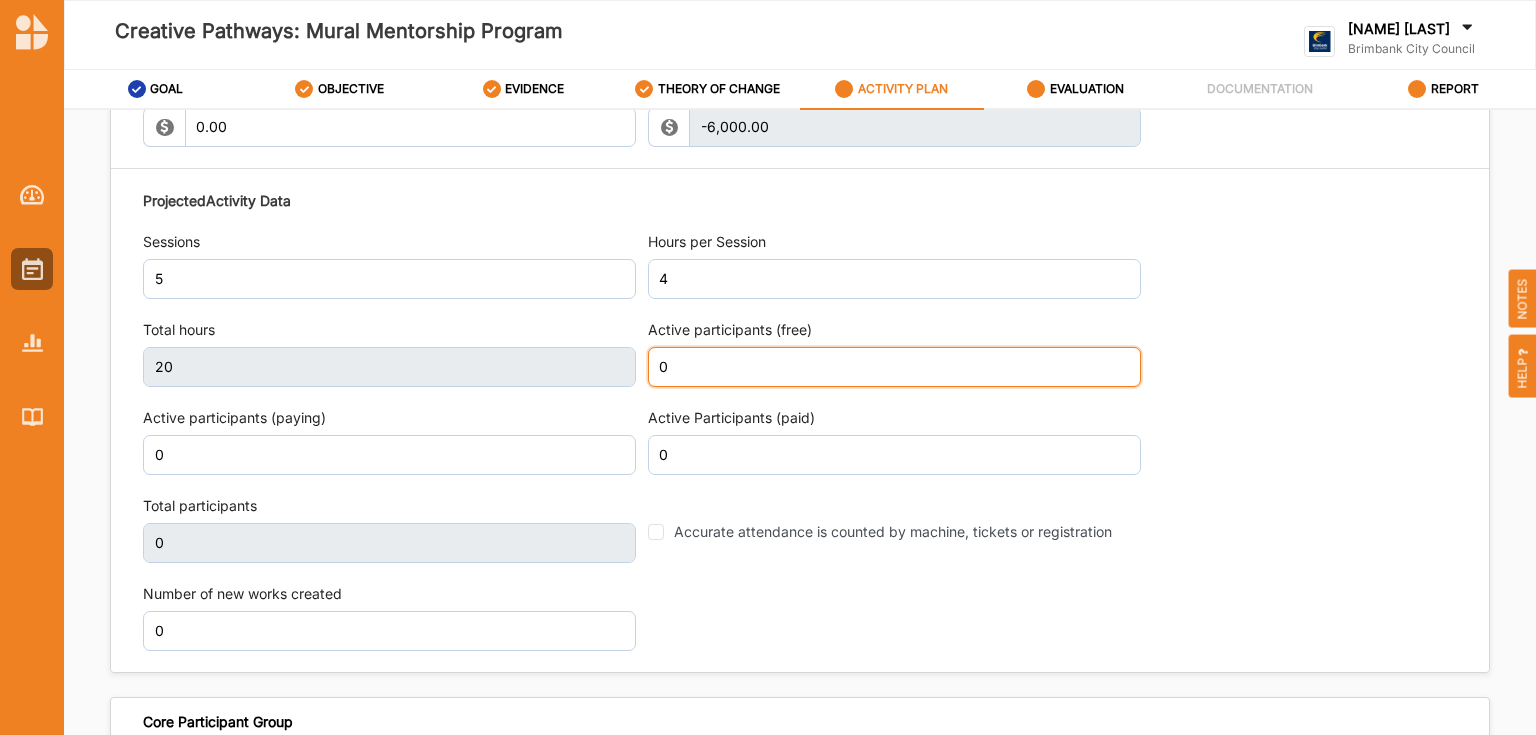 scroll, scrollTop: 2400, scrollLeft: 0, axis: vertical 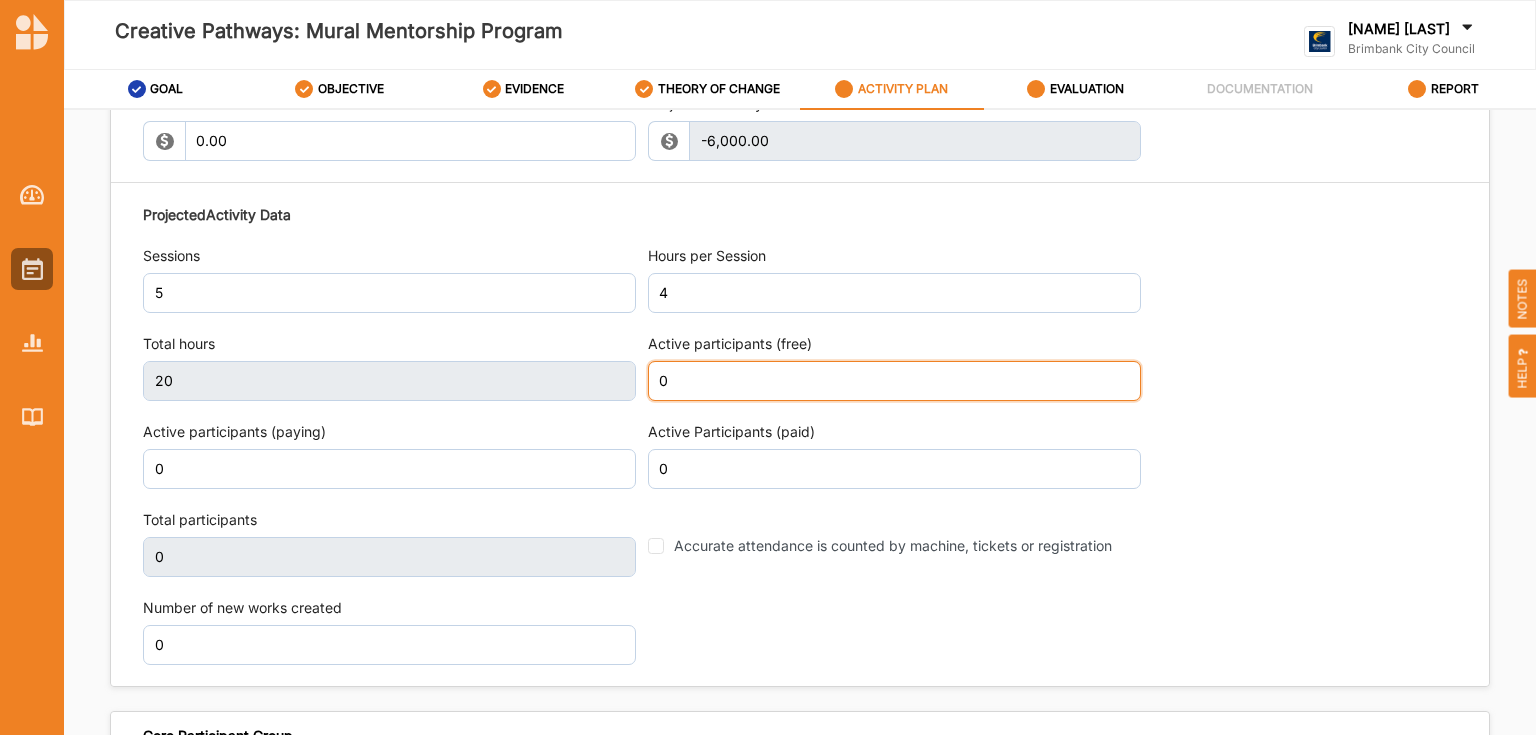 click on "0" at bounding box center [894, 381] 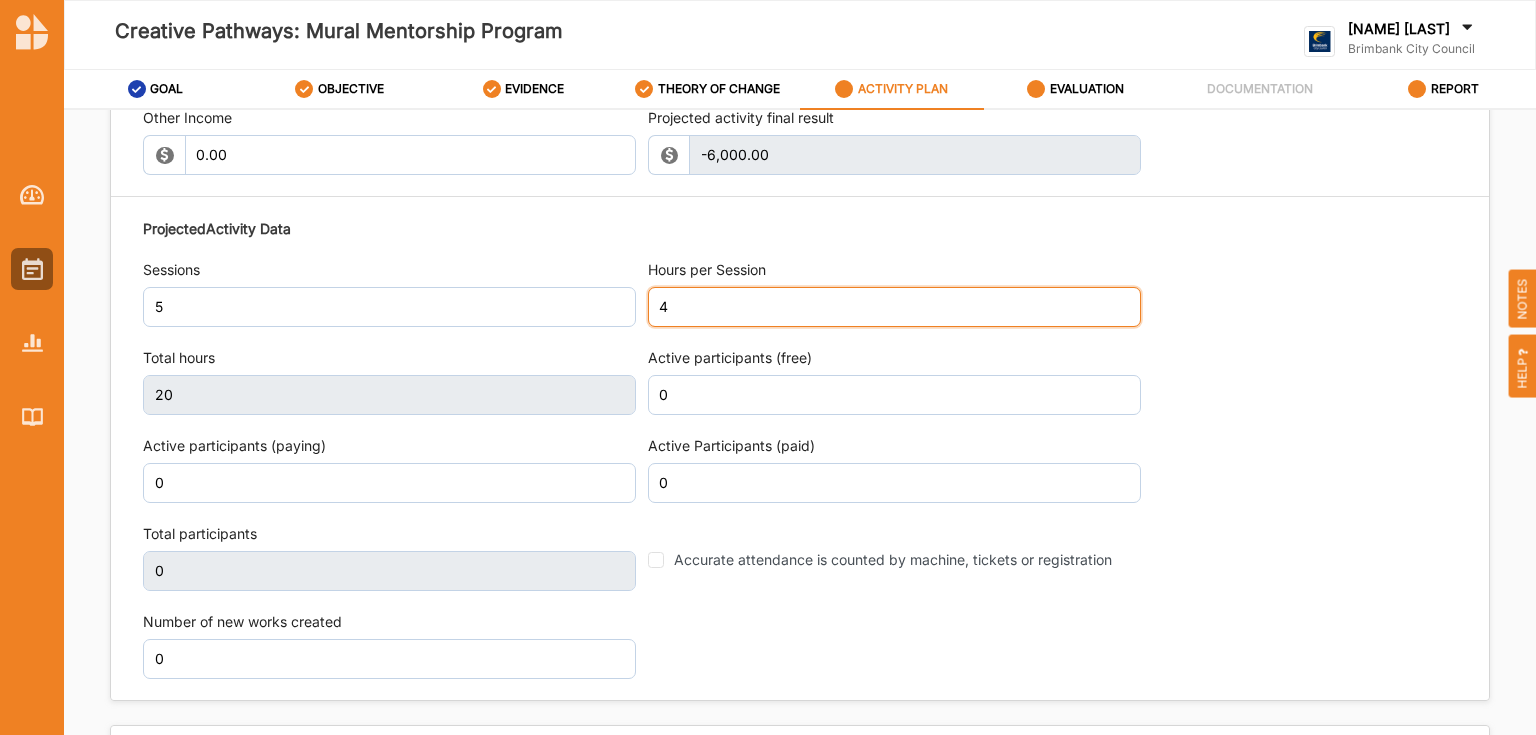 click on "4" at bounding box center [894, 307] 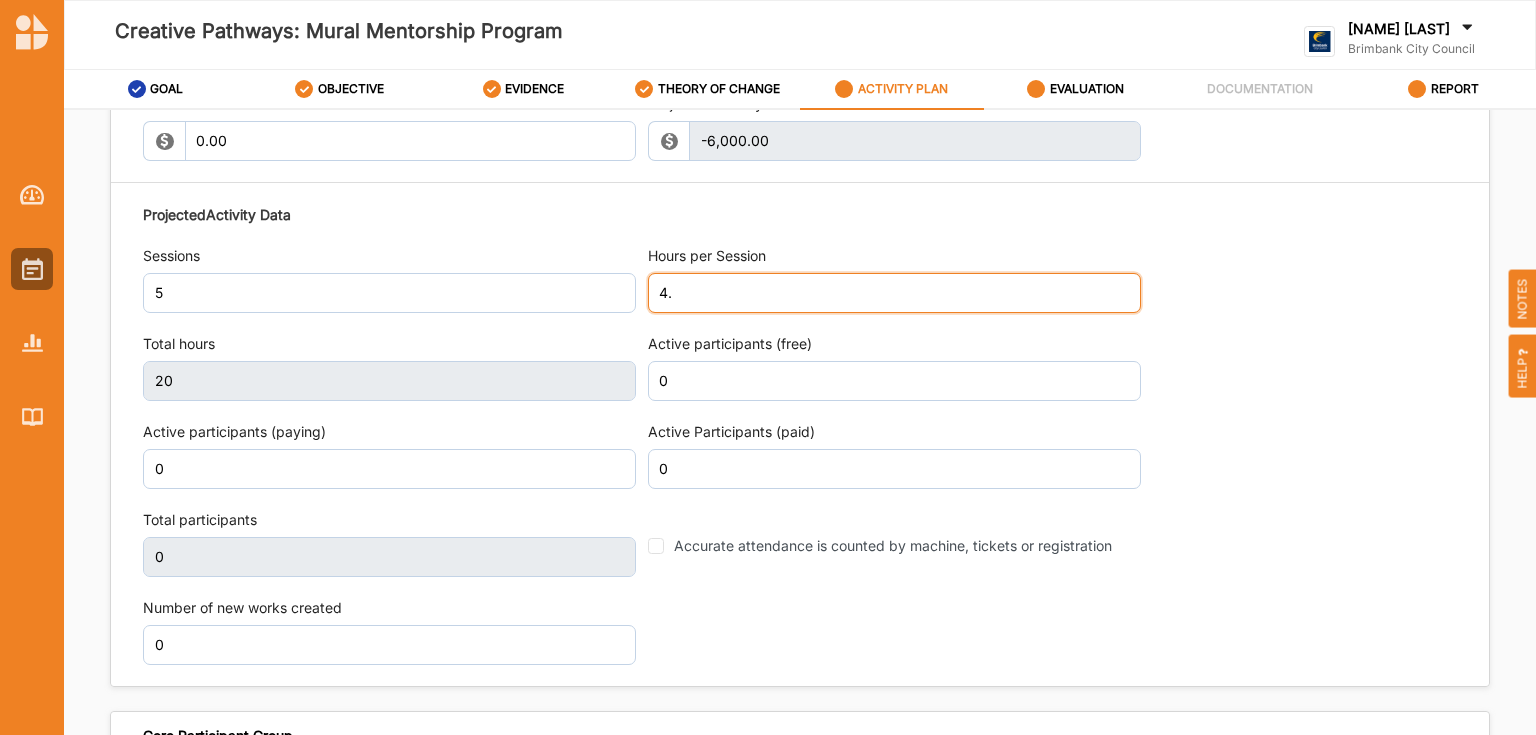 scroll, scrollTop: 2400, scrollLeft: 0, axis: vertical 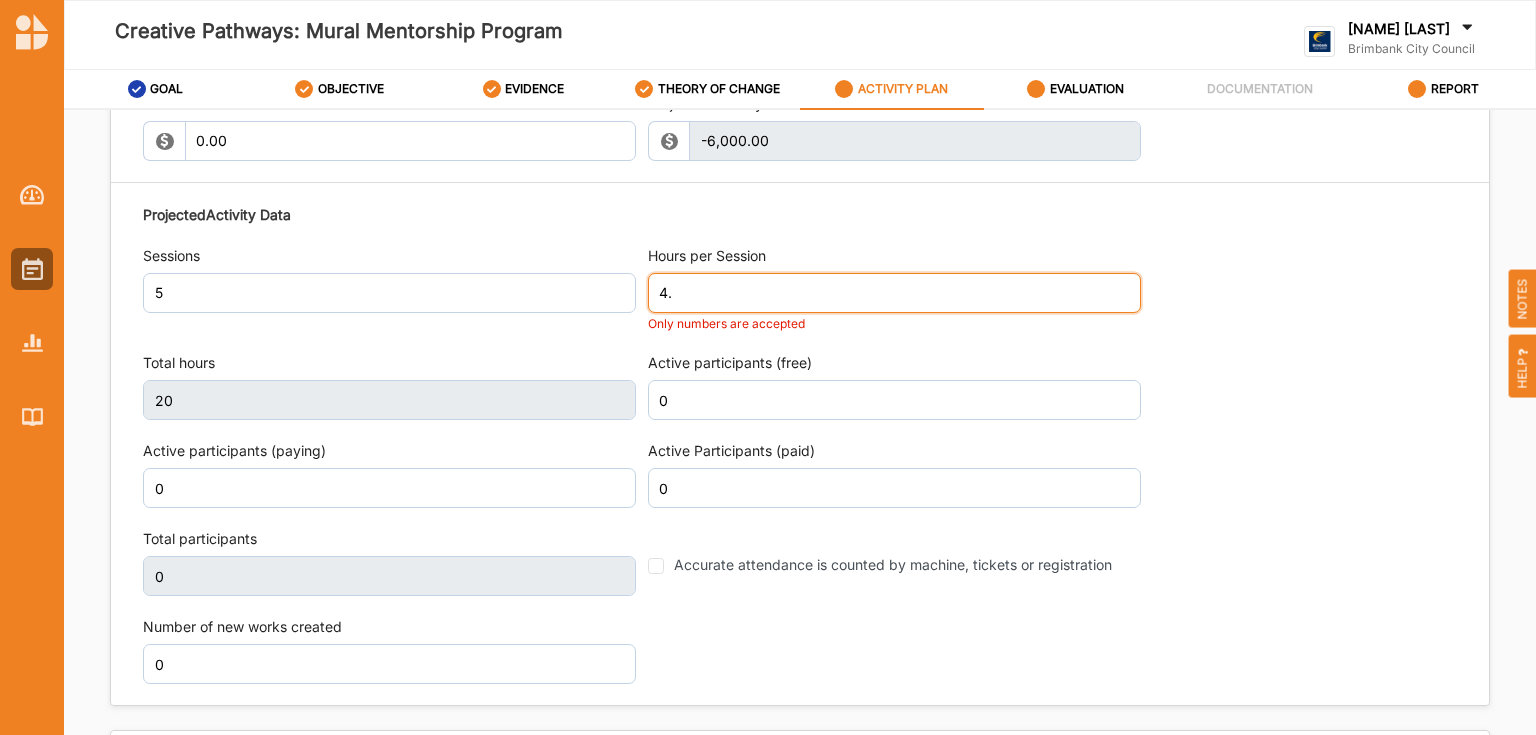 type on "4" 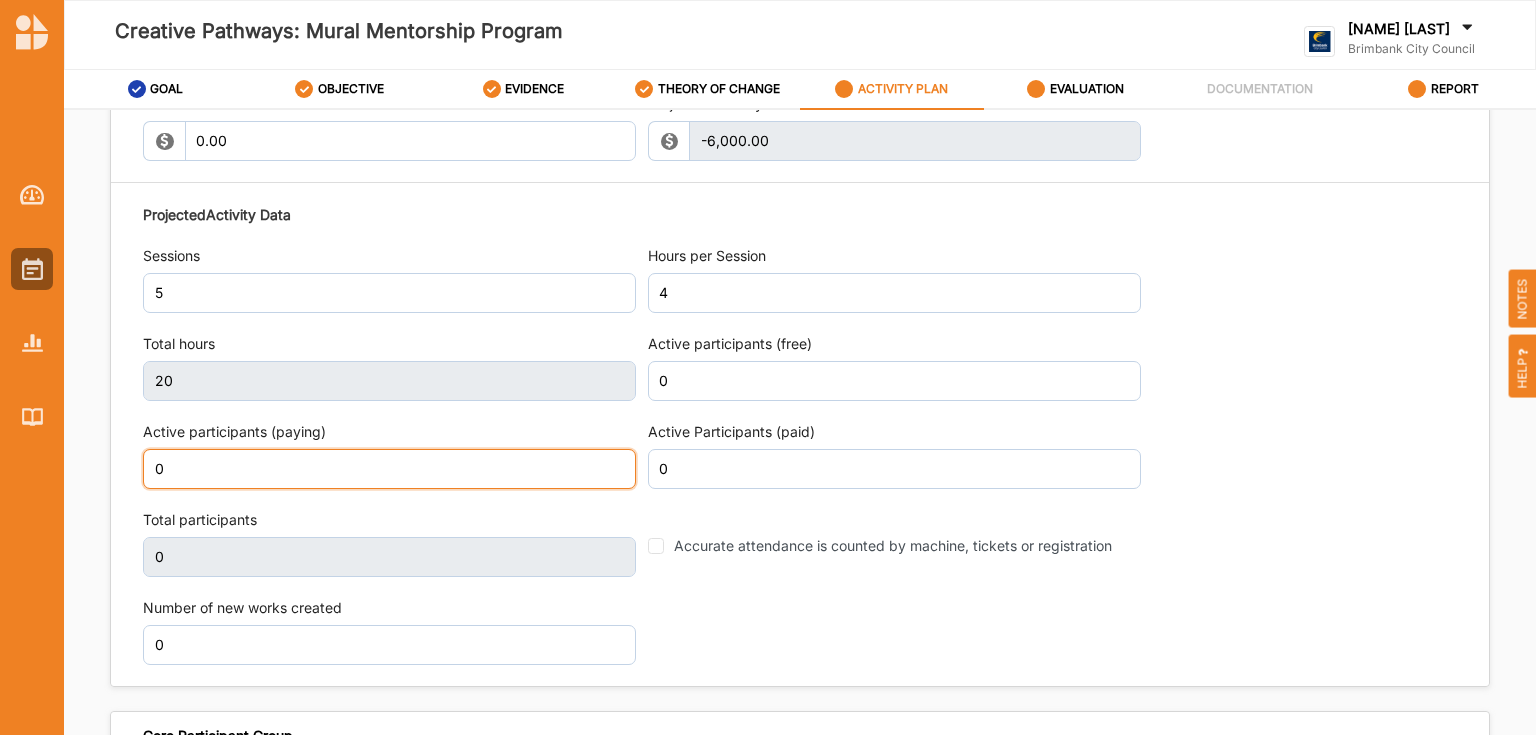 click on "0" at bounding box center (389, 469) 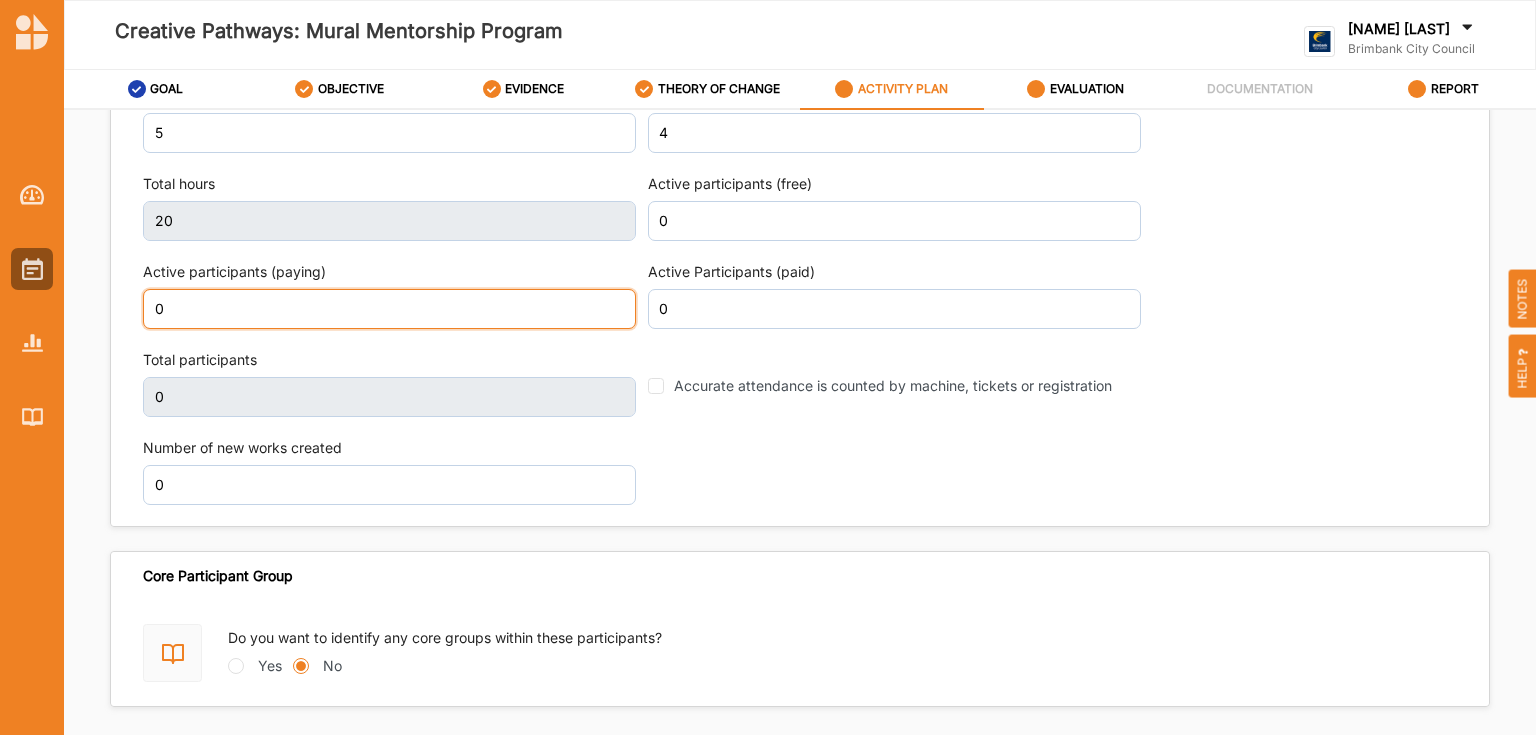 scroll, scrollTop: 2480, scrollLeft: 0, axis: vertical 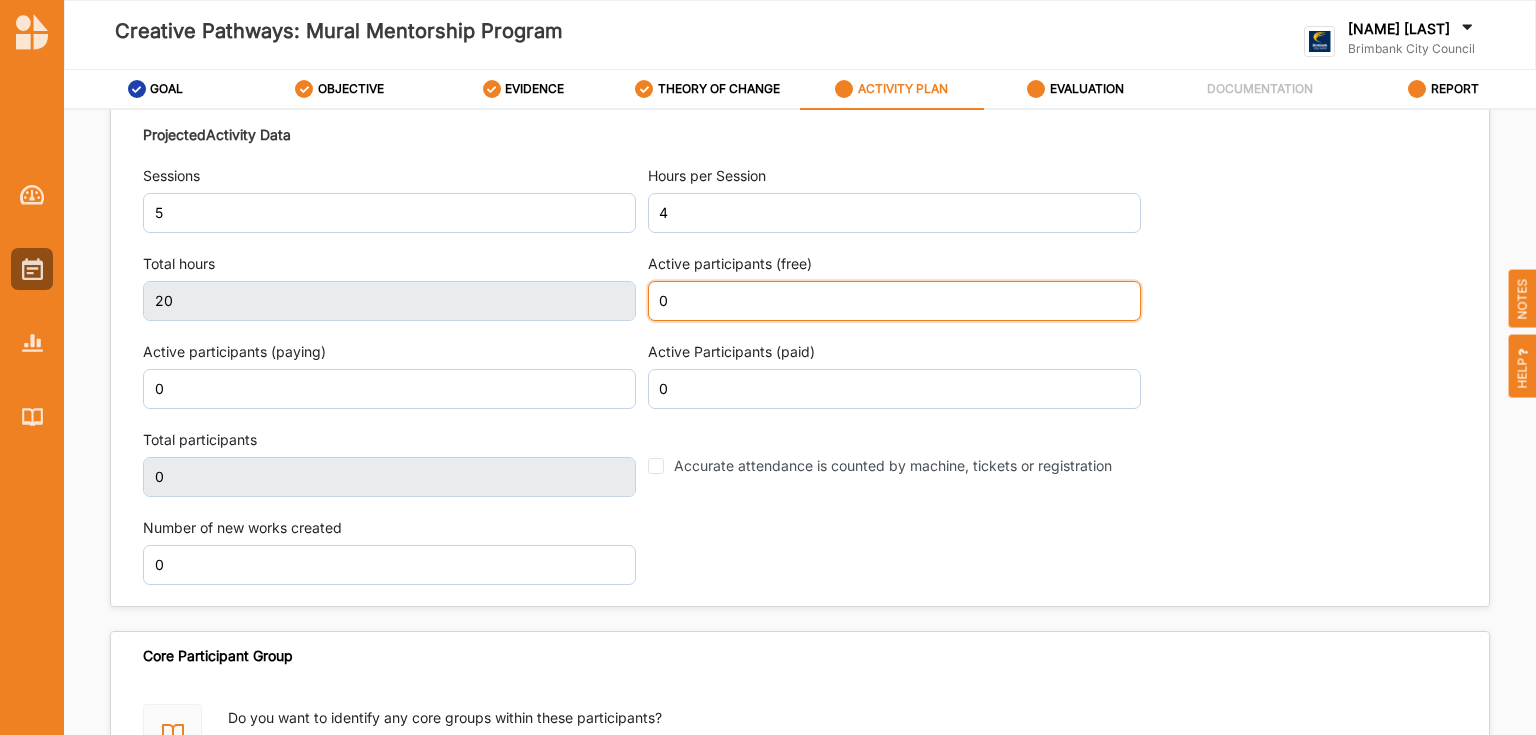 click on "Projected  Activity Data Sessions 5 Hours per Session 4 Total hours 20 Active participants (free) 0 Active participants (paying) 0 Active Participants (paid) 0 Total participants 0 Accurate attendance is counted by machine, tickets or registration Number of new works created 0" at bounding box center [800, 354] 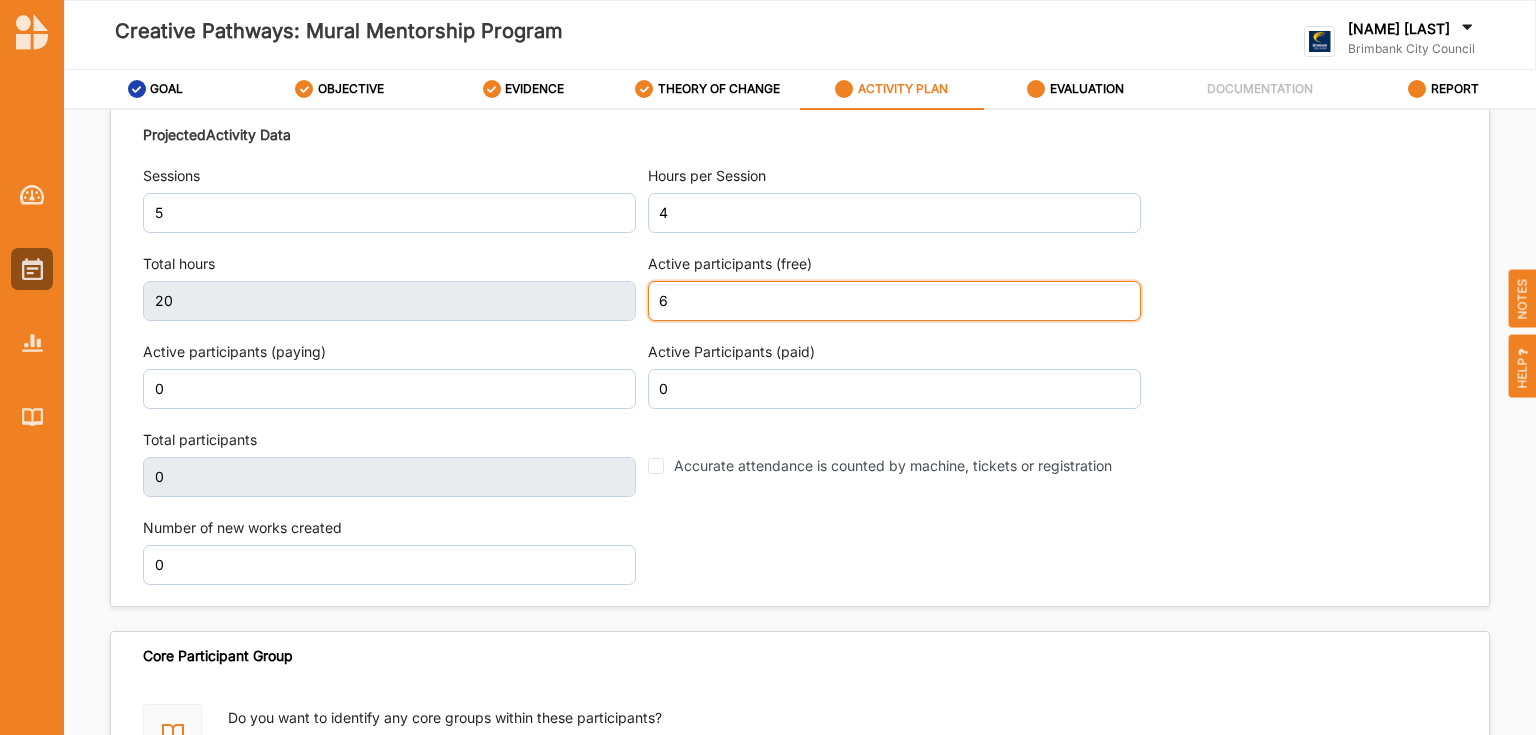 type on "6" 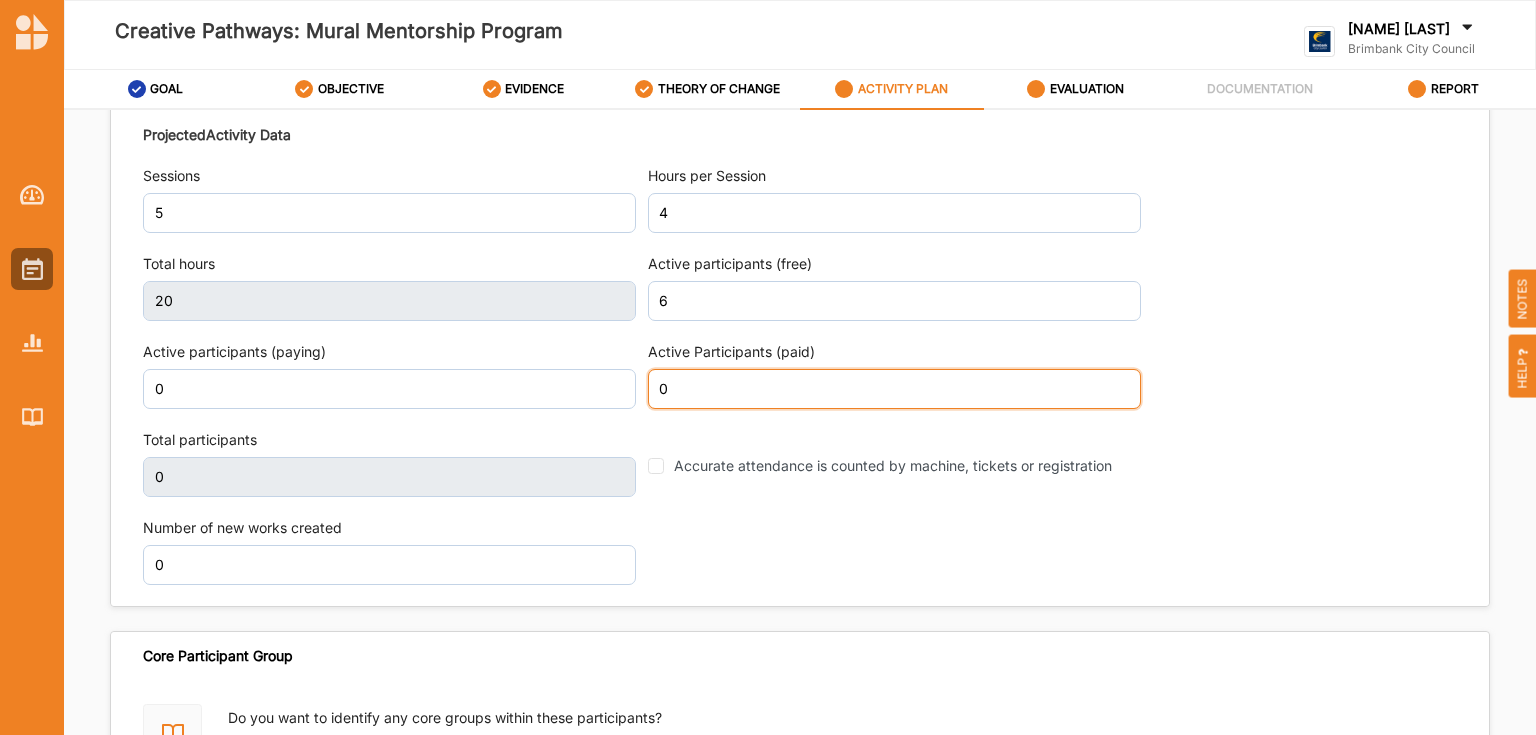 click on "0" at bounding box center [894, 389] 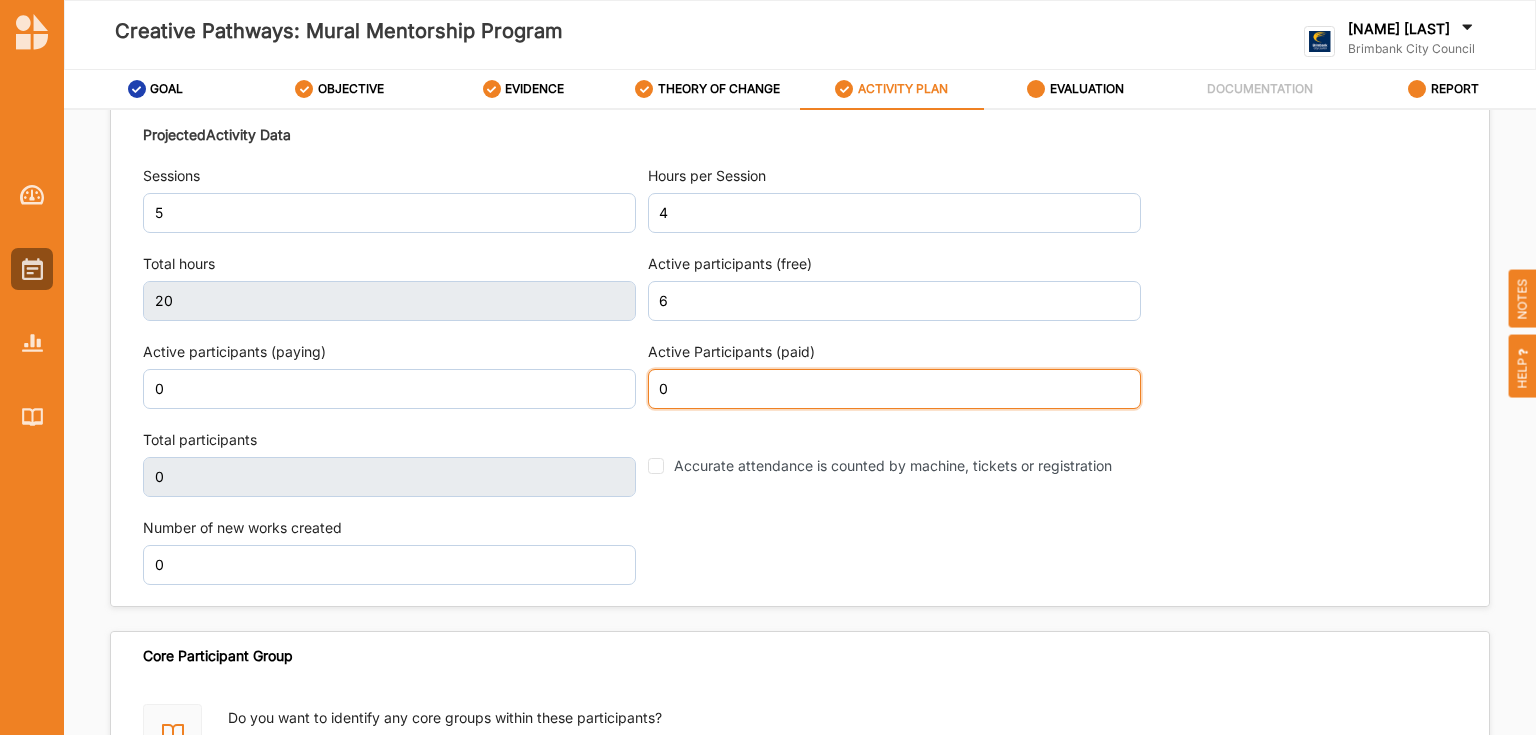 type on "6" 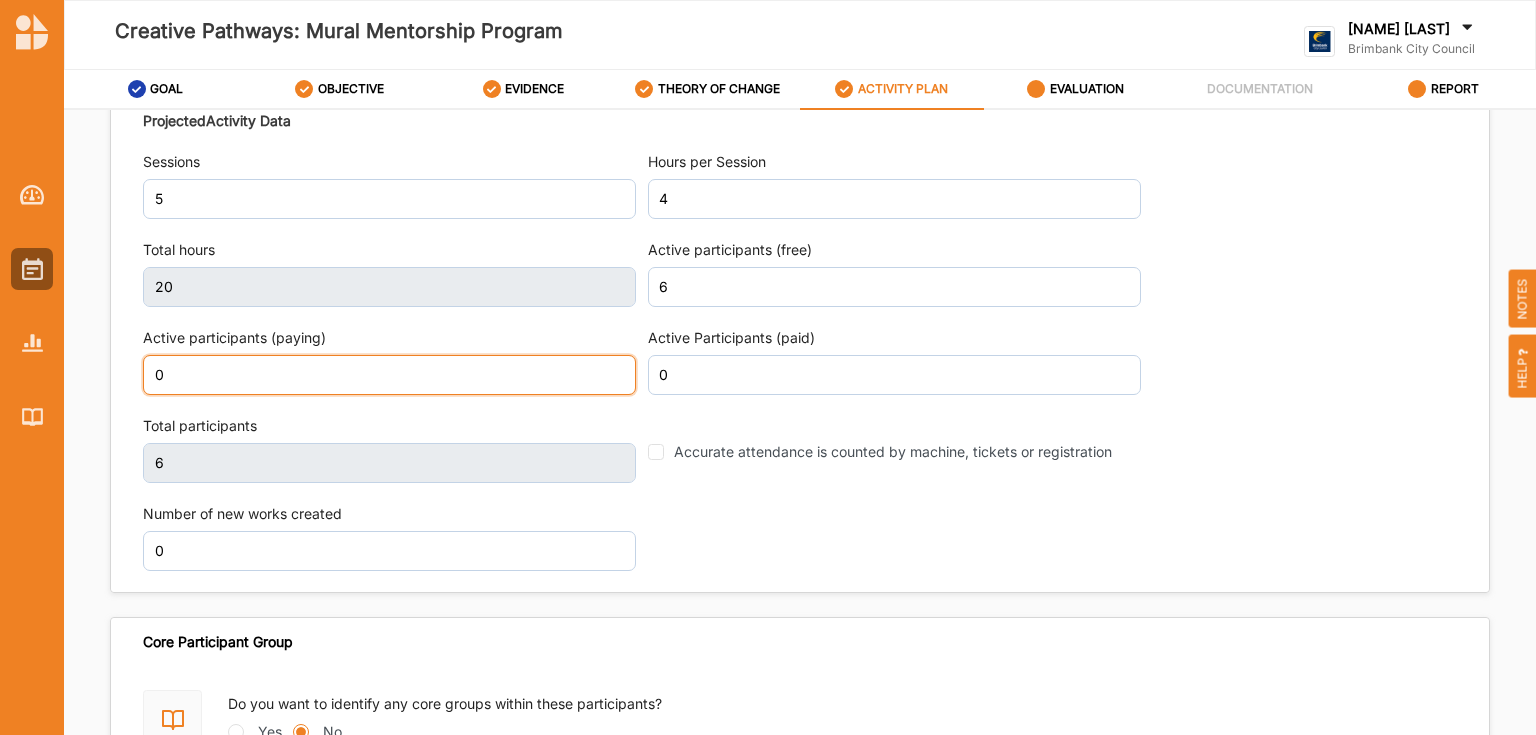 scroll, scrollTop: 2494, scrollLeft: 0, axis: vertical 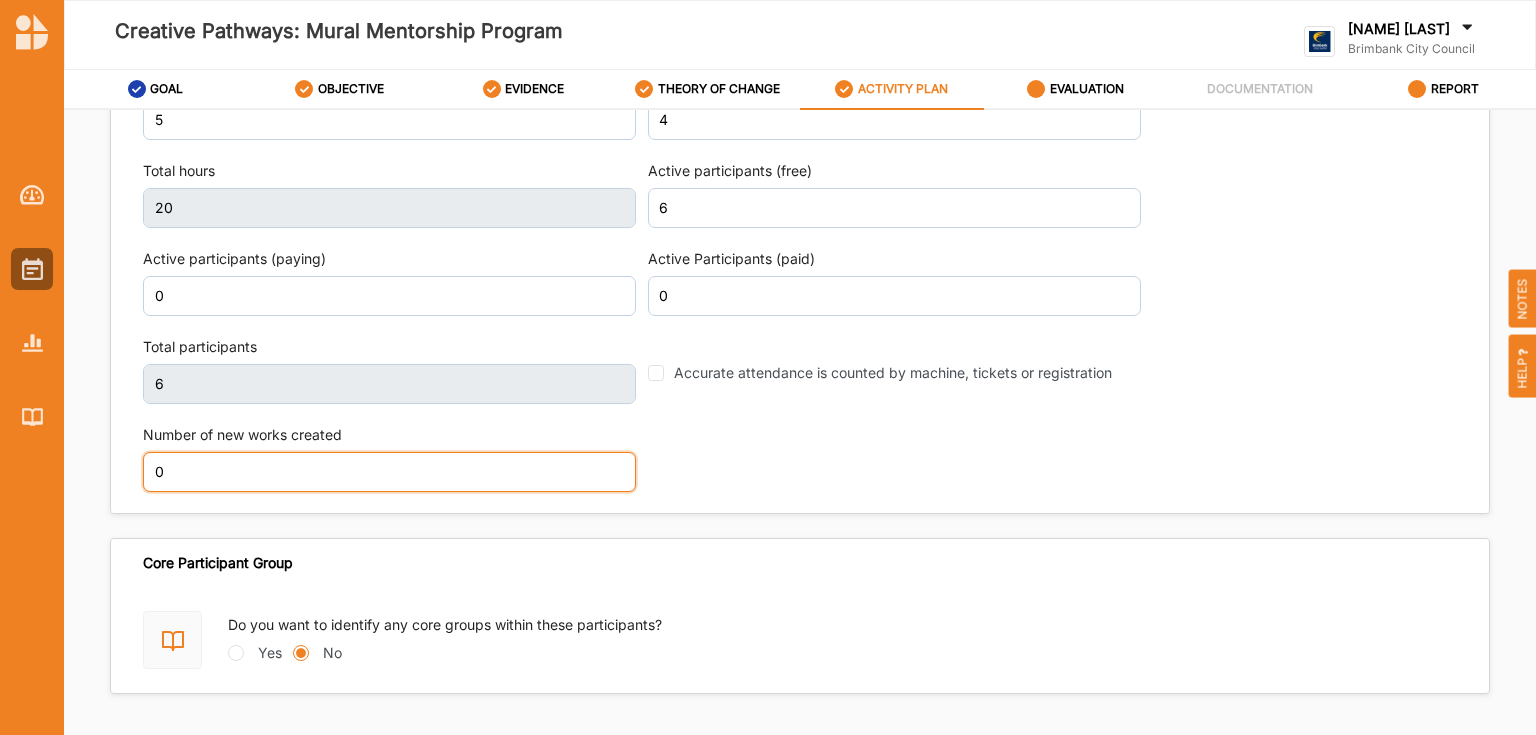 drag, startPoint x: 318, startPoint y: 508, endPoint x: 165, endPoint y: 494, distance: 153.63919 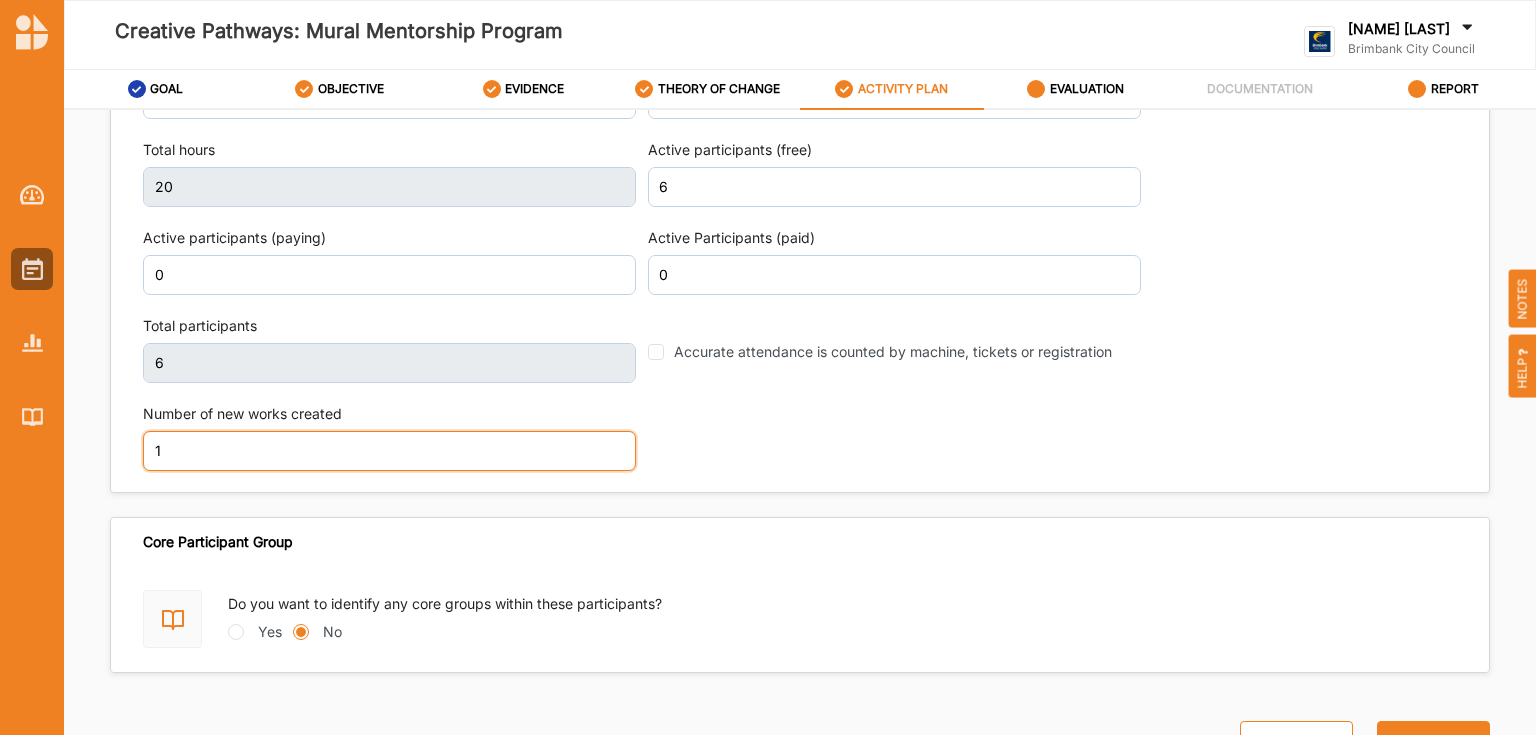 scroll, scrollTop: 2625, scrollLeft: 0, axis: vertical 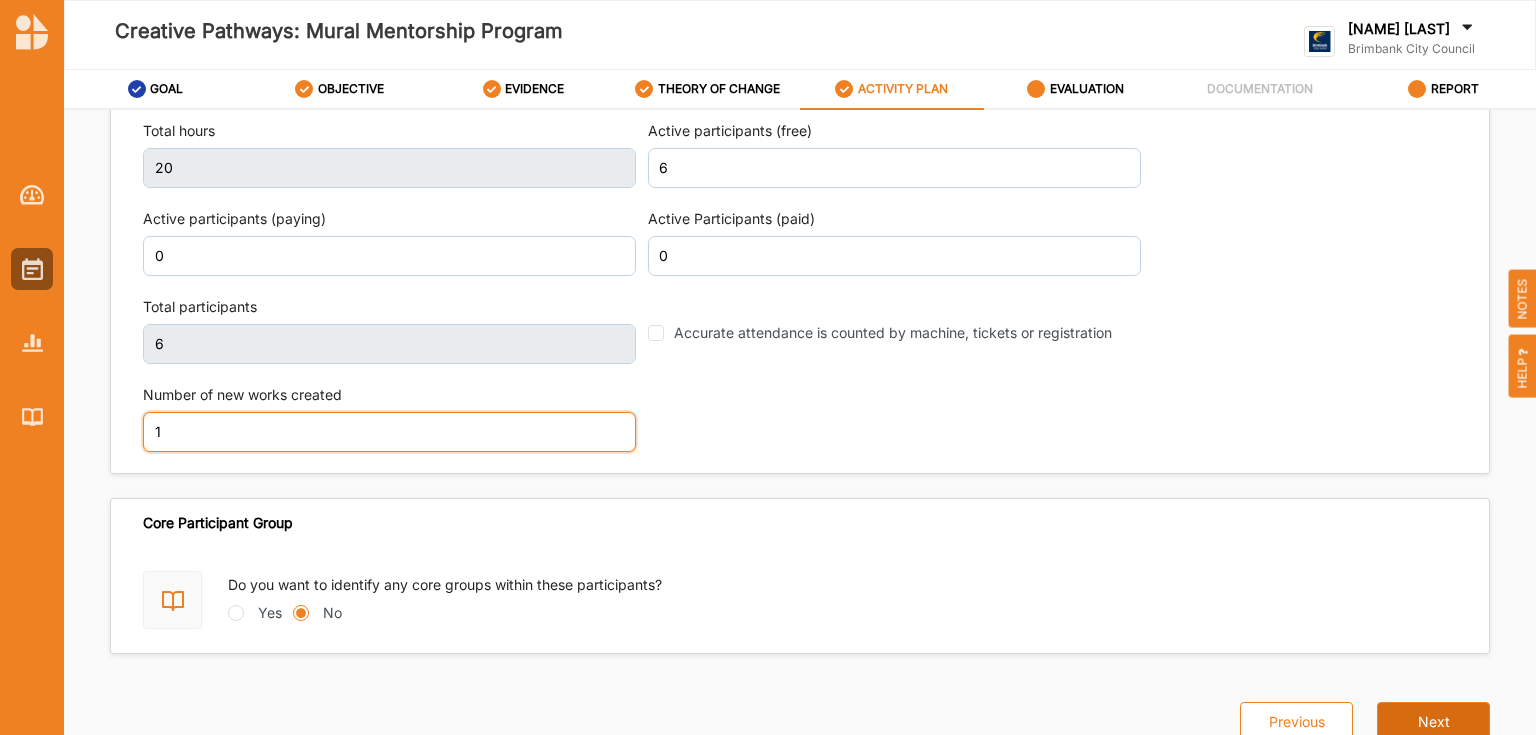 type on "1" 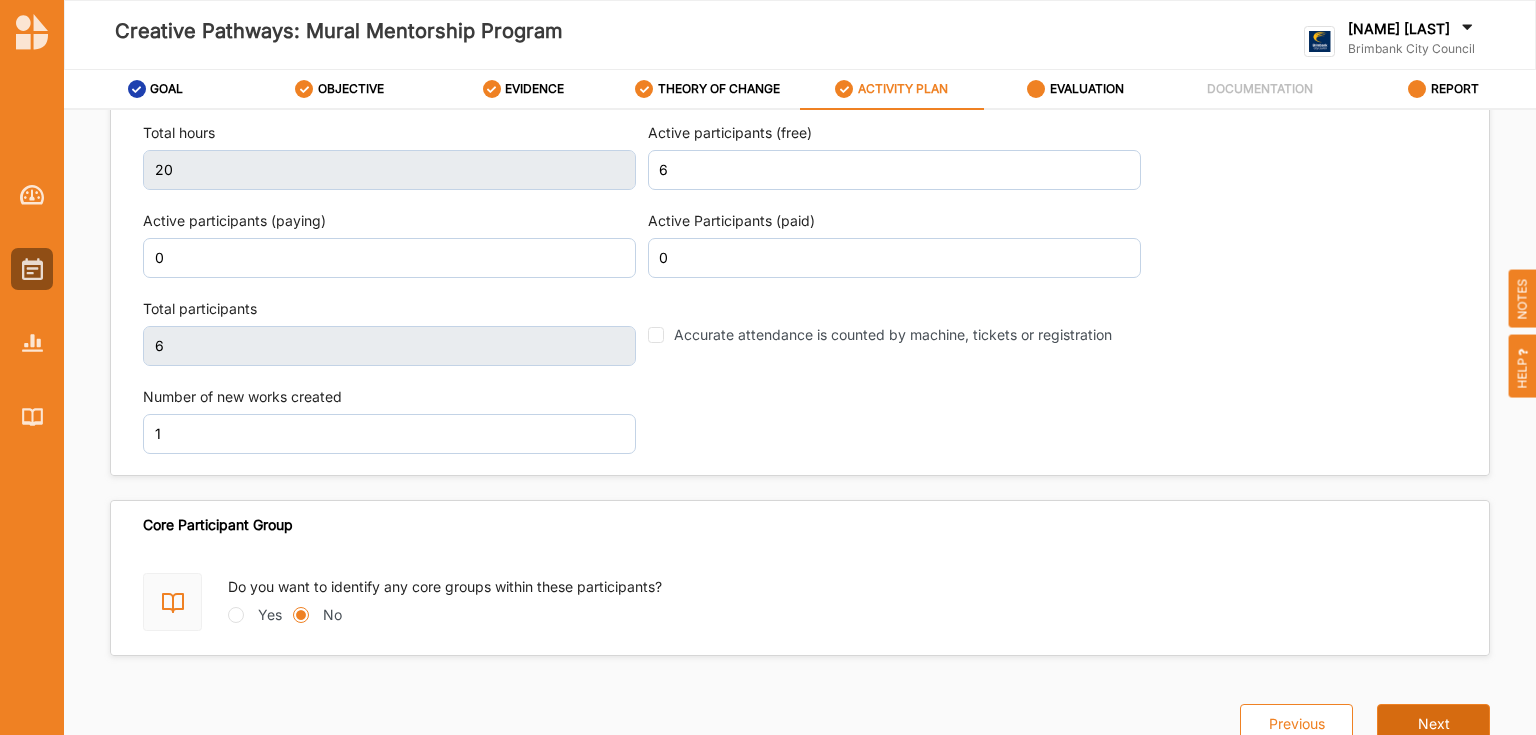 click on "Next" at bounding box center (1433, 724) 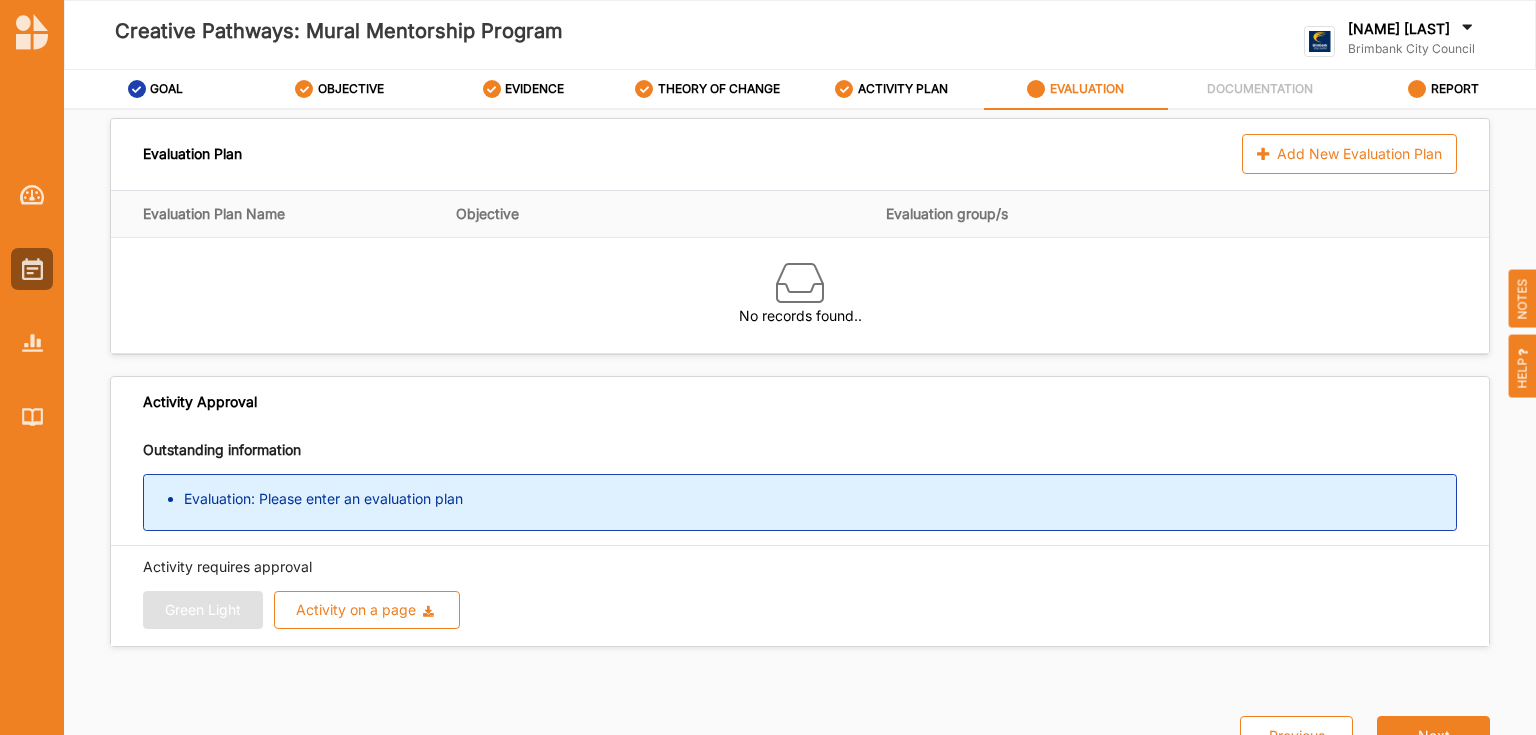 scroll, scrollTop: 0, scrollLeft: 0, axis: both 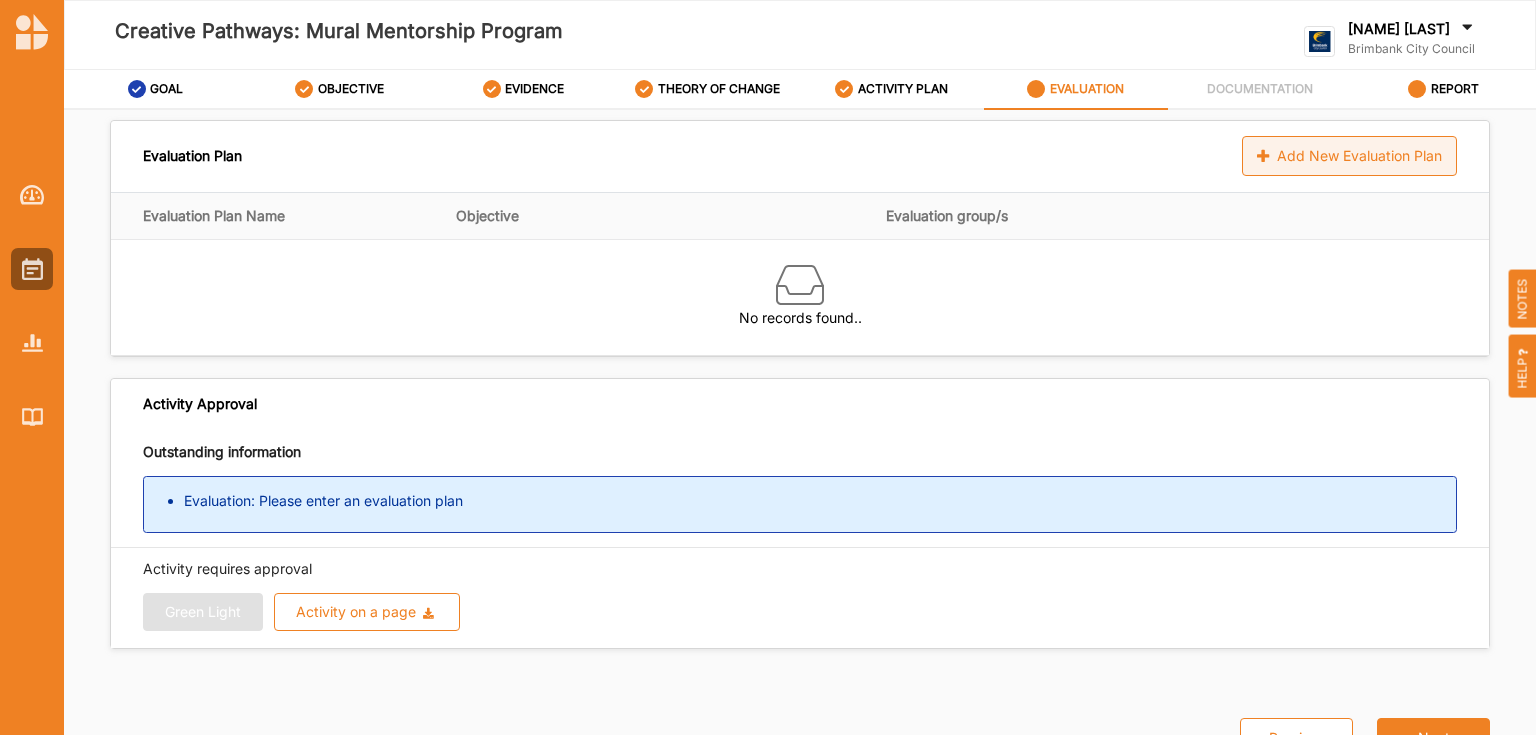 click on "Add New Evaluation Plan" at bounding box center [1349, 156] 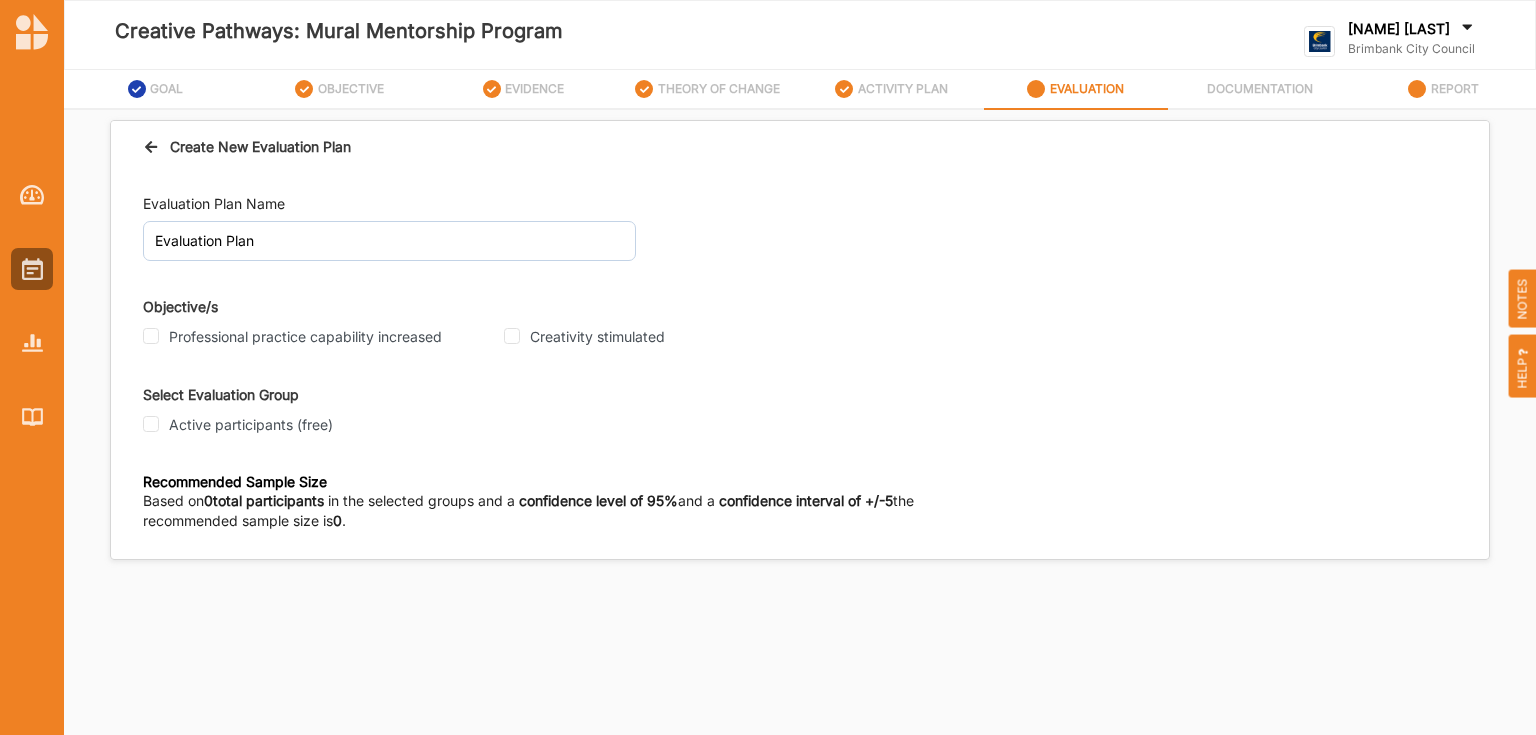 click on "Professional practice capability increased" at bounding box center [305, 337] 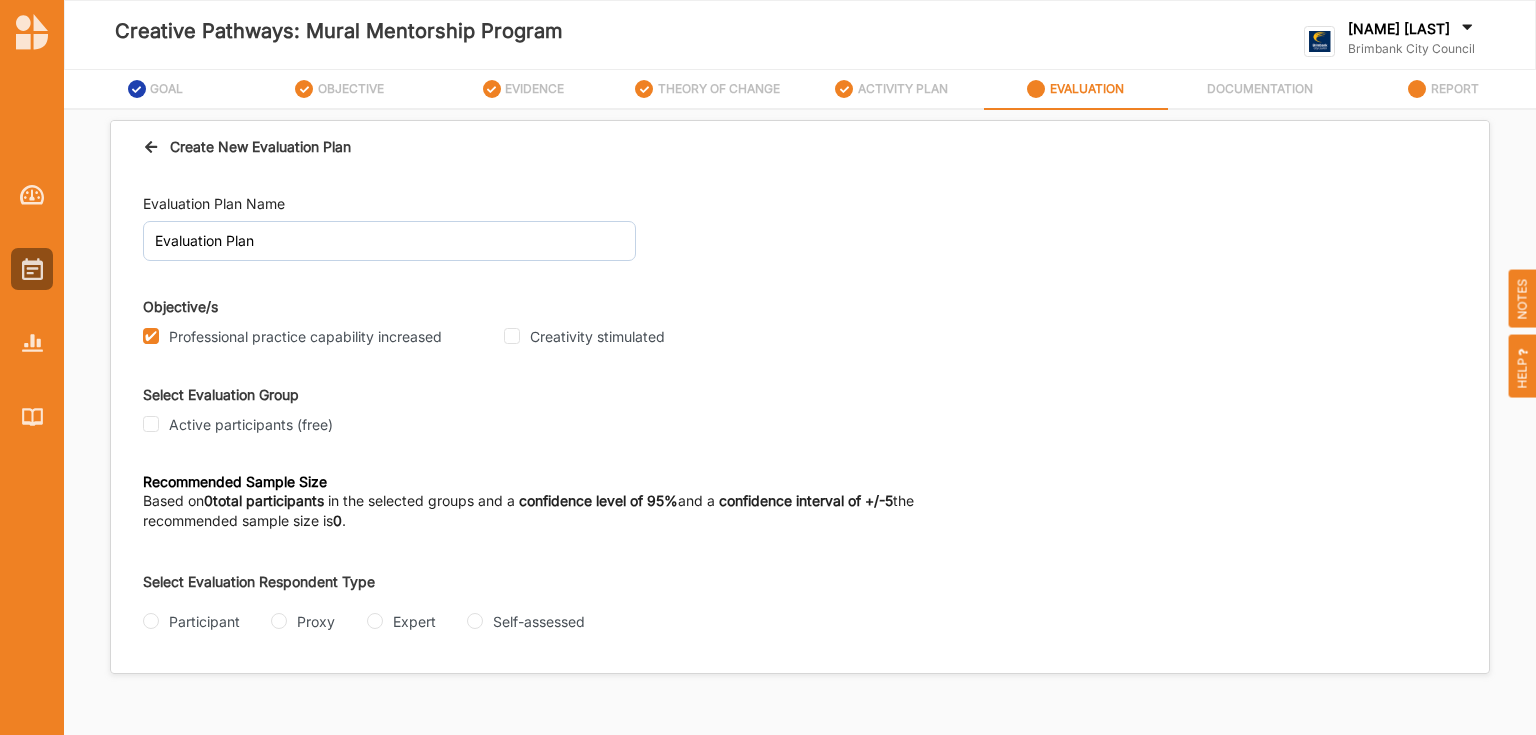 click on "Creativity stimulated" at bounding box center [597, 337] 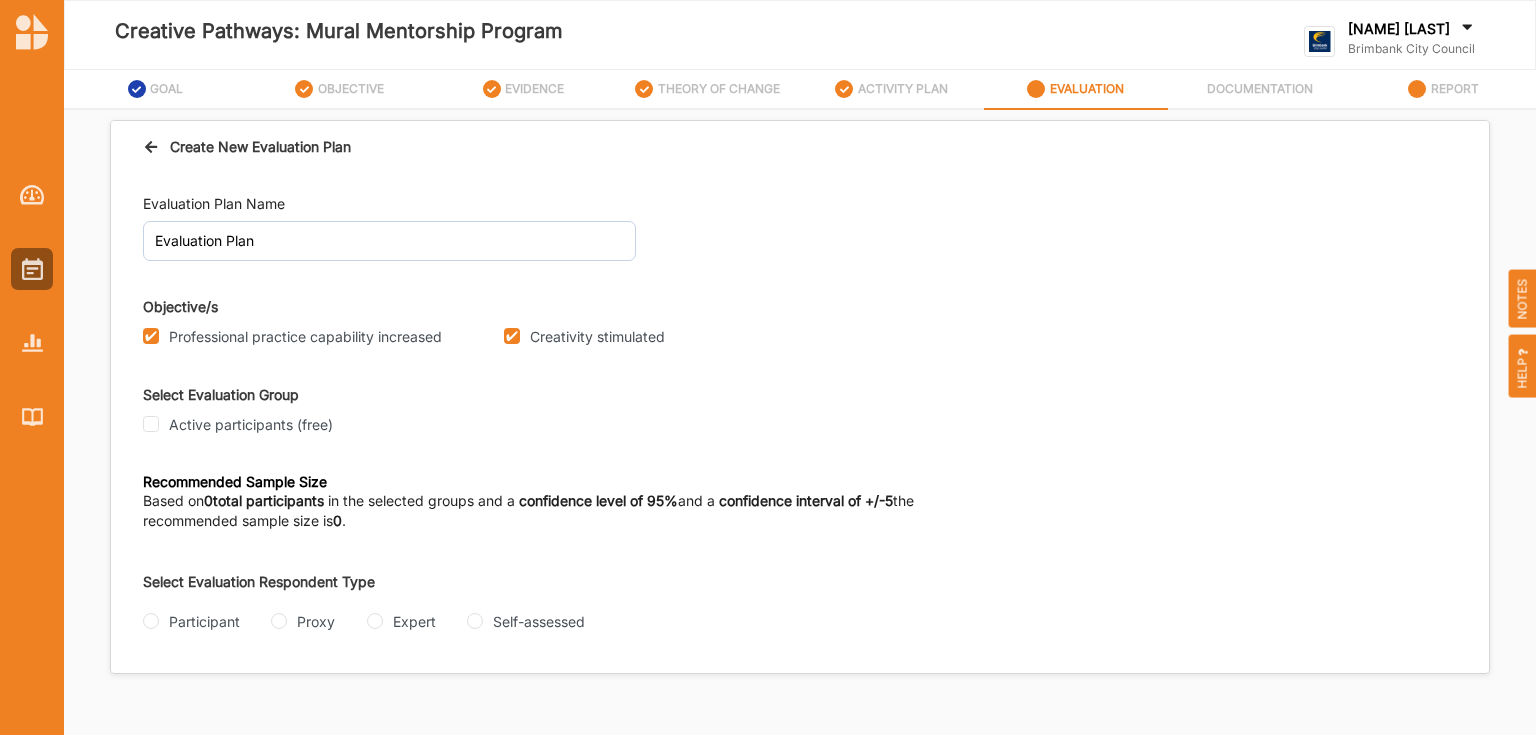 scroll, scrollTop: 68, scrollLeft: 0, axis: vertical 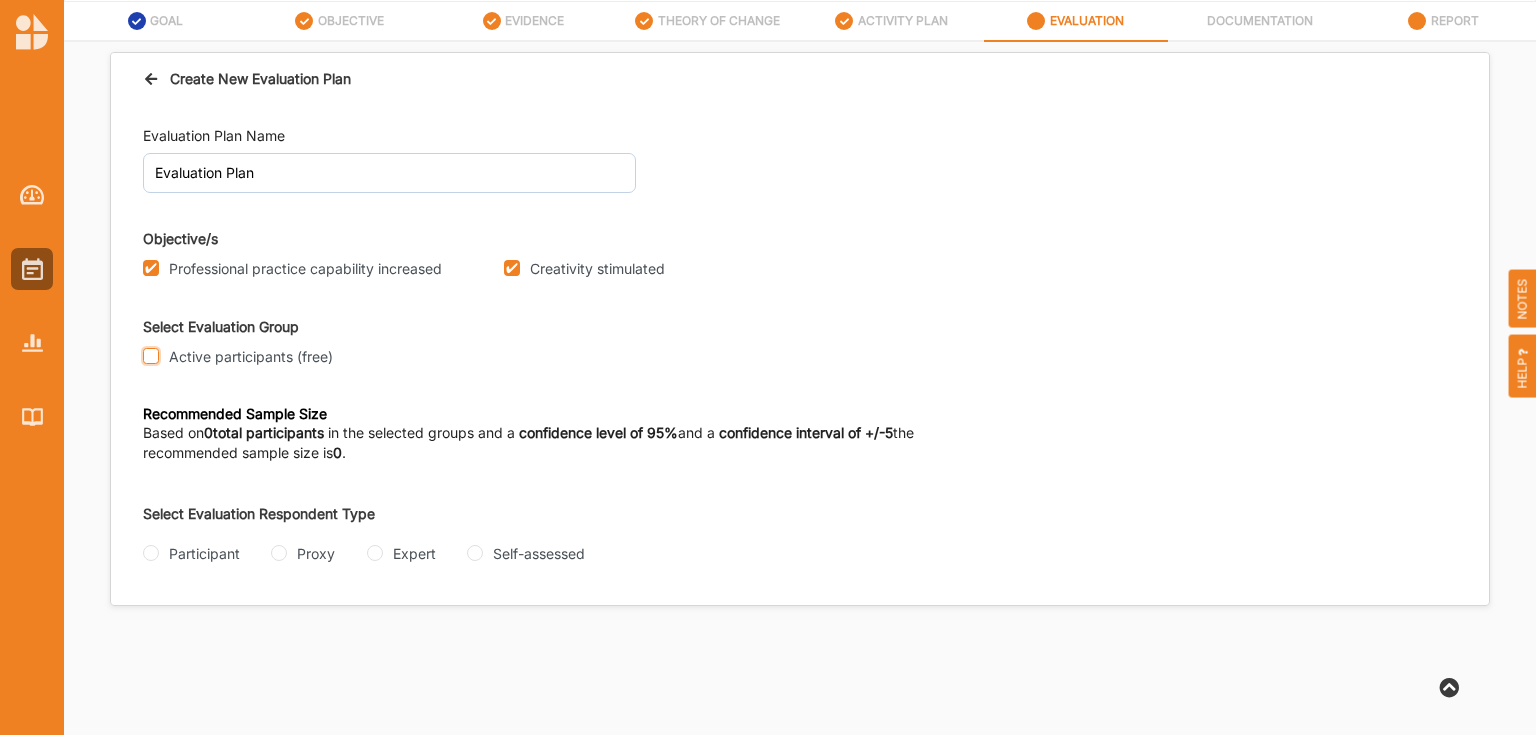 click on "Active participants (free)" at bounding box center [151, 356] 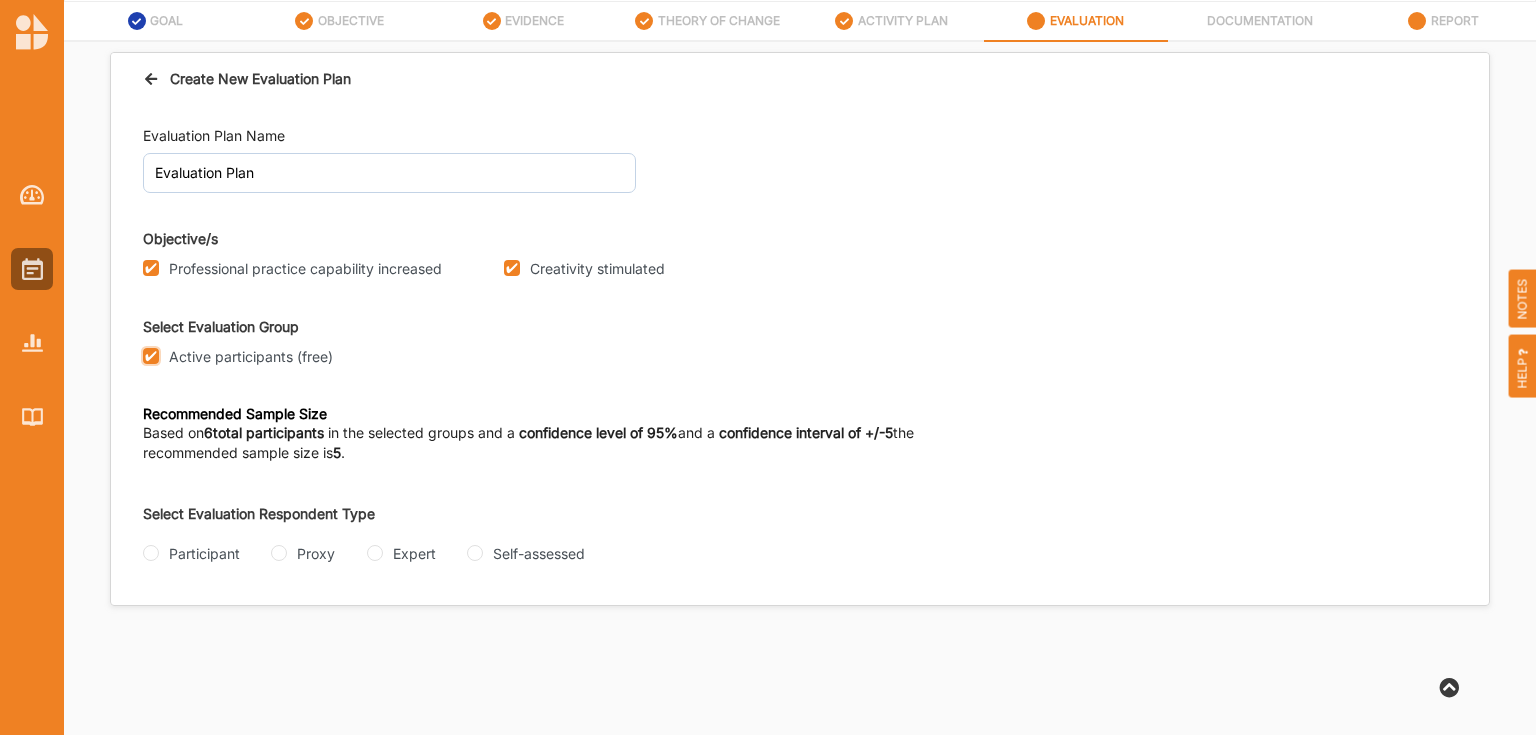 click on "Active participants (free)" at bounding box center [151, 356] 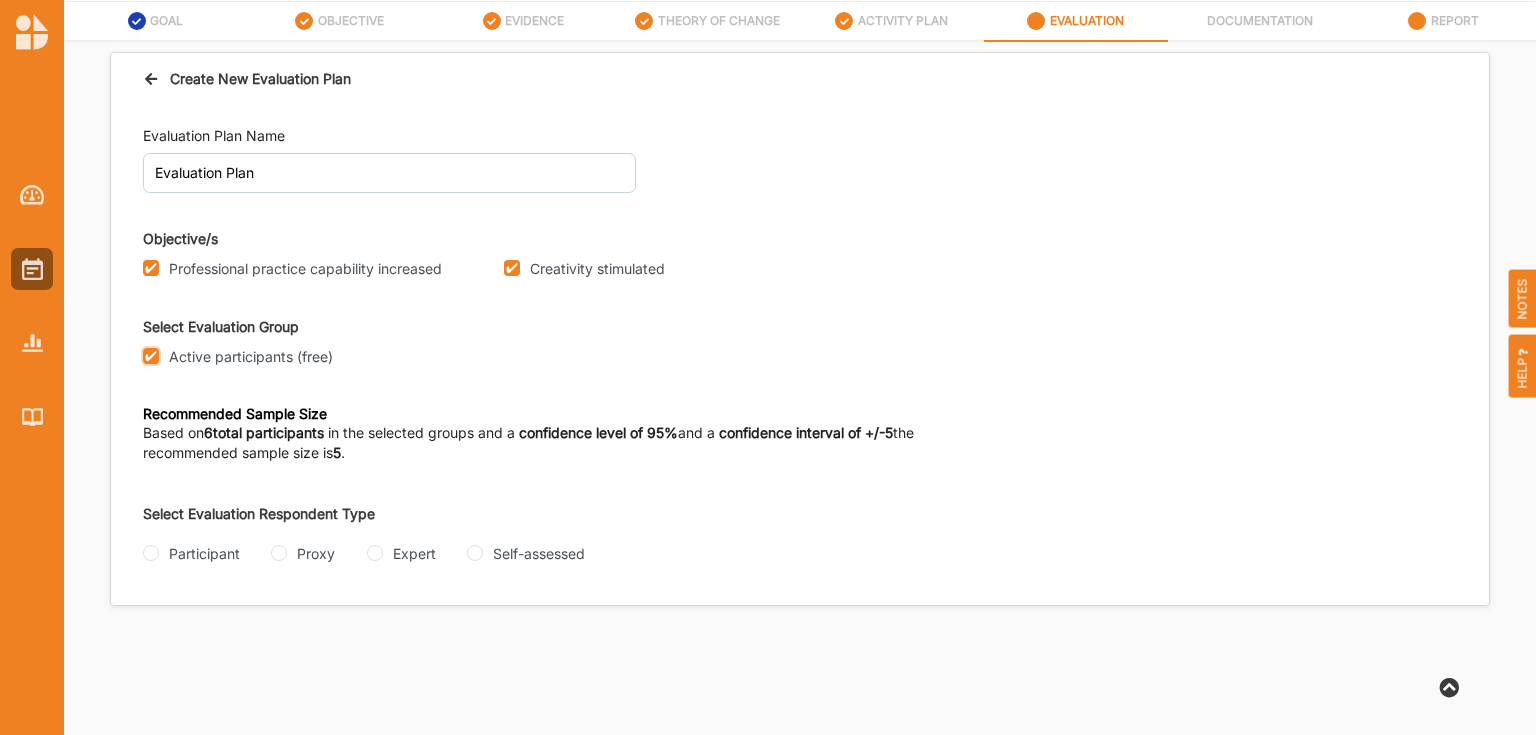 checkbox on "false" 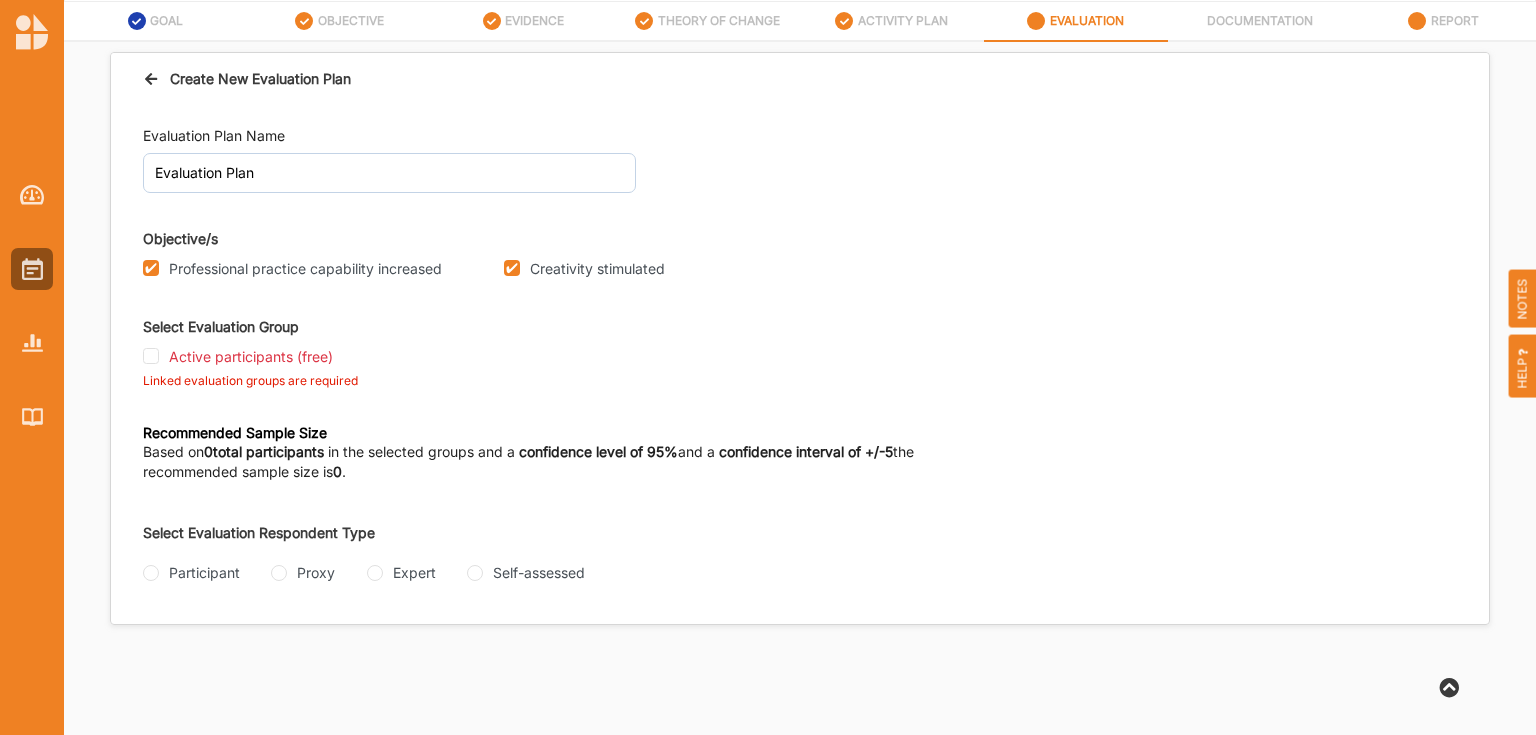 click on "Self-assessed" at bounding box center (526, 572) 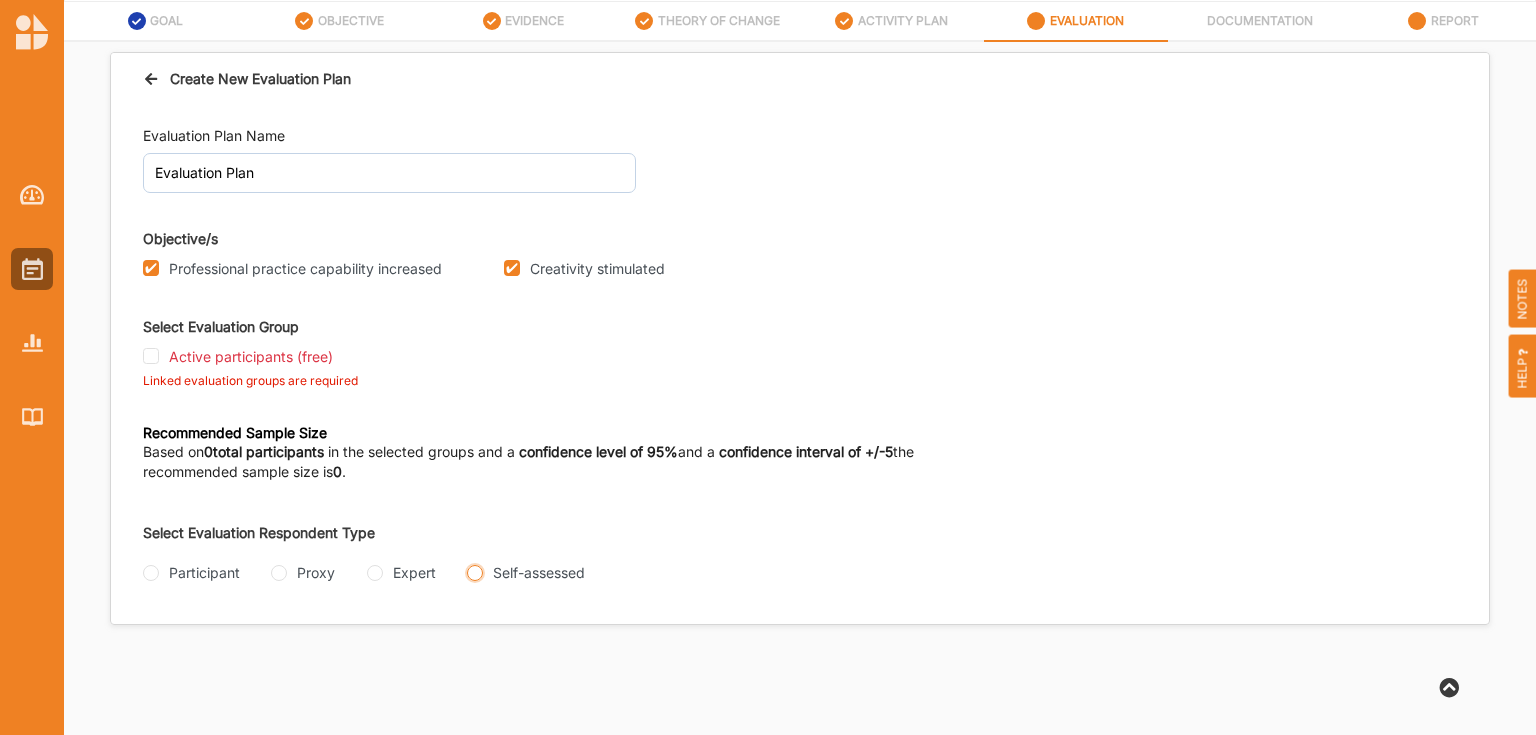click on "Self-assessed" at bounding box center (475, 573) 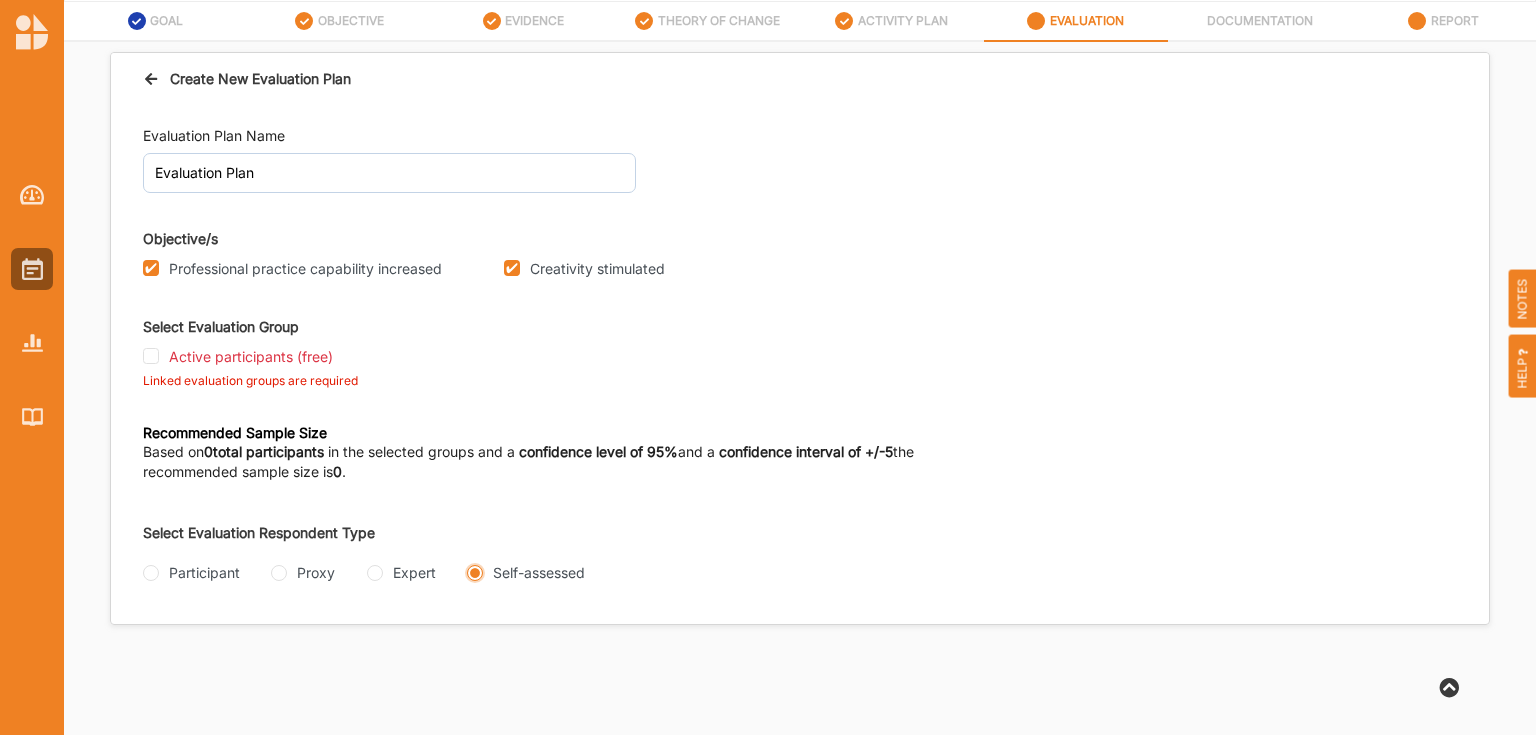 radio on "true" 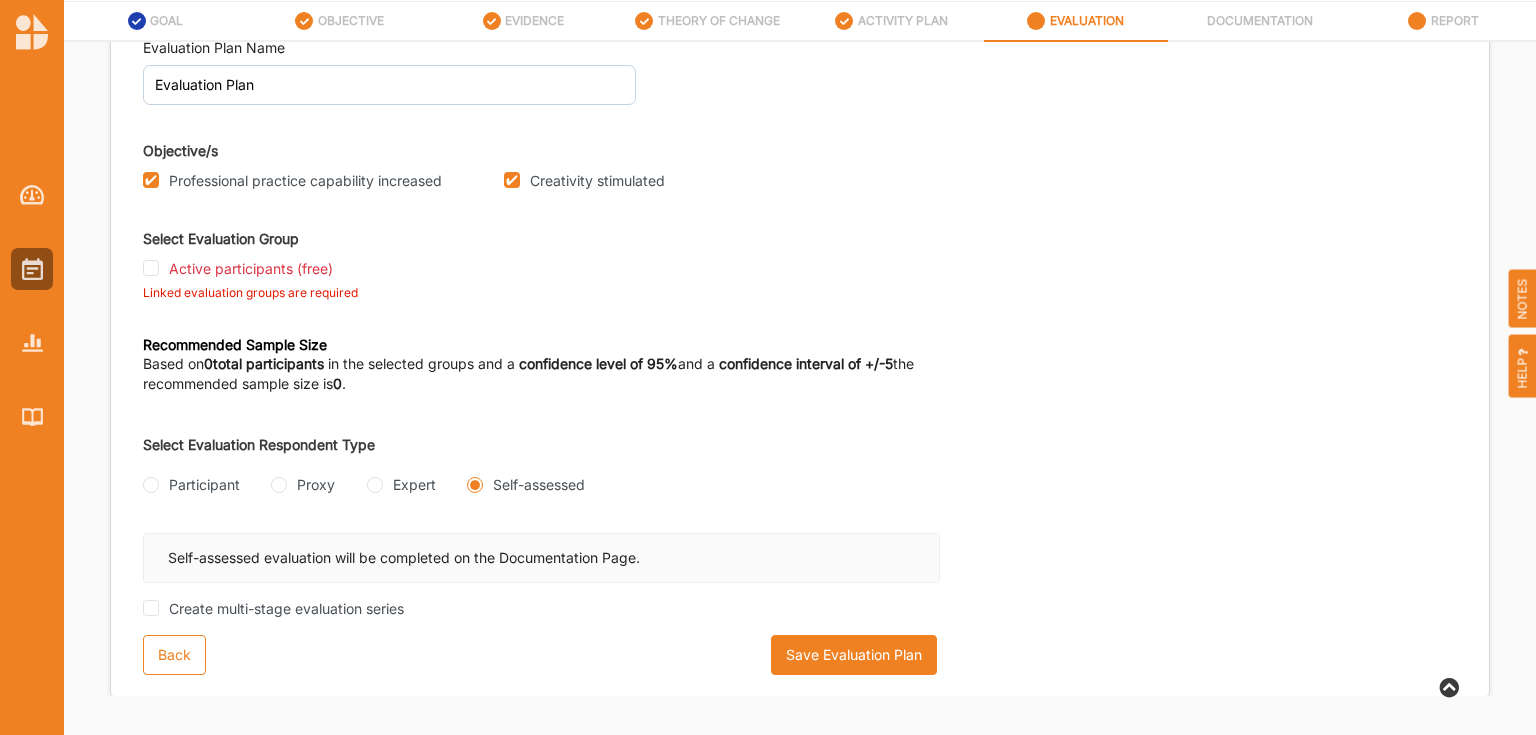 scroll, scrollTop: 89, scrollLeft: 0, axis: vertical 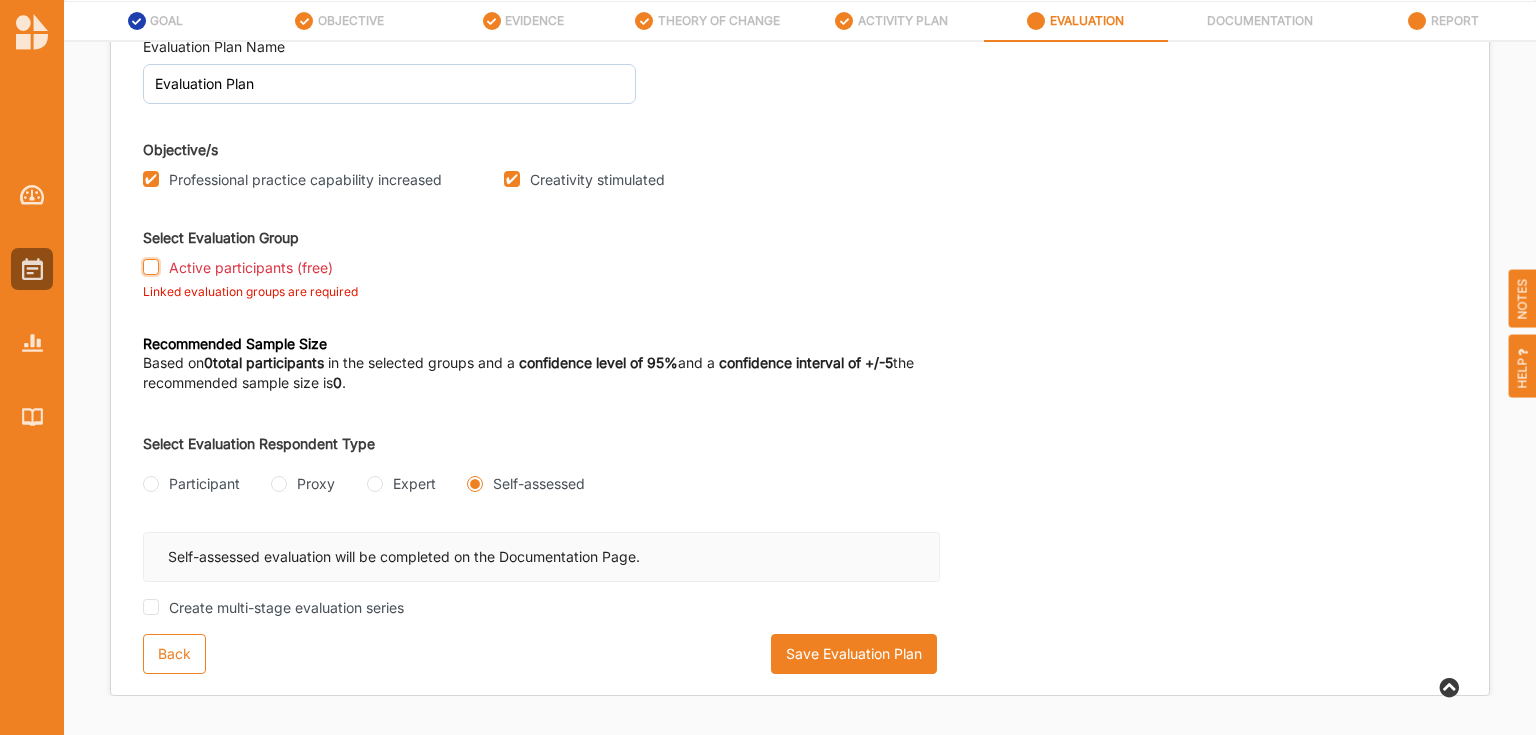 click on "Active participants (free)" at bounding box center (151, 267) 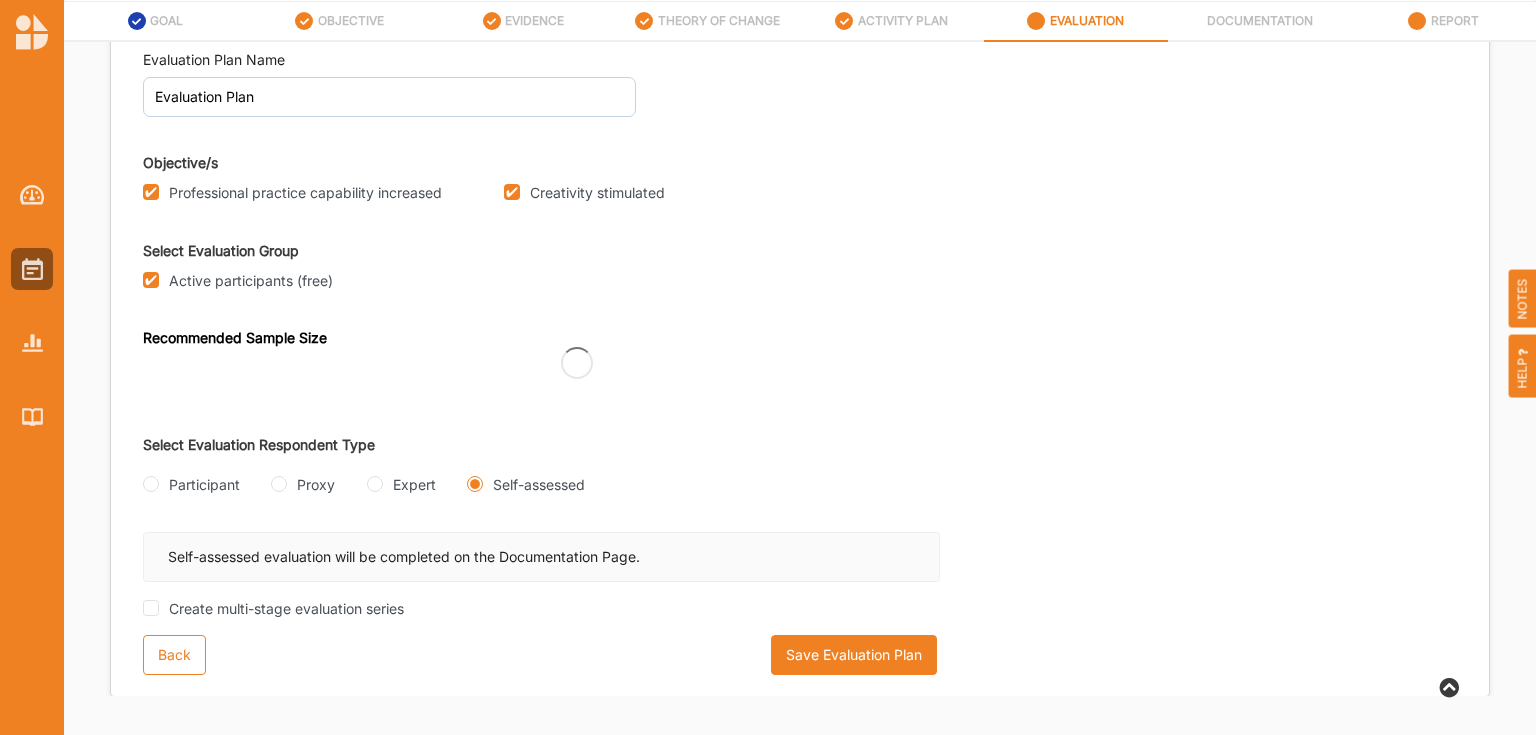 scroll, scrollTop: 70, scrollLeft: 0, axis: vertical 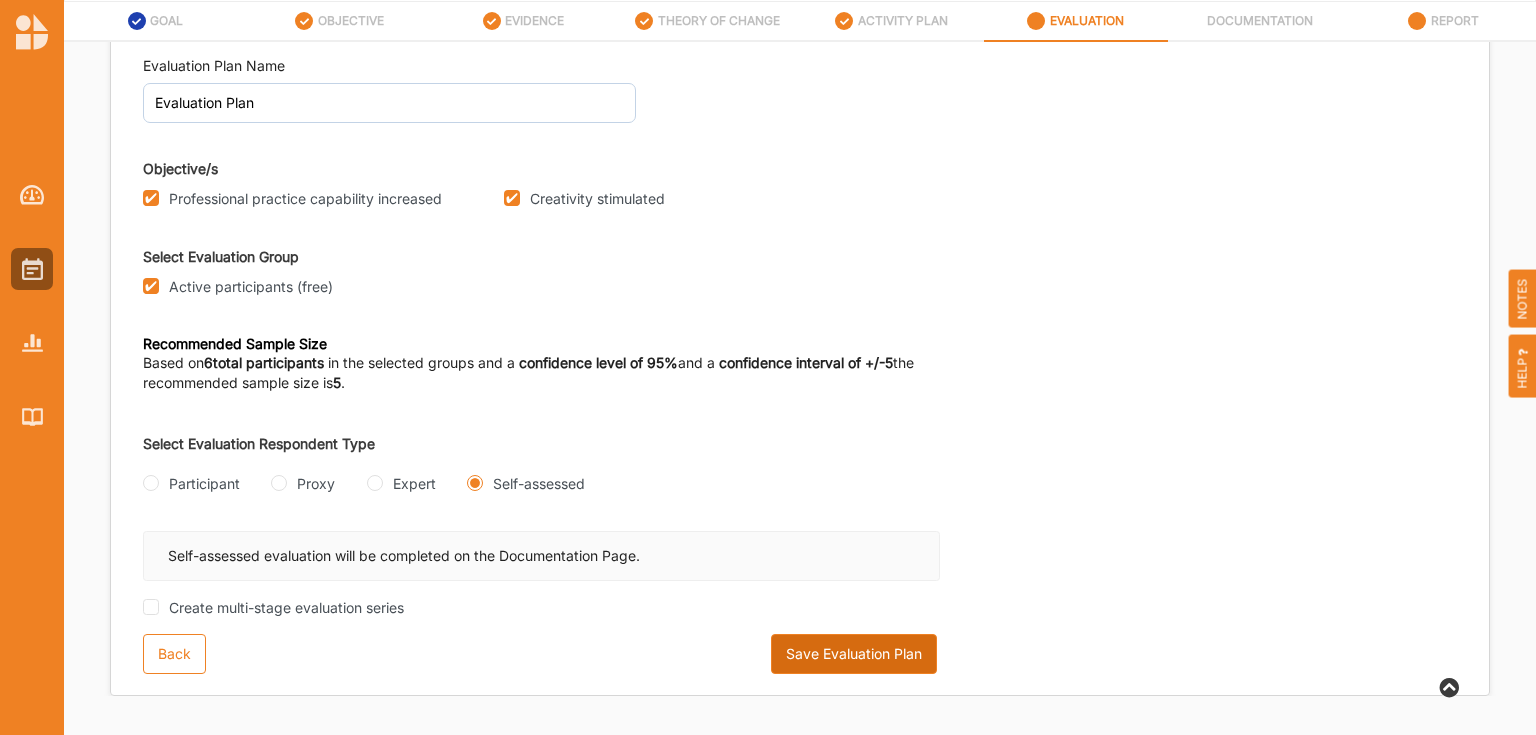 click on "Save Evaluation Plan" at bounding box center (854, 654) 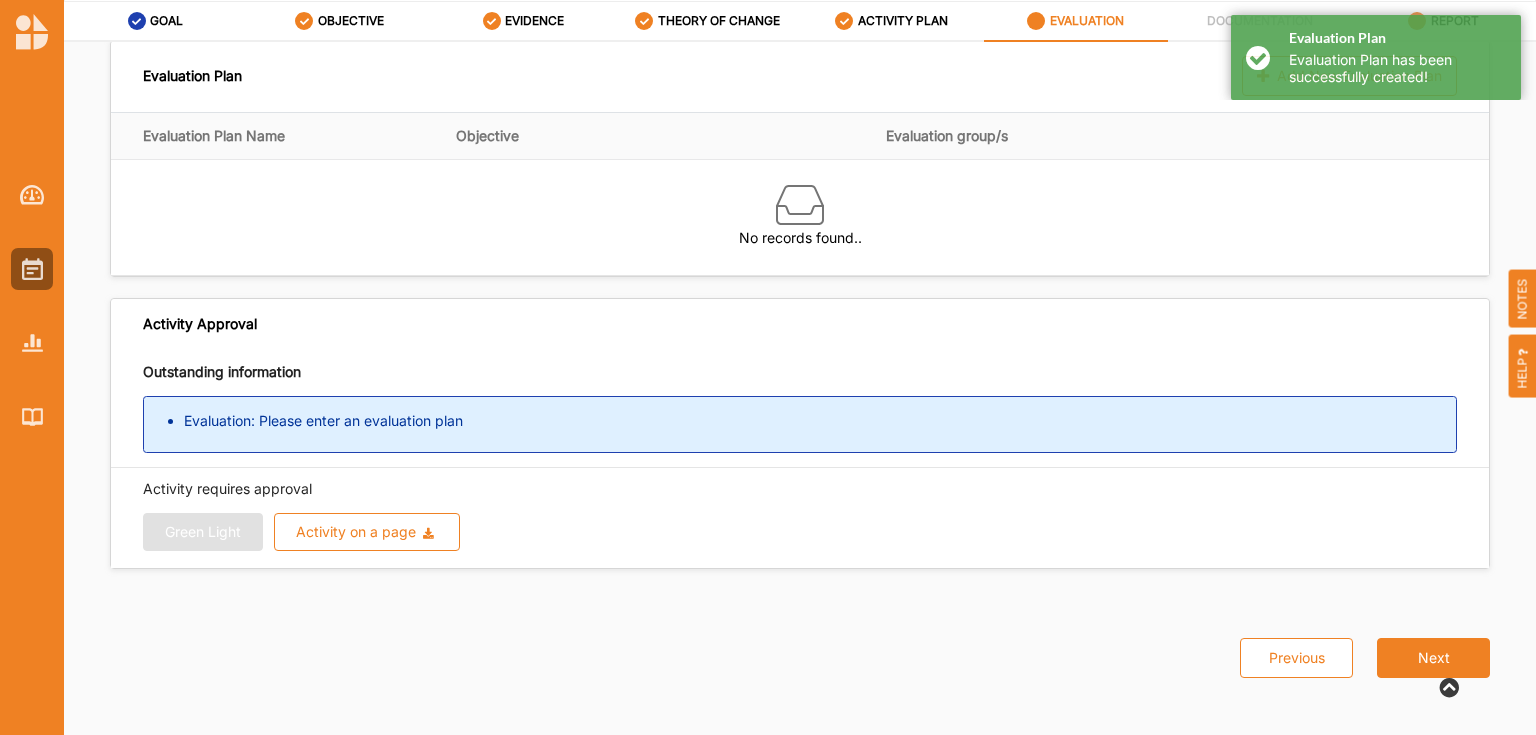 scroll, scrollTop: 0, scrollLeft: 0, axis: both 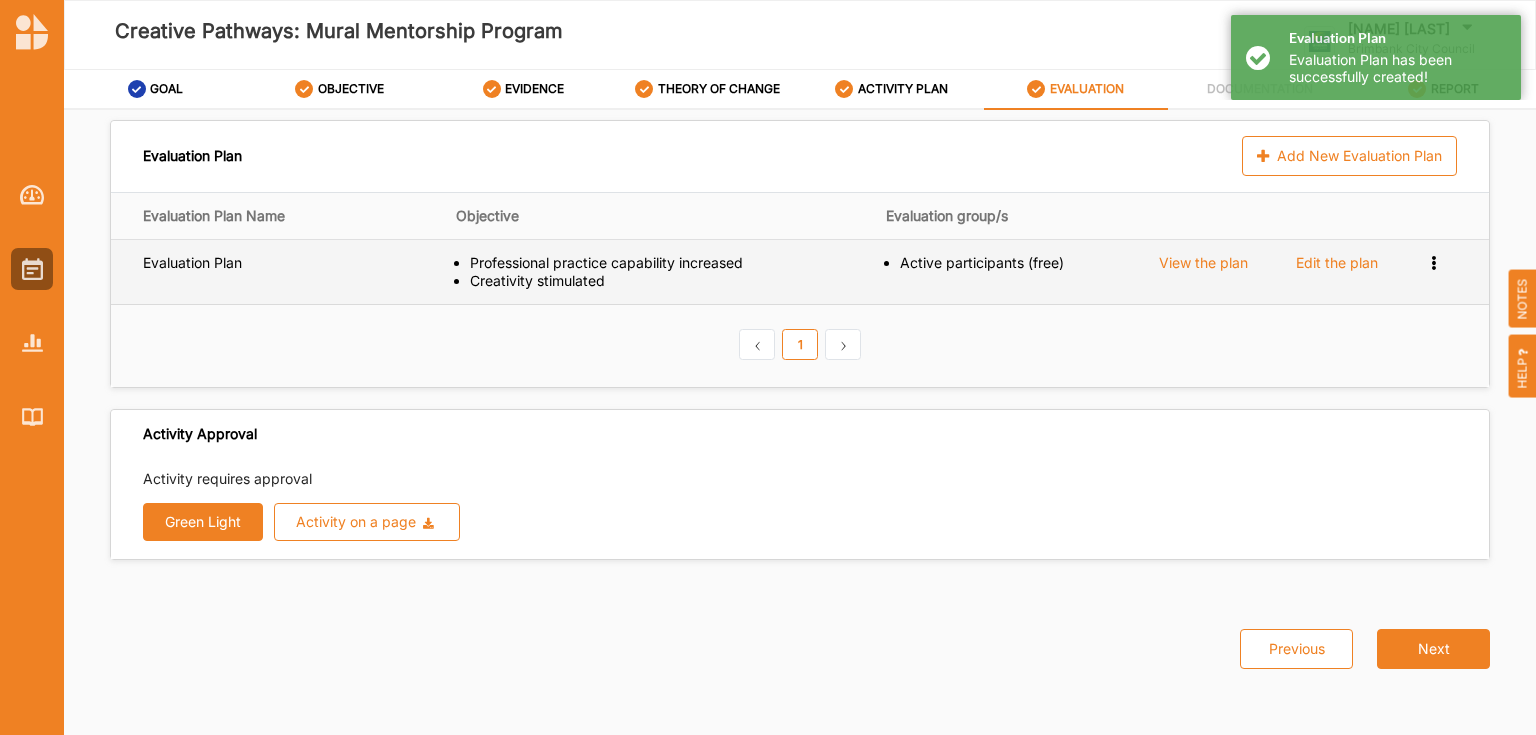 click on "View the plan" at bounding box center [1214, 271] 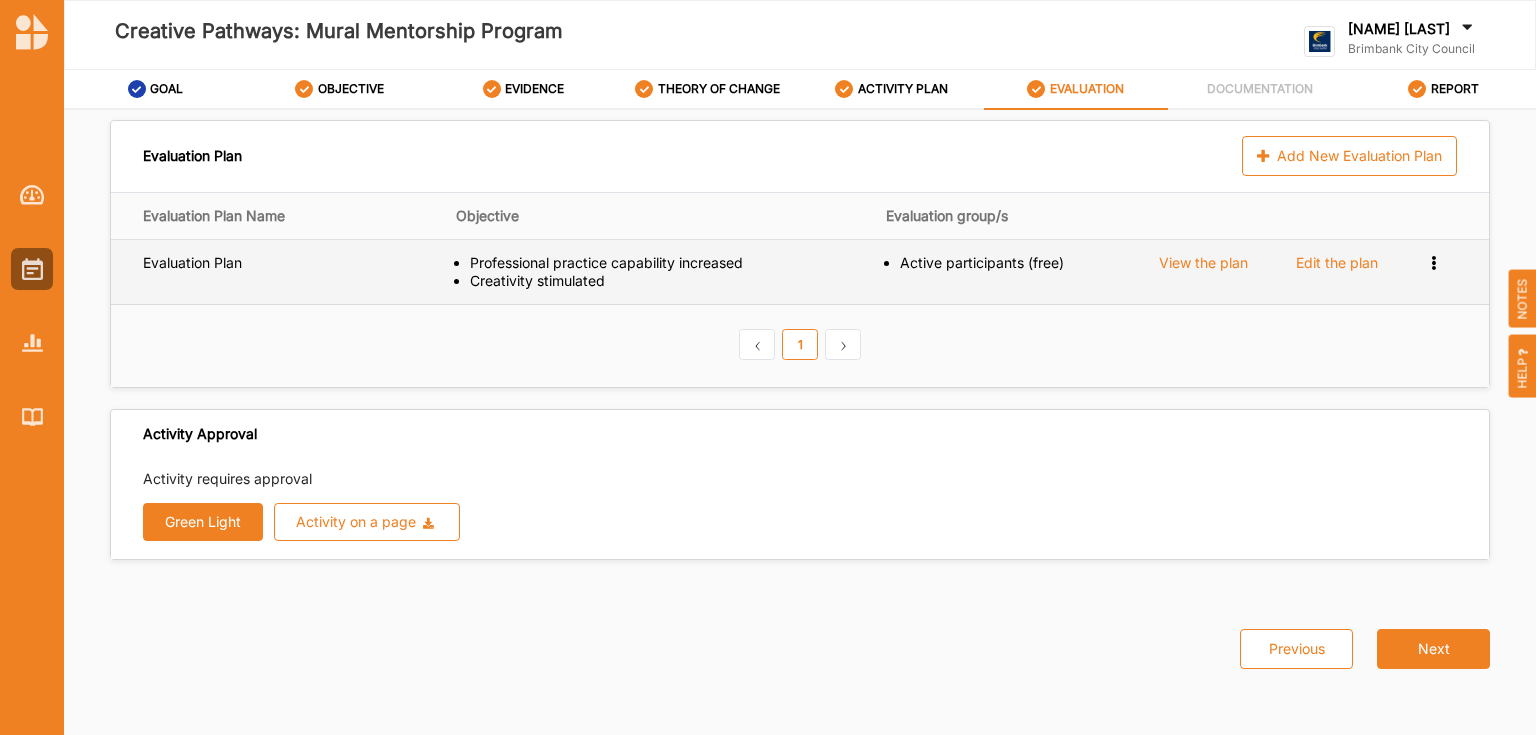 click on "View the plan" at bounding box center (1203, 263) 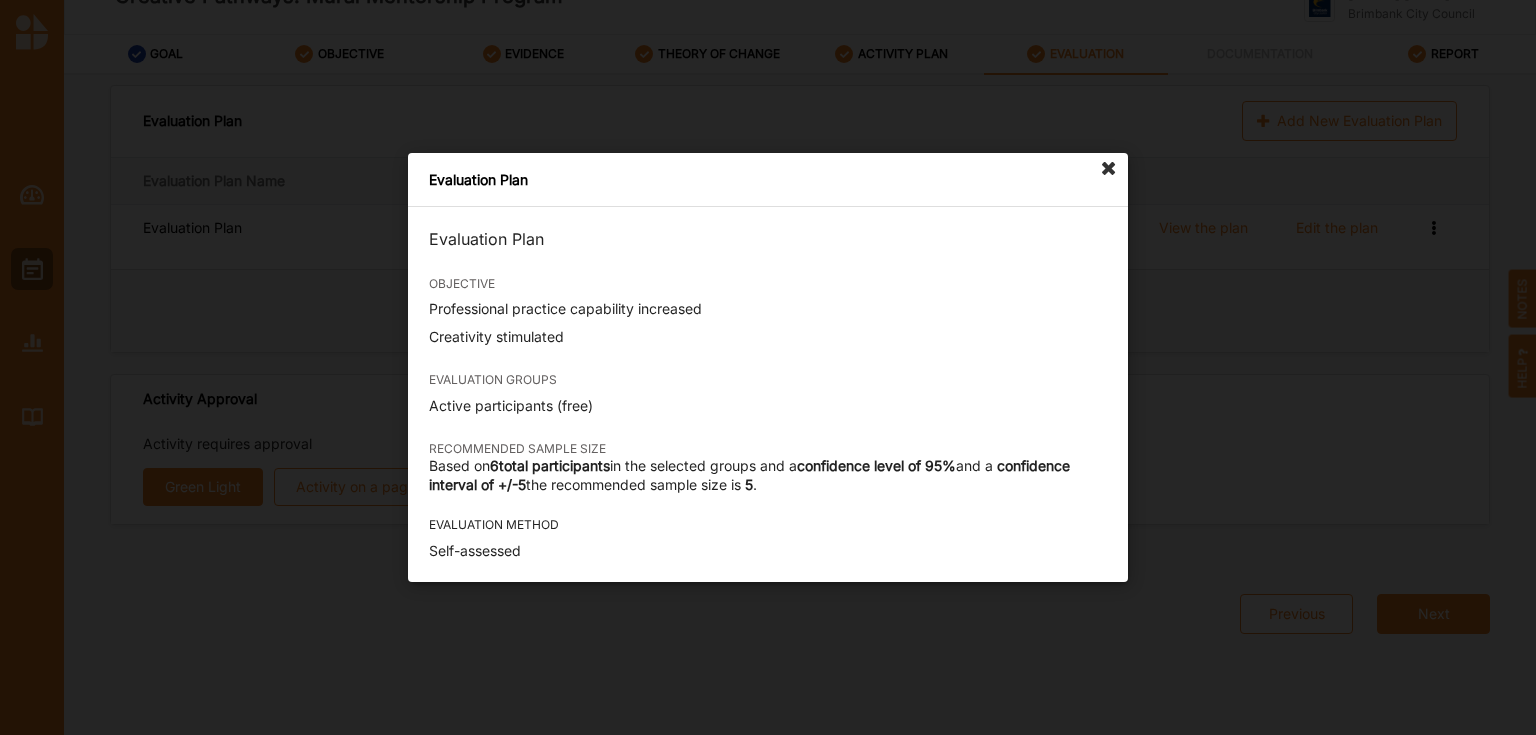 scroll, scrollTop: 68, scrollLeft: 0, axis: vertical 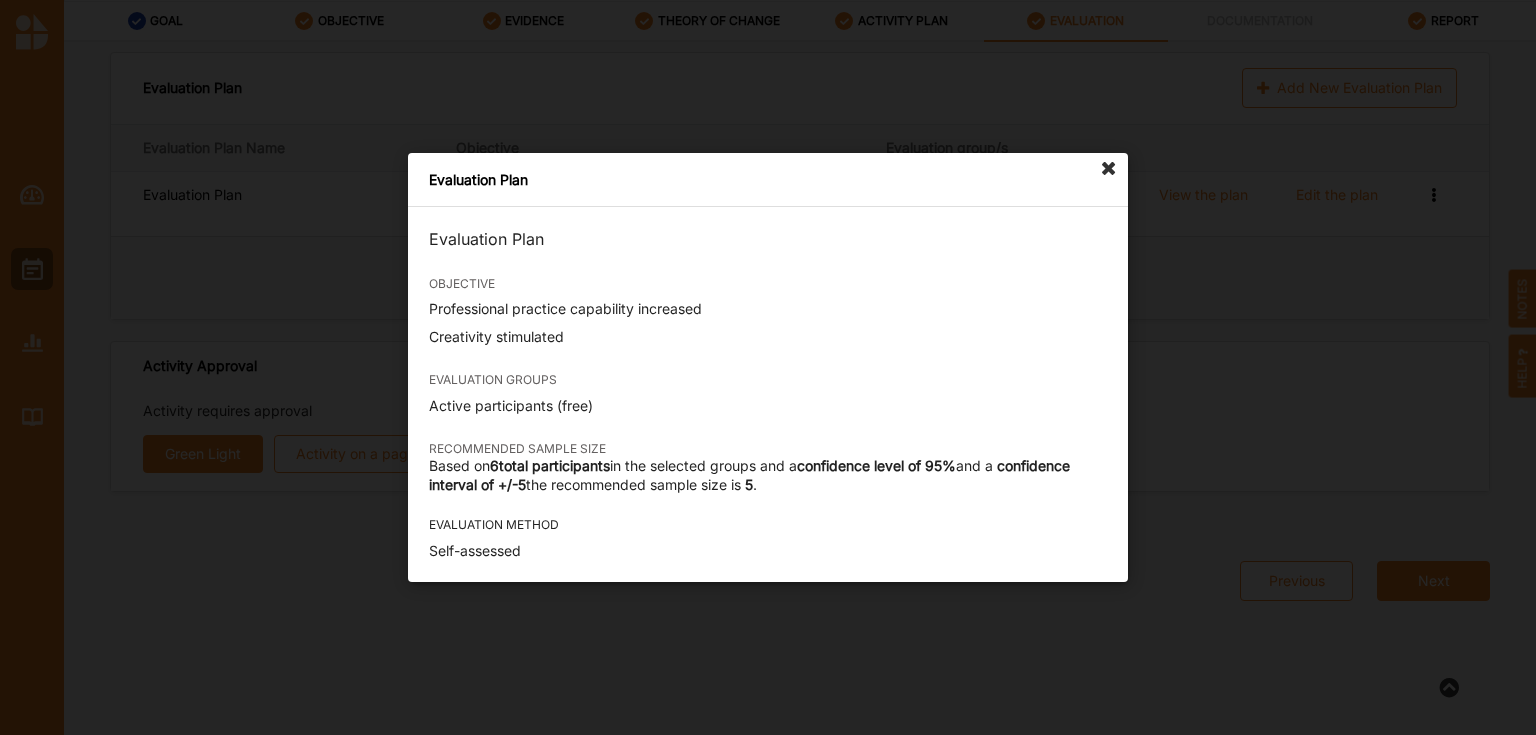 click at bounding box center [1109, 169] 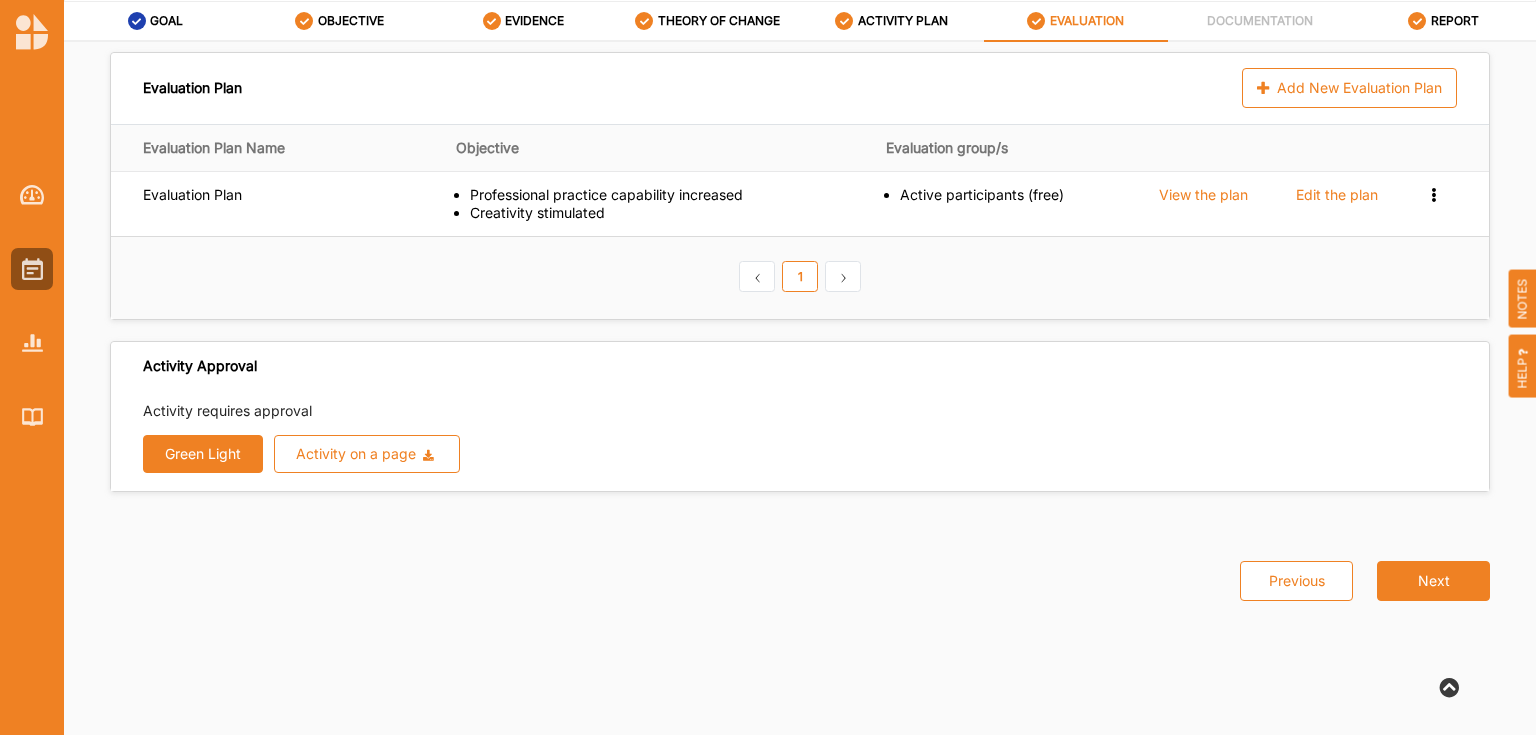 scroll, scrollTop: 0, scrollLeft: 0, axis: both 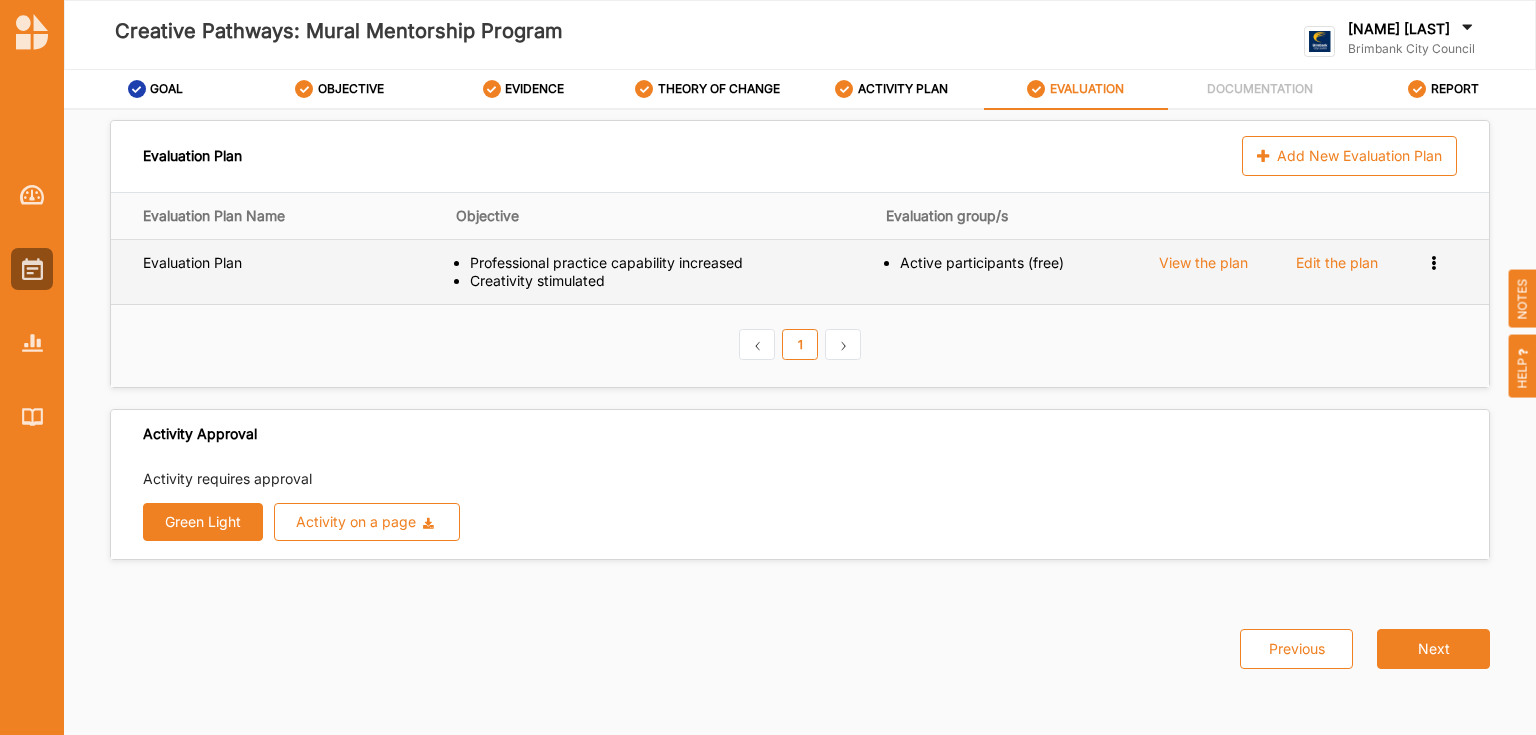 click on "View the plan" at bounding box center [1203, 263] 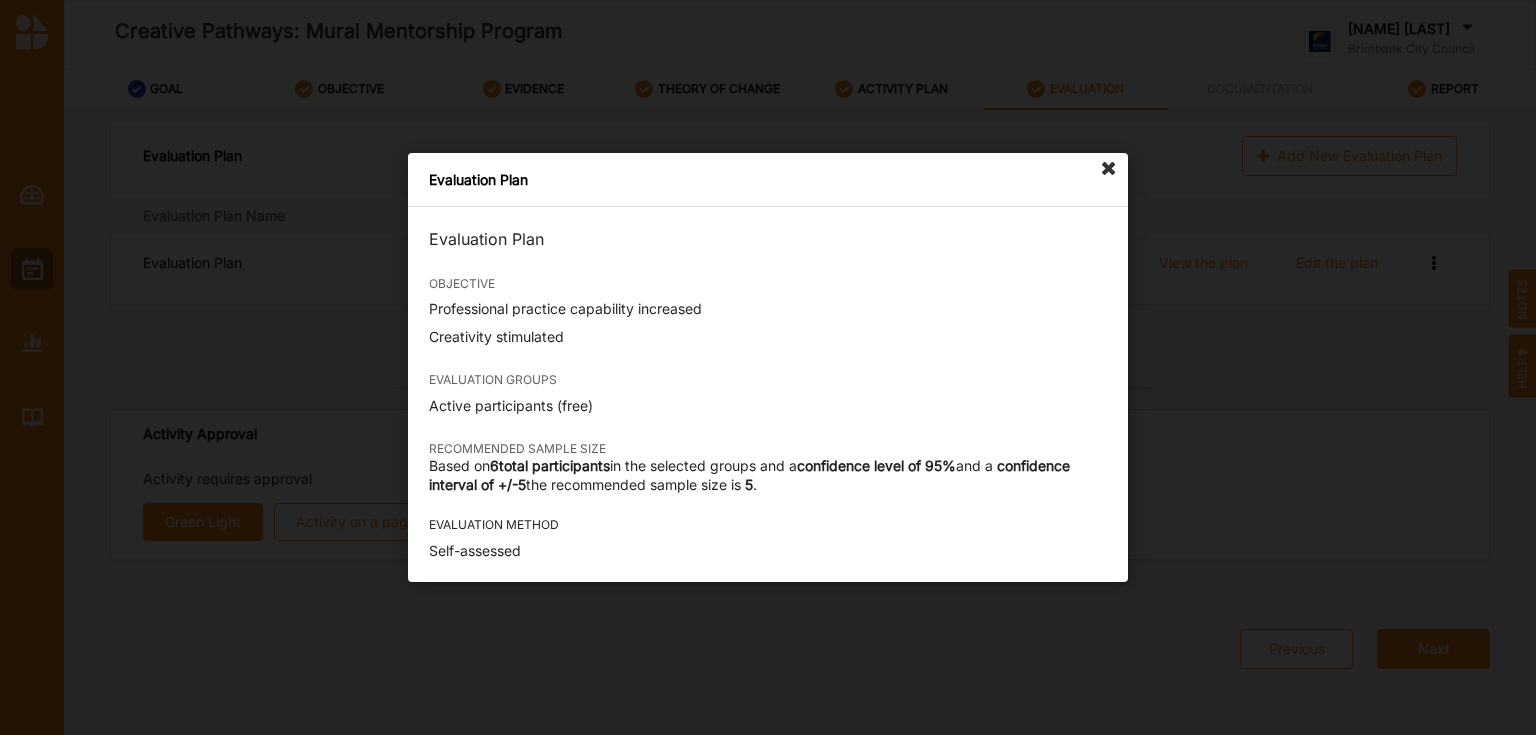 click at bounding box center (1109, 169) 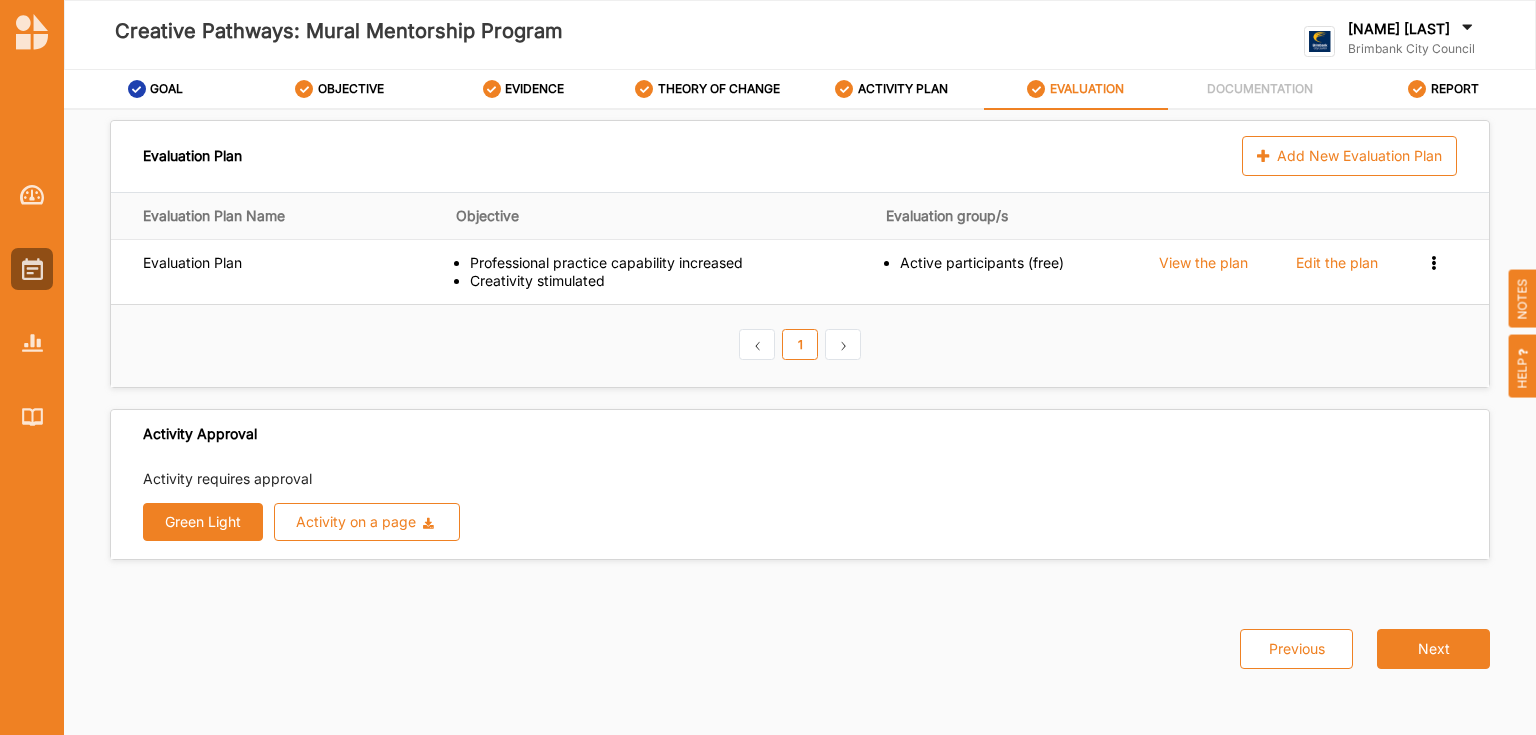 click on "Green Light" at bounding box center [203, 522] 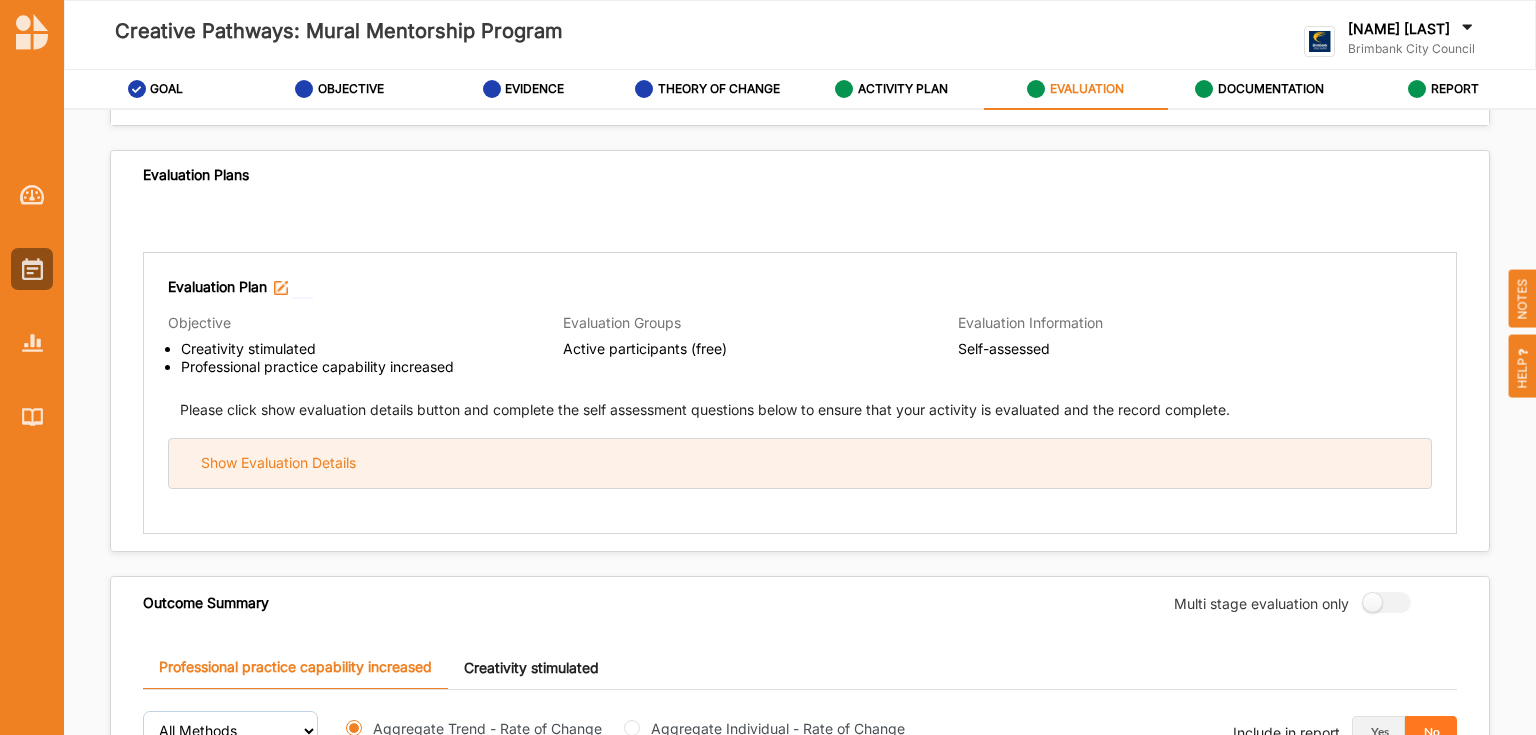 scroll, scrollTop: 320, scrollLeft: 0, axis: vertical 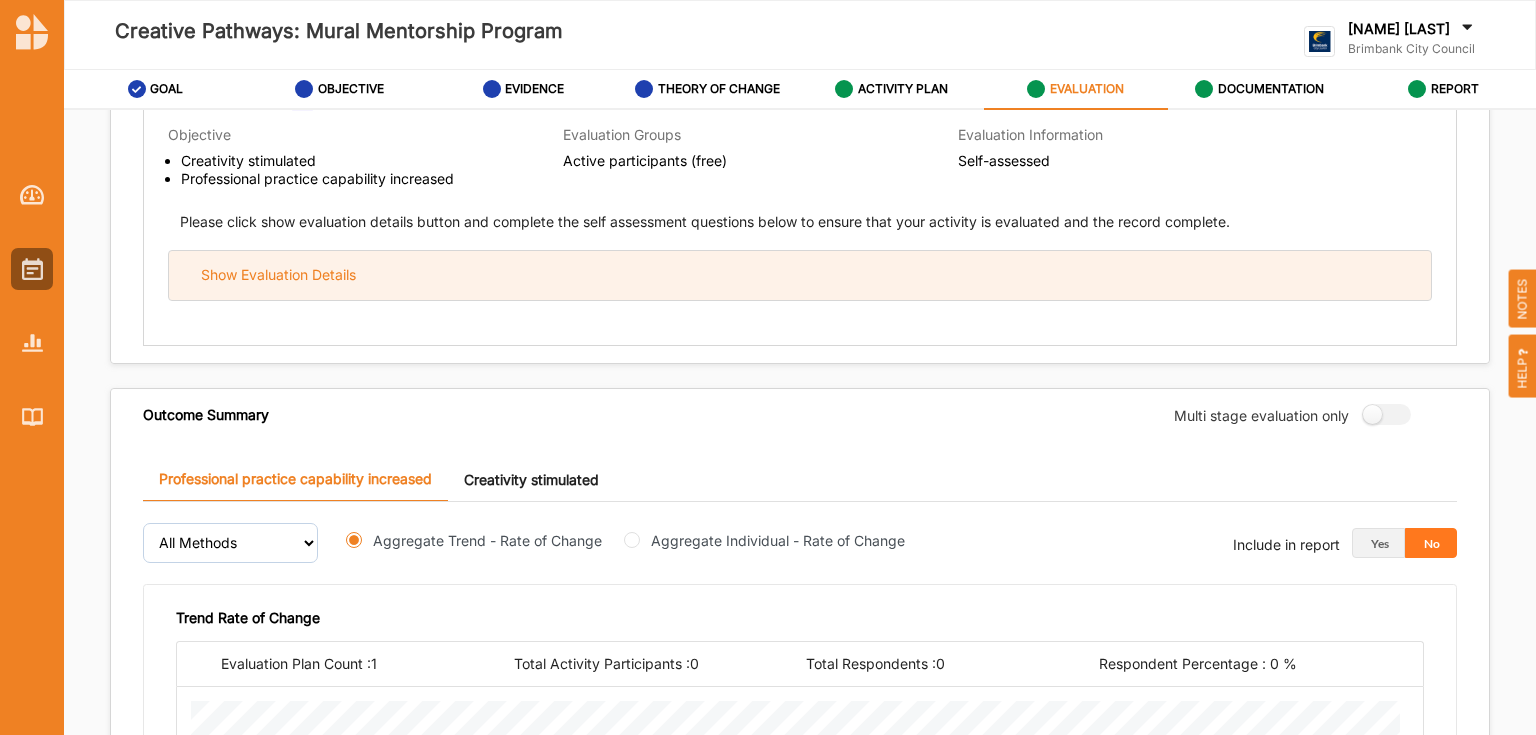click on "Show Evaluation Details" at bounding box center (278, 275) 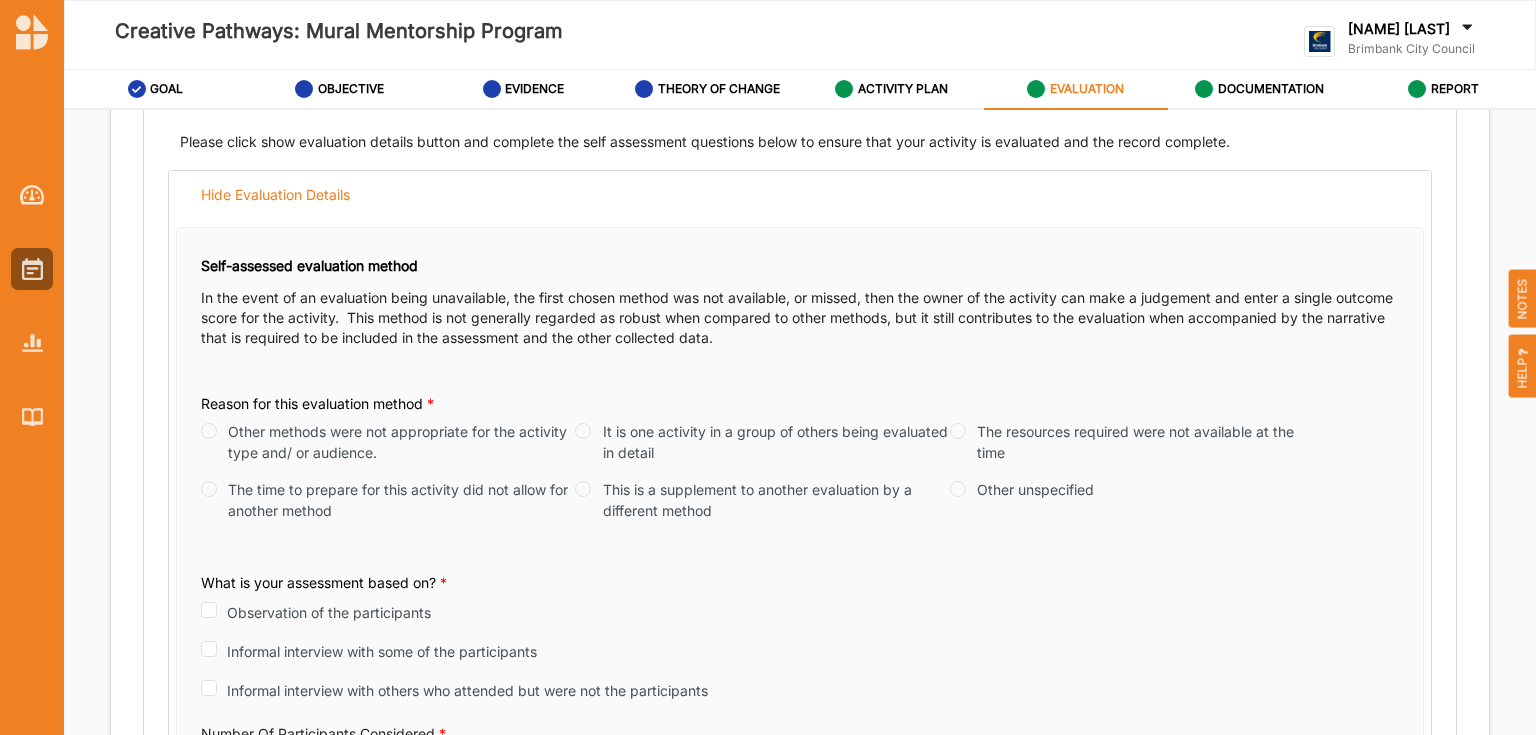 scroll, scrollTop: 0, scrollLeft: 0, axis: both 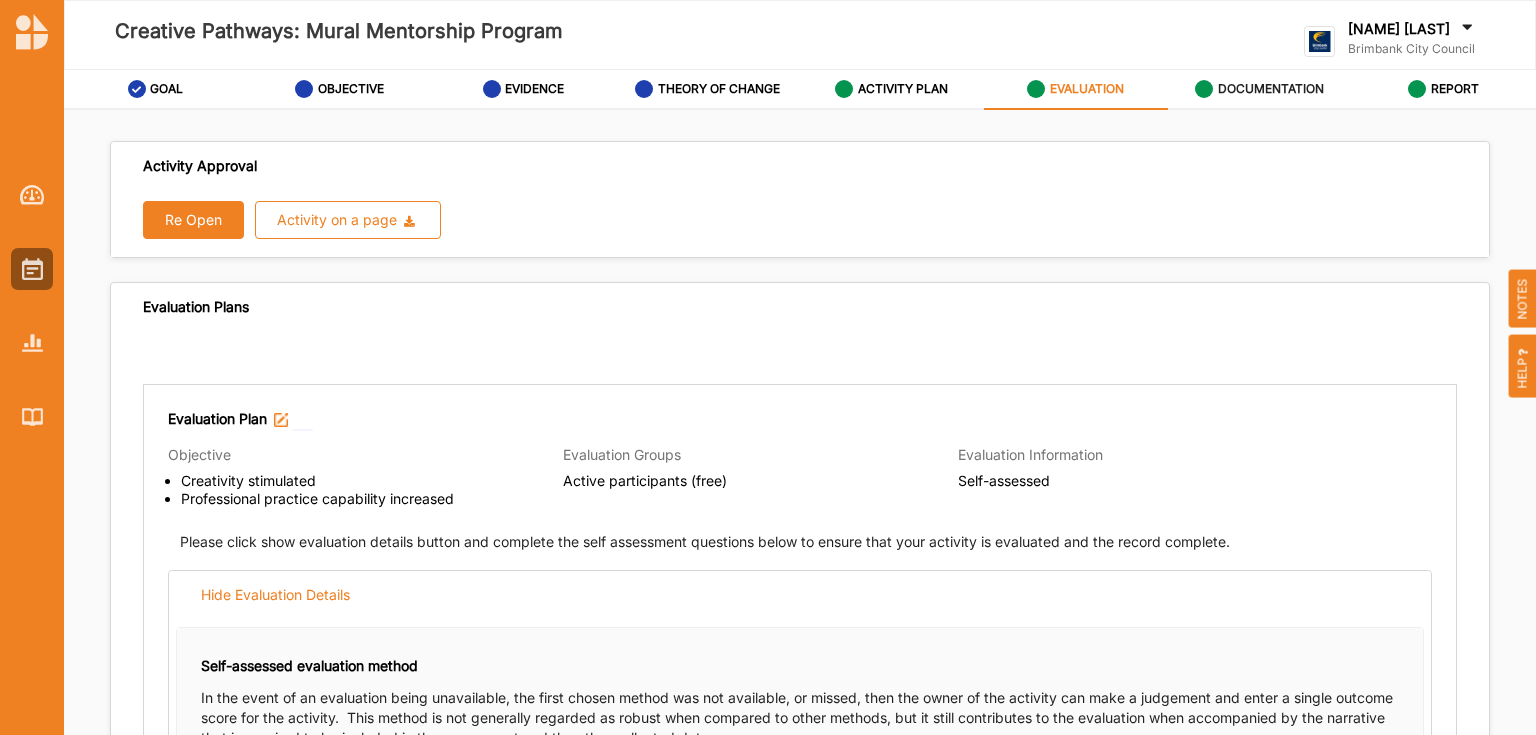 click on "DOCUMENTATION" at bounding box center (1259, 89) 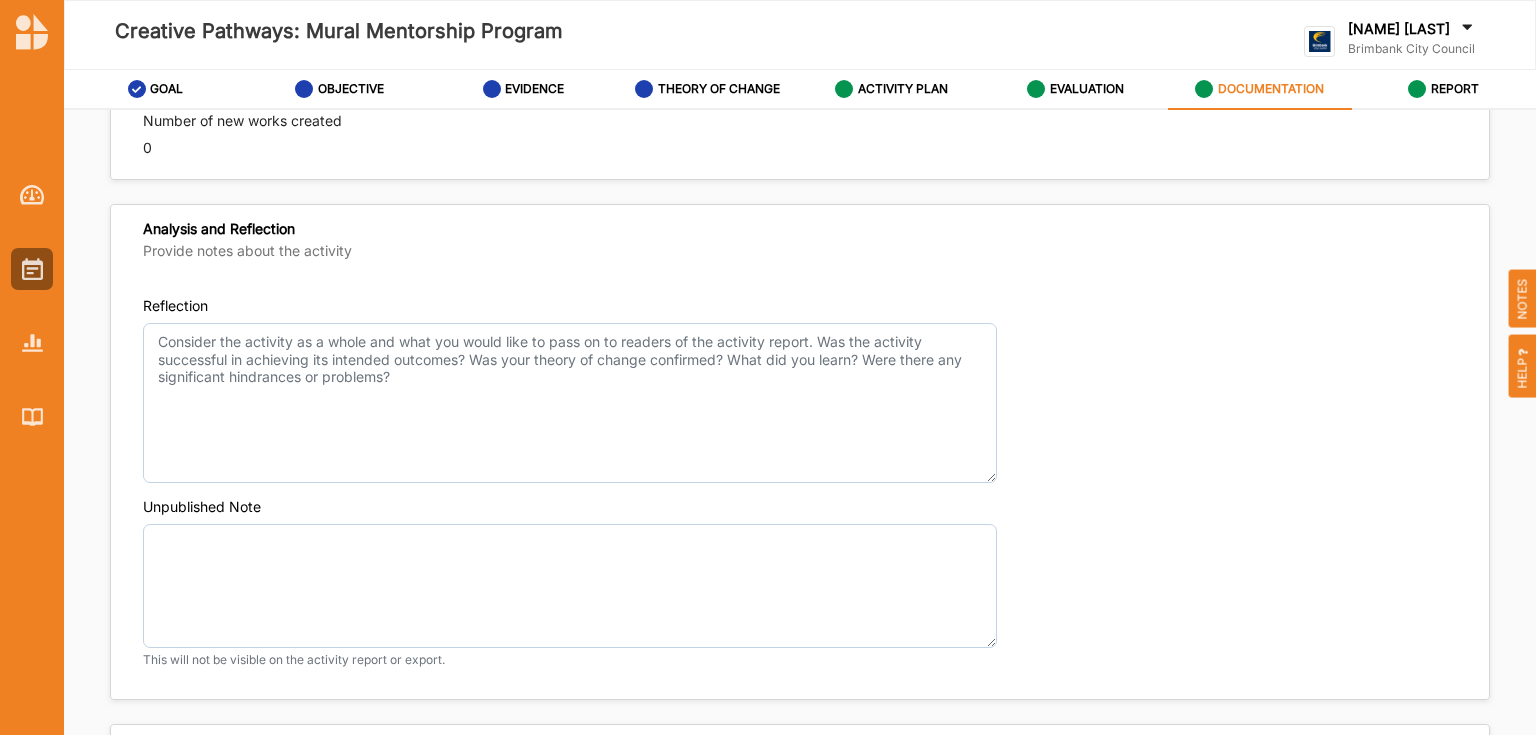 scroll, scrollTop: 1360, scrollLeft: 0, axis: vertical 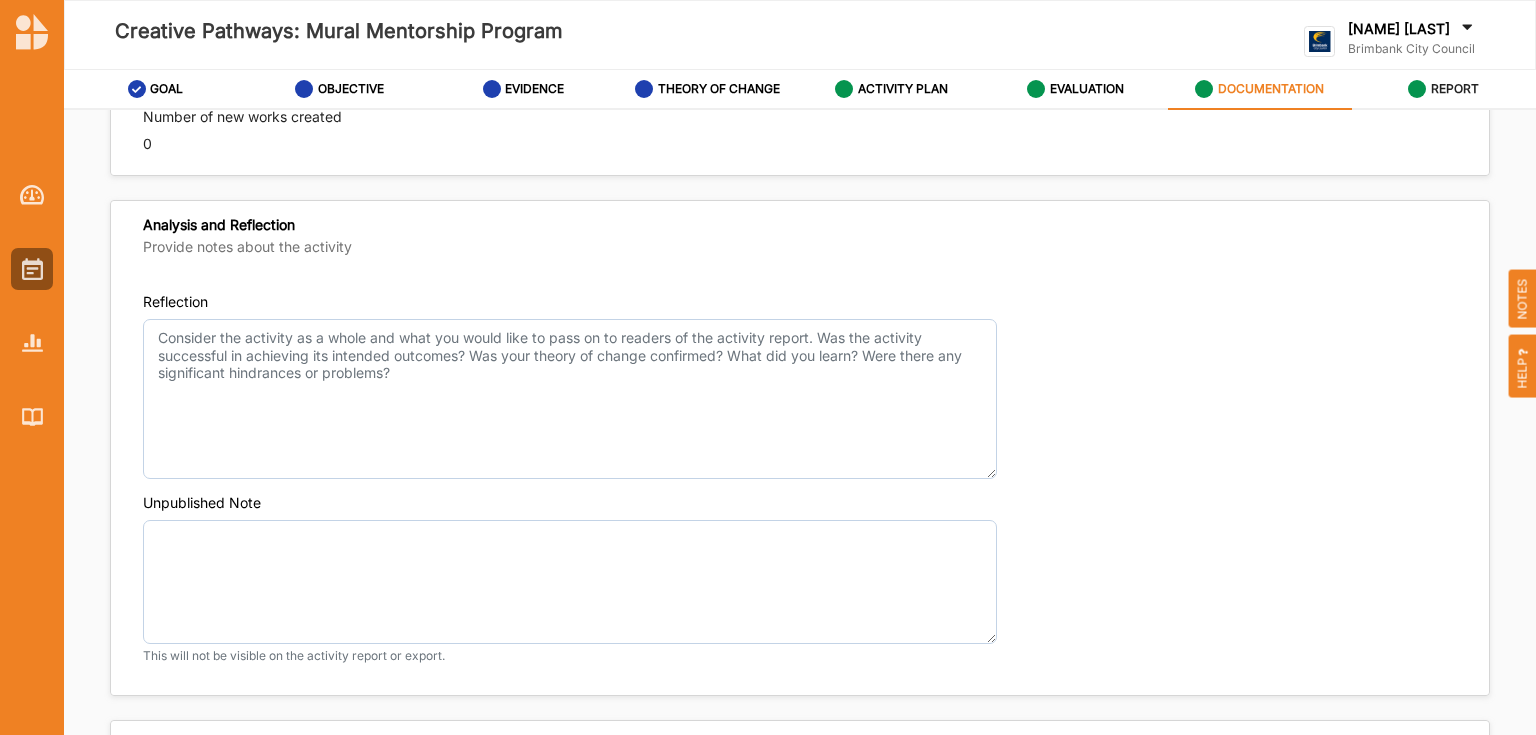 click on "REPORT" at bounding box center [1455, 89] 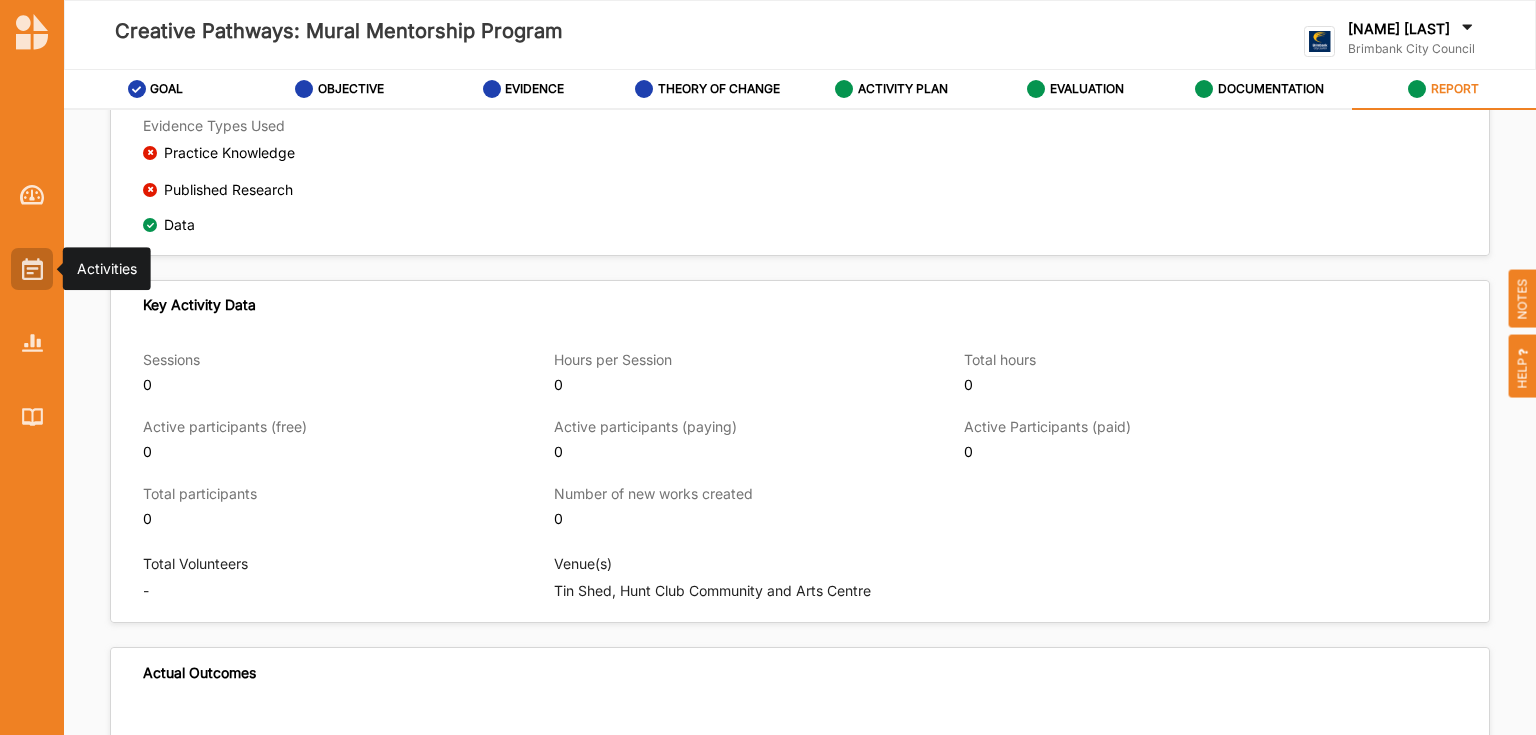 click at bounding box center [32, 269] 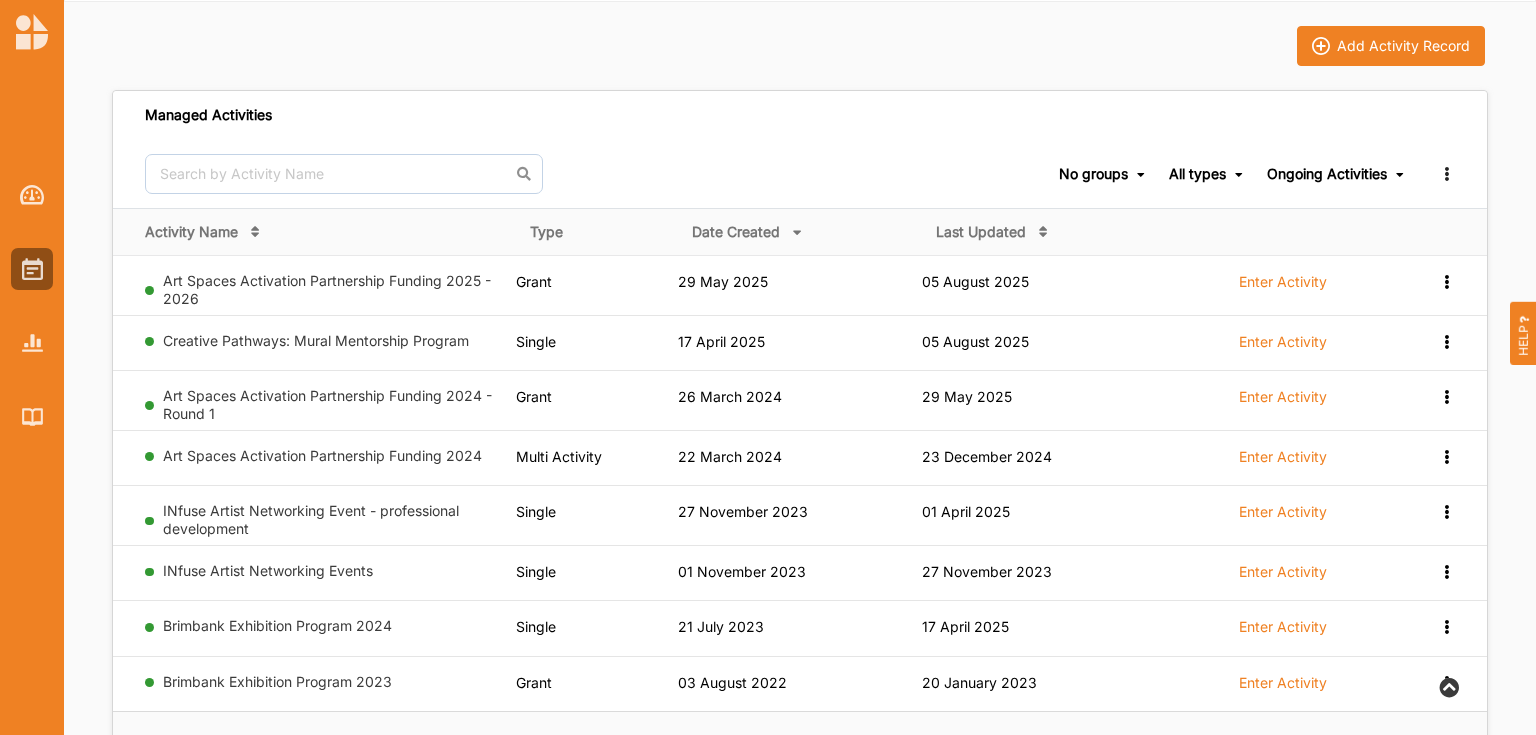 scroll, scrollTop: 160, scrollLeft: 0, axis: vertical 